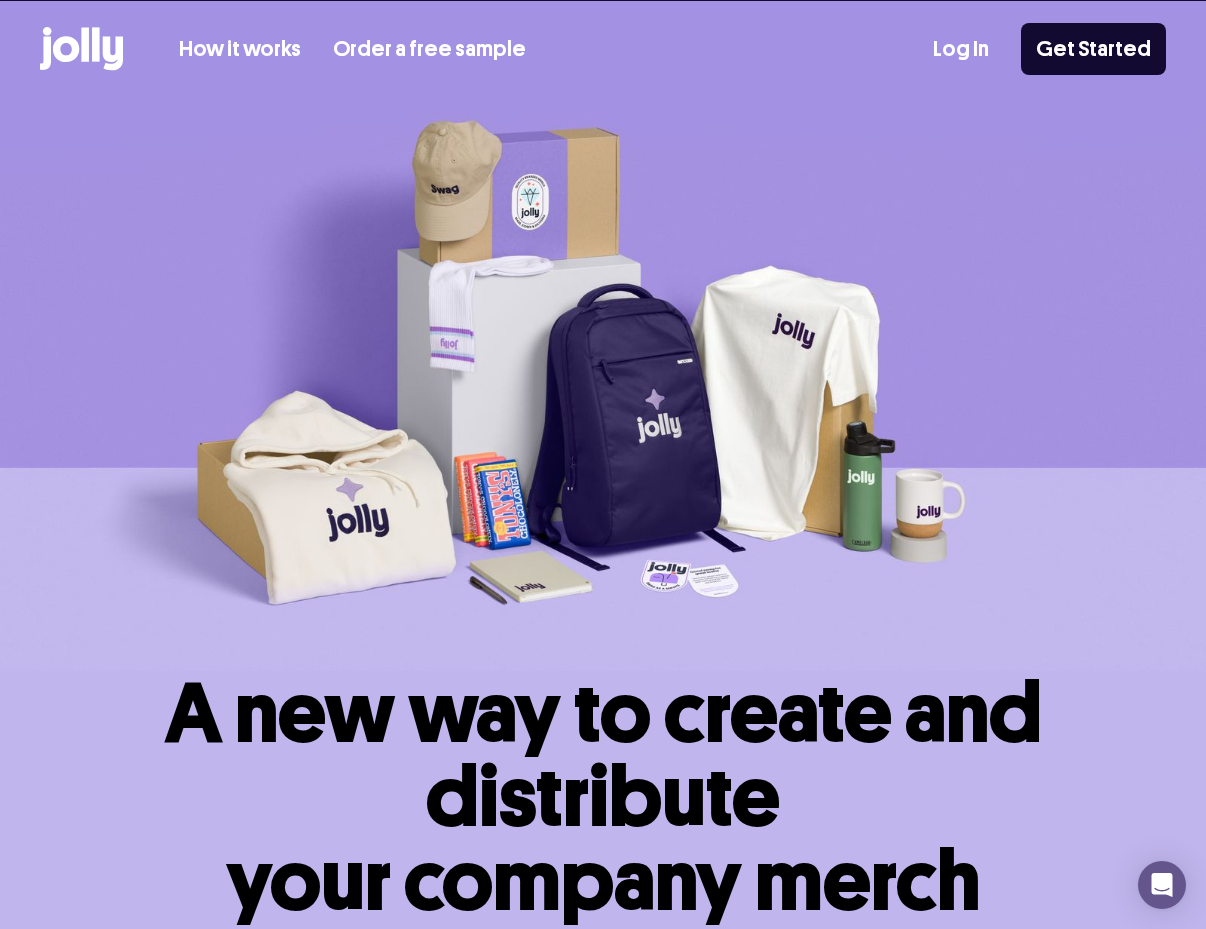 scroll, scrollTop: 0, scrollLeft: 0, axis: both 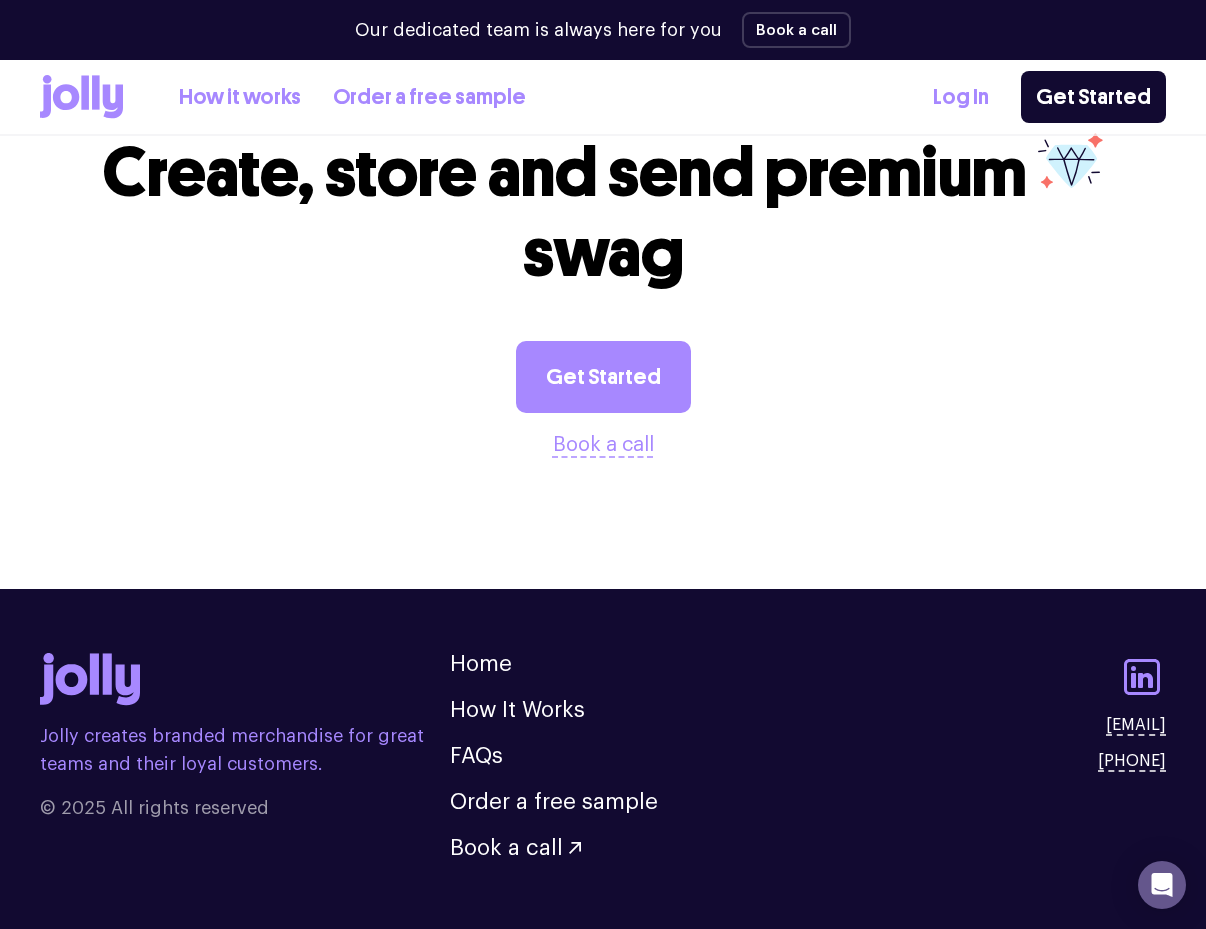 click on "How it works" at bounding box center [240, 97] 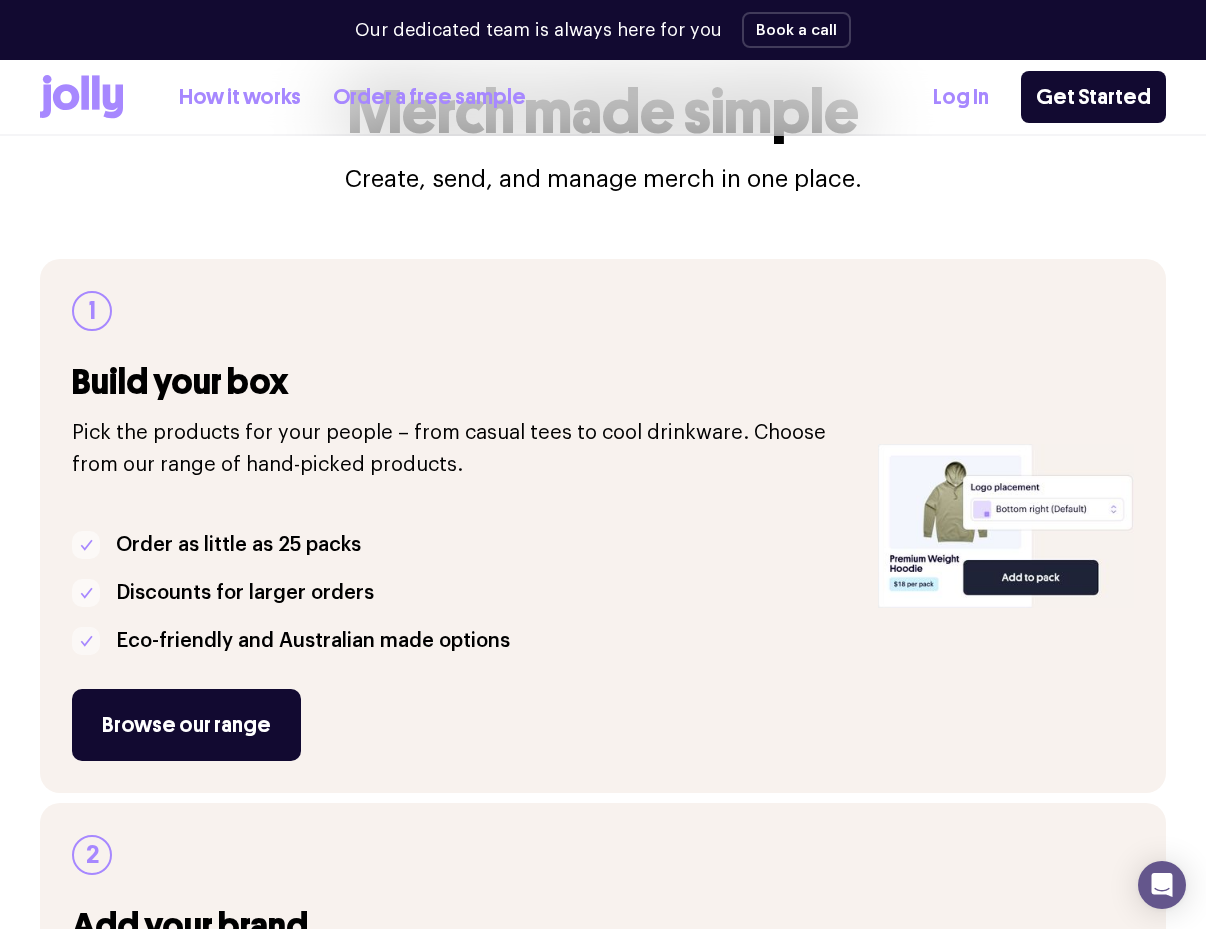 scroll, scrollTop: 211, scrollLeft: 0, axis: vertical 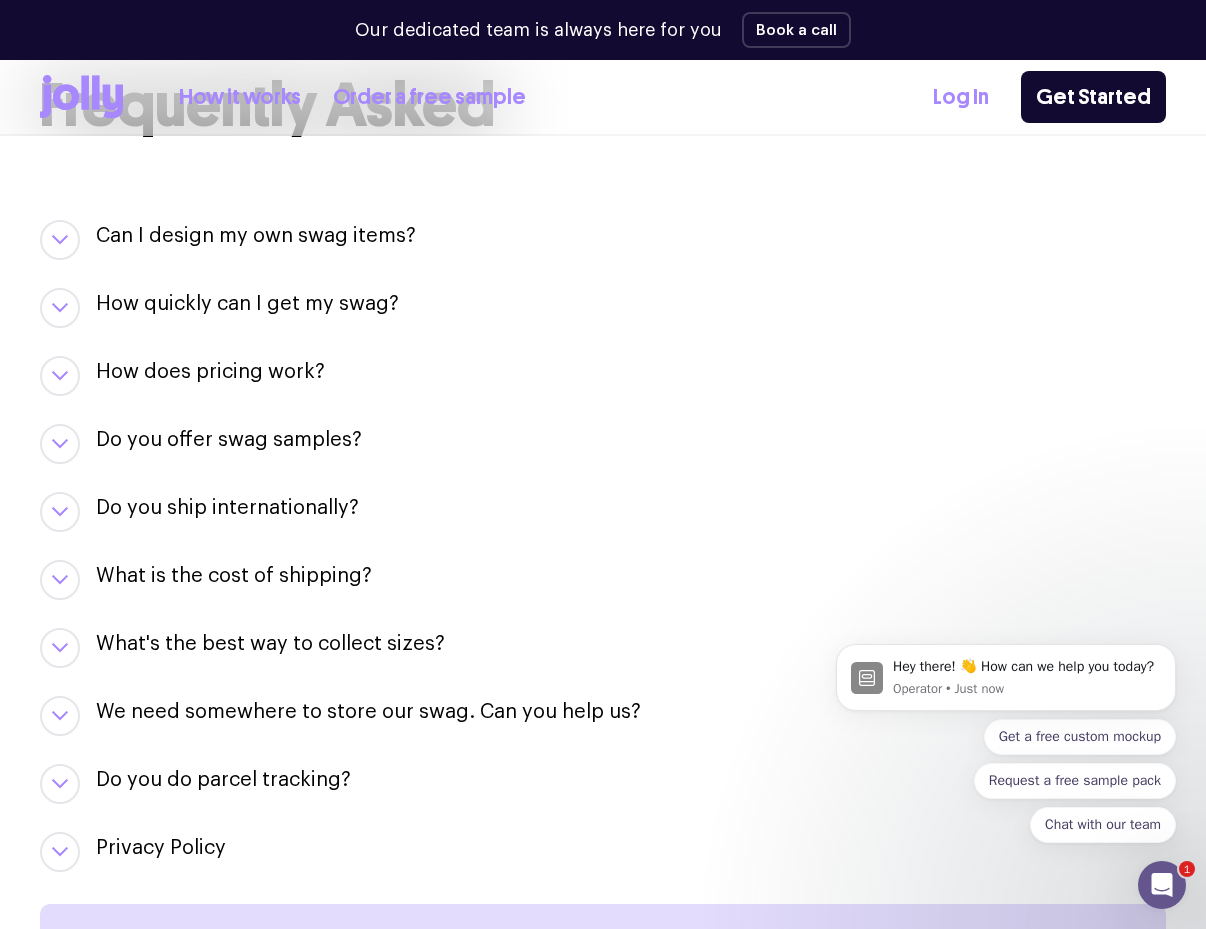 click at bounding box center (60, 580) 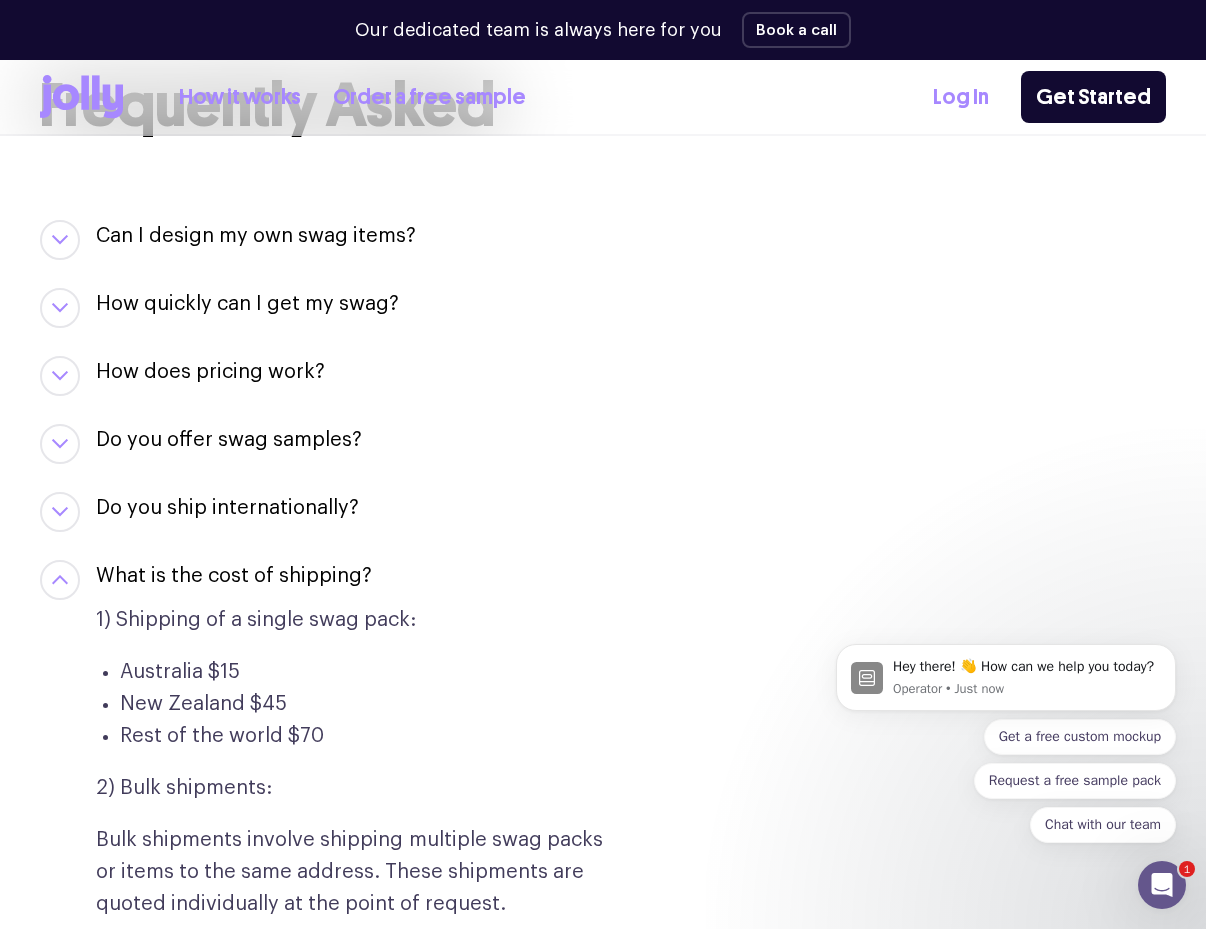 click 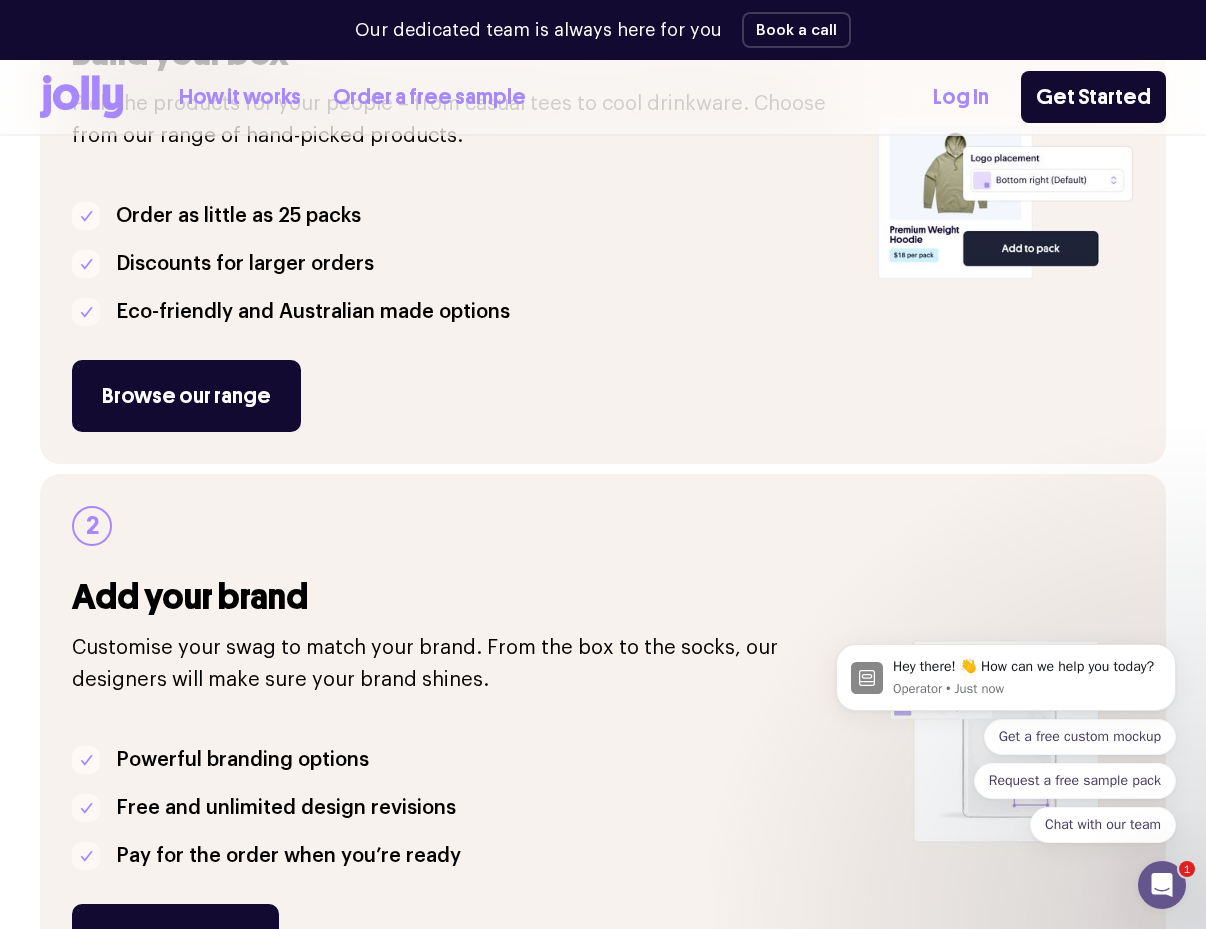 scroll, scrollTop: 343, scrollLeft: 0, axis: vertical 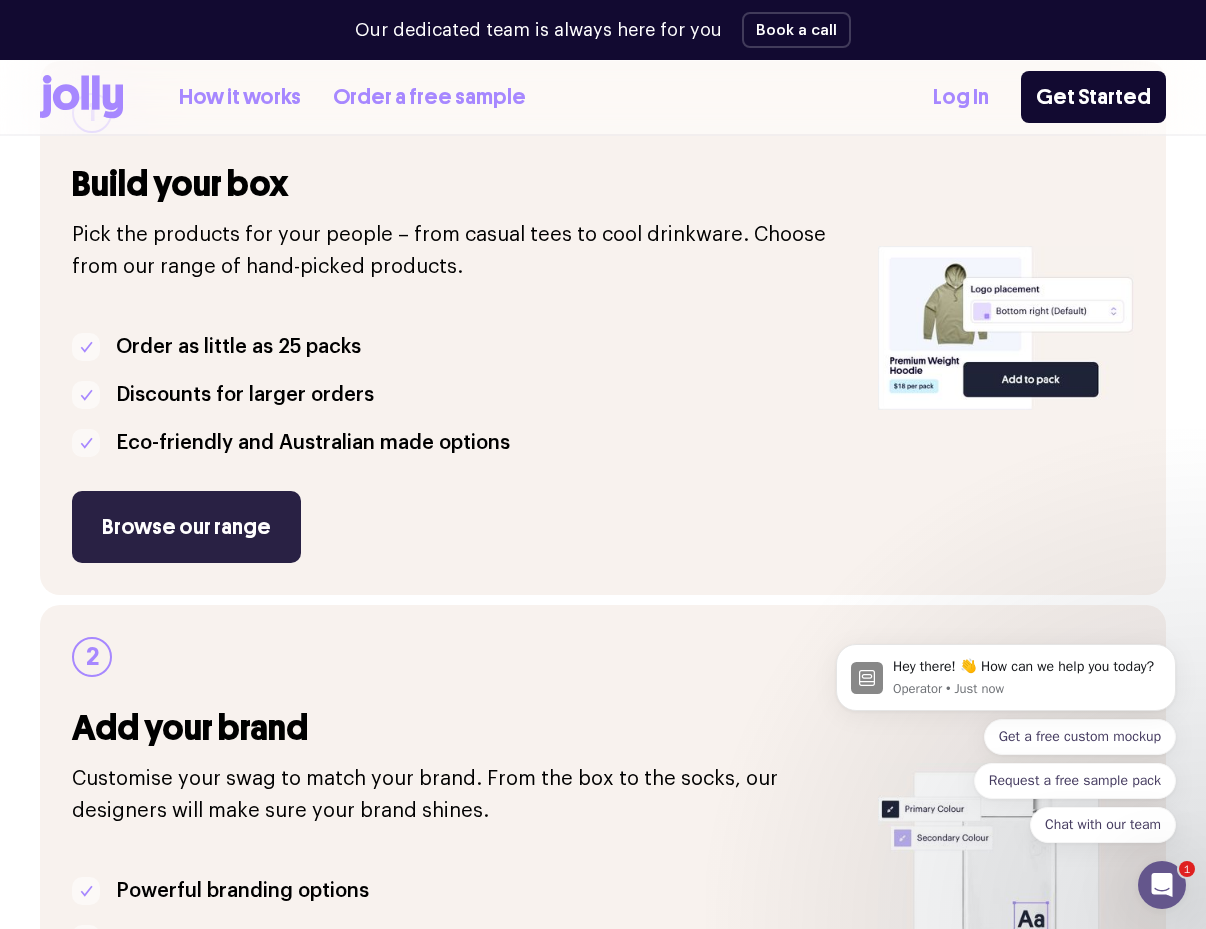 click on "Browse our range" at bounding box center (186, 527) 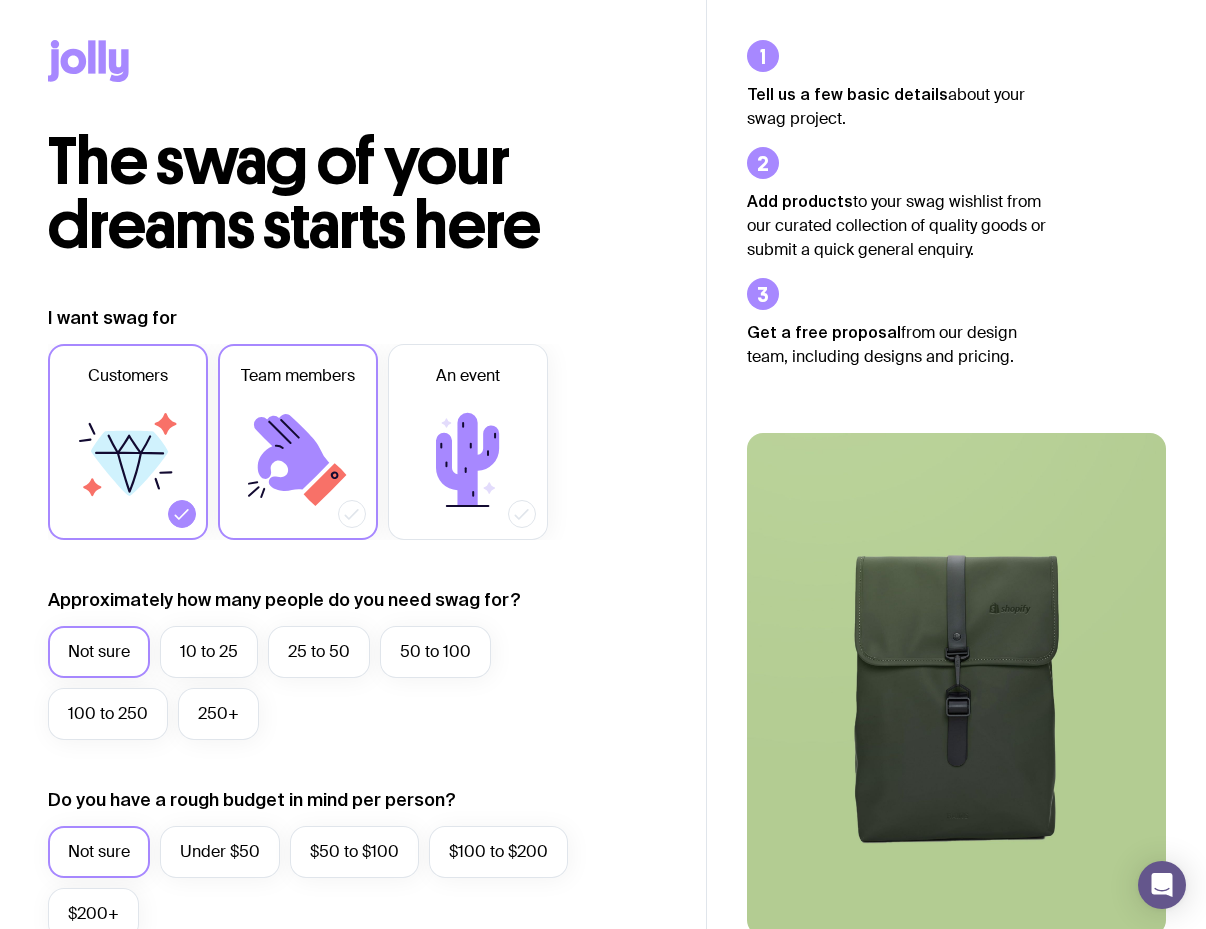 scroll, scrollTop: 0, scrollLeft: 0, axis: both 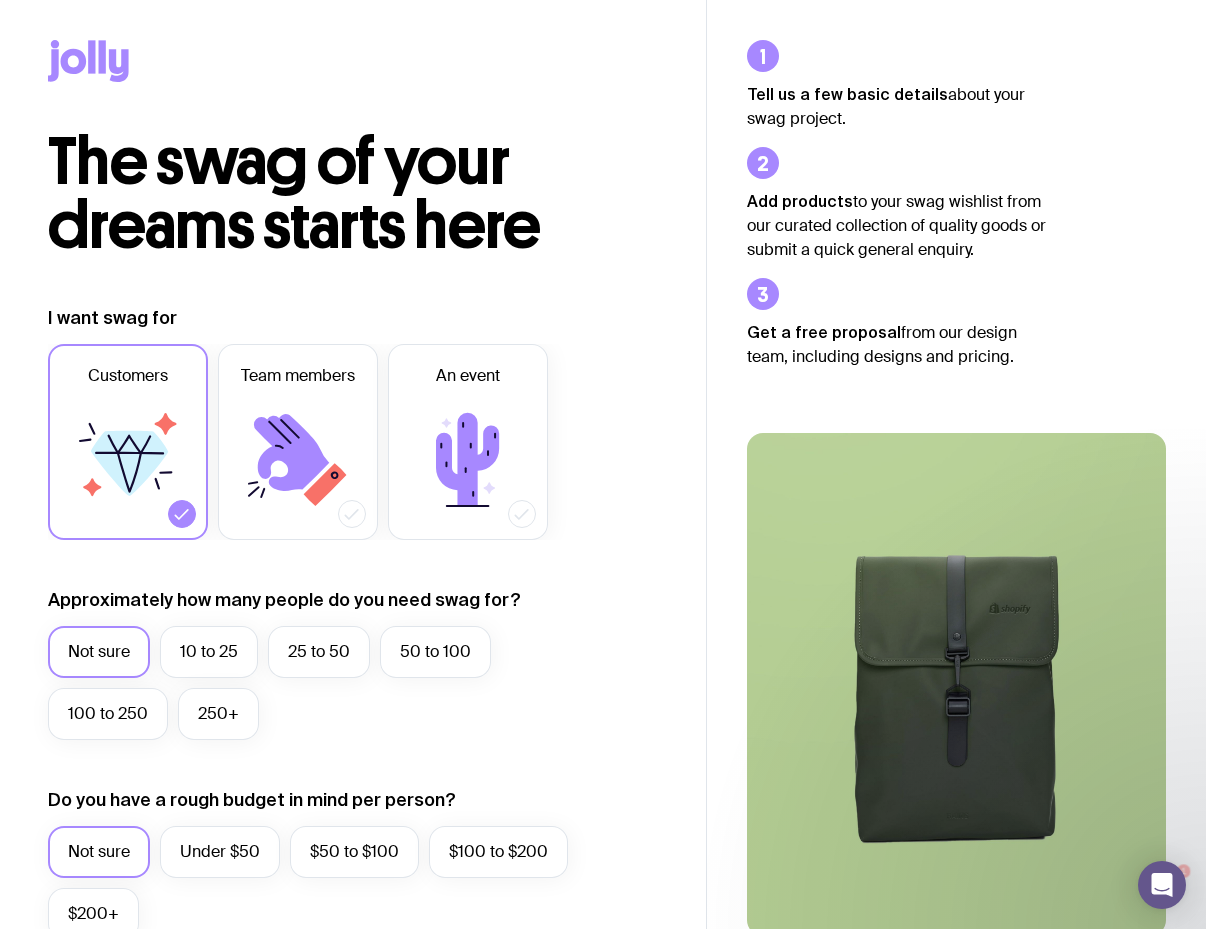 click 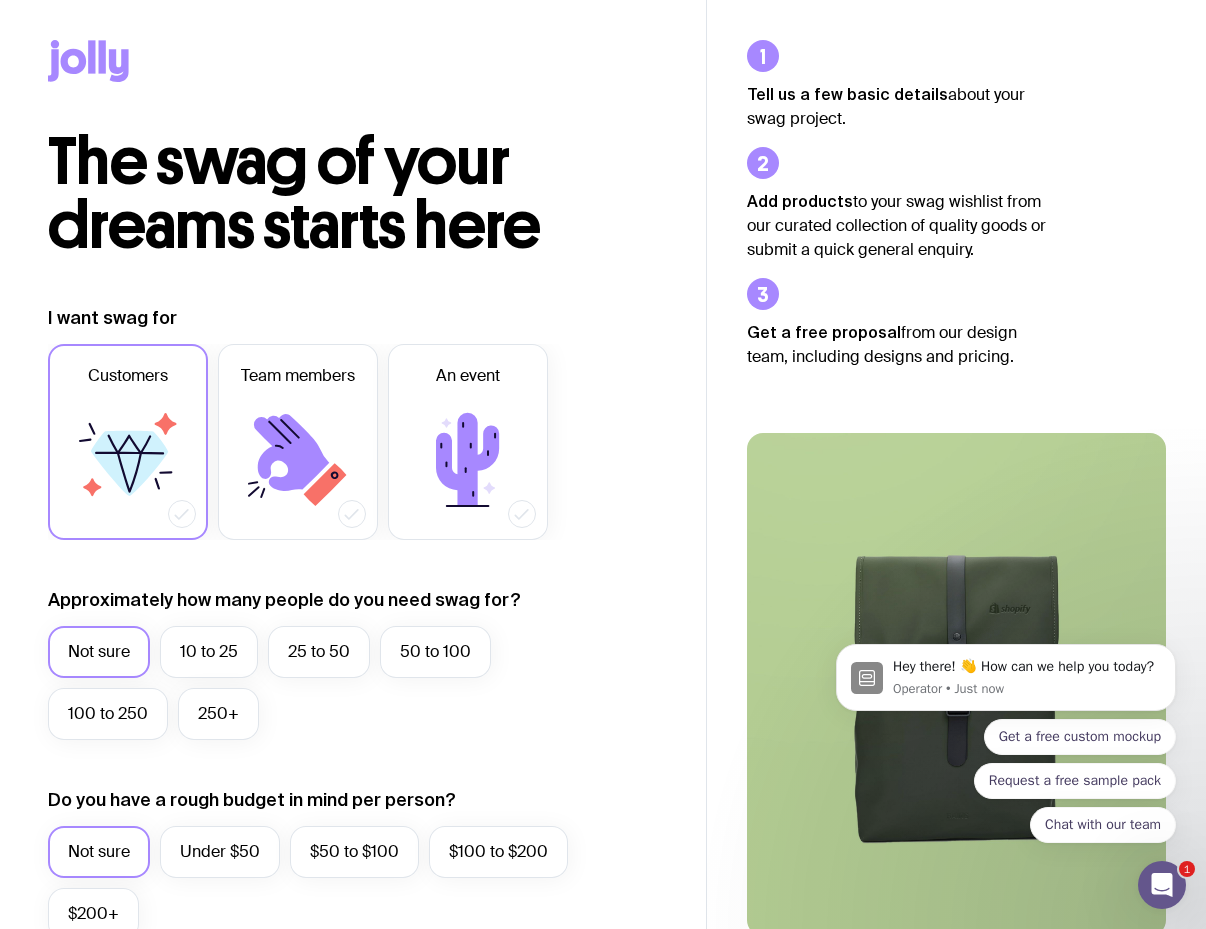 scroll, scrollTop: 0, scrollLeft: 0, axis: both 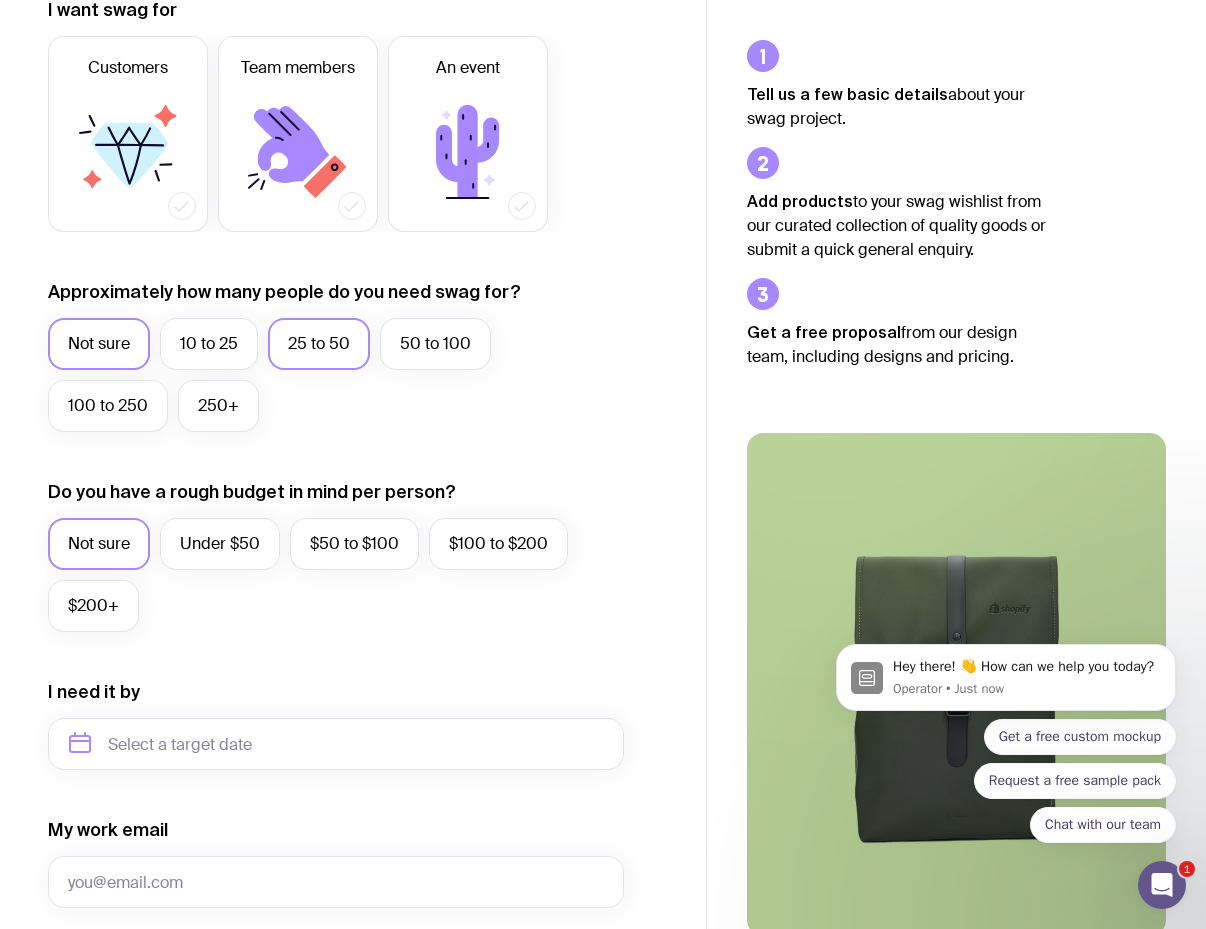click on "25 to 50" at bounding box center (319, 344) 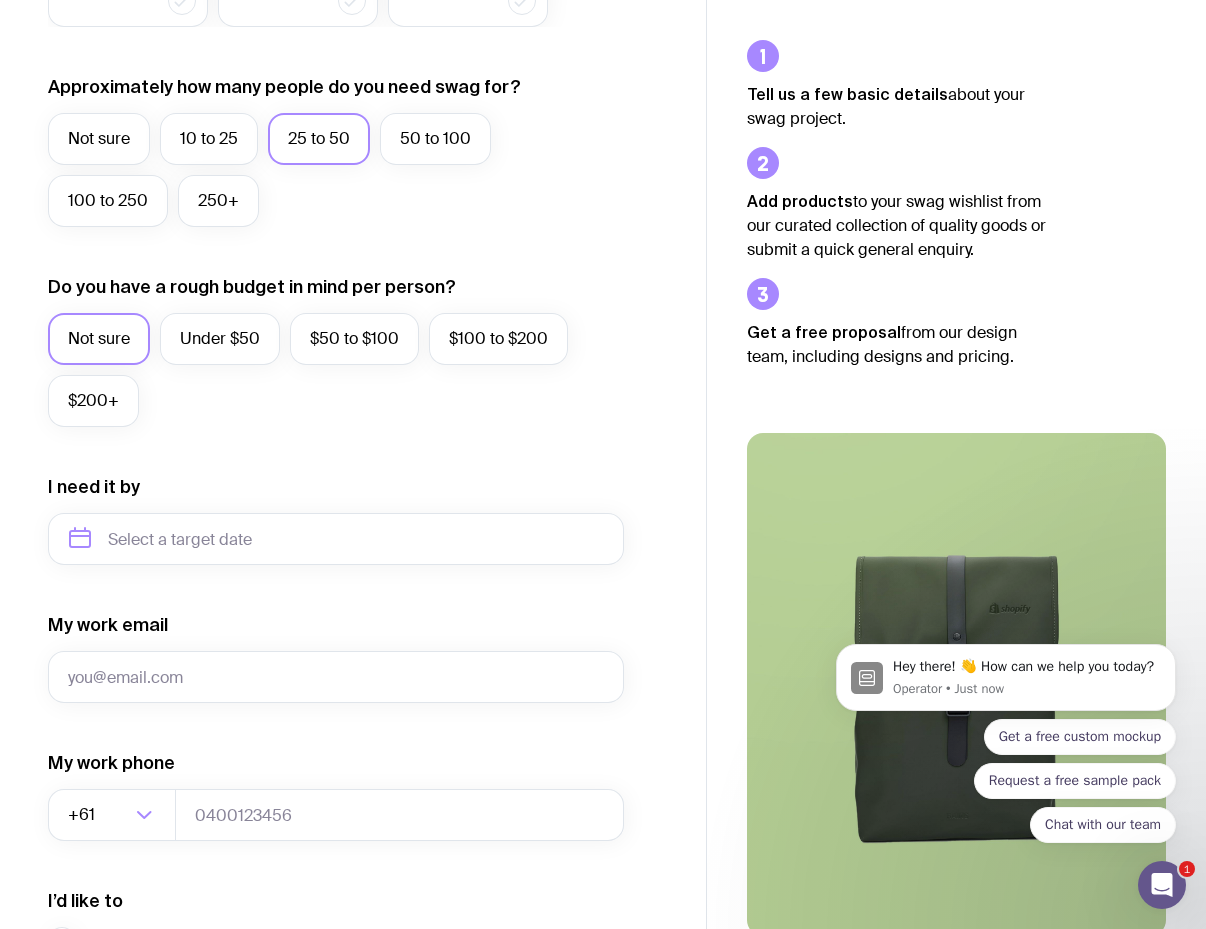 scroll, scrollTop: 517, scrollLeft: 0, axis: vertical 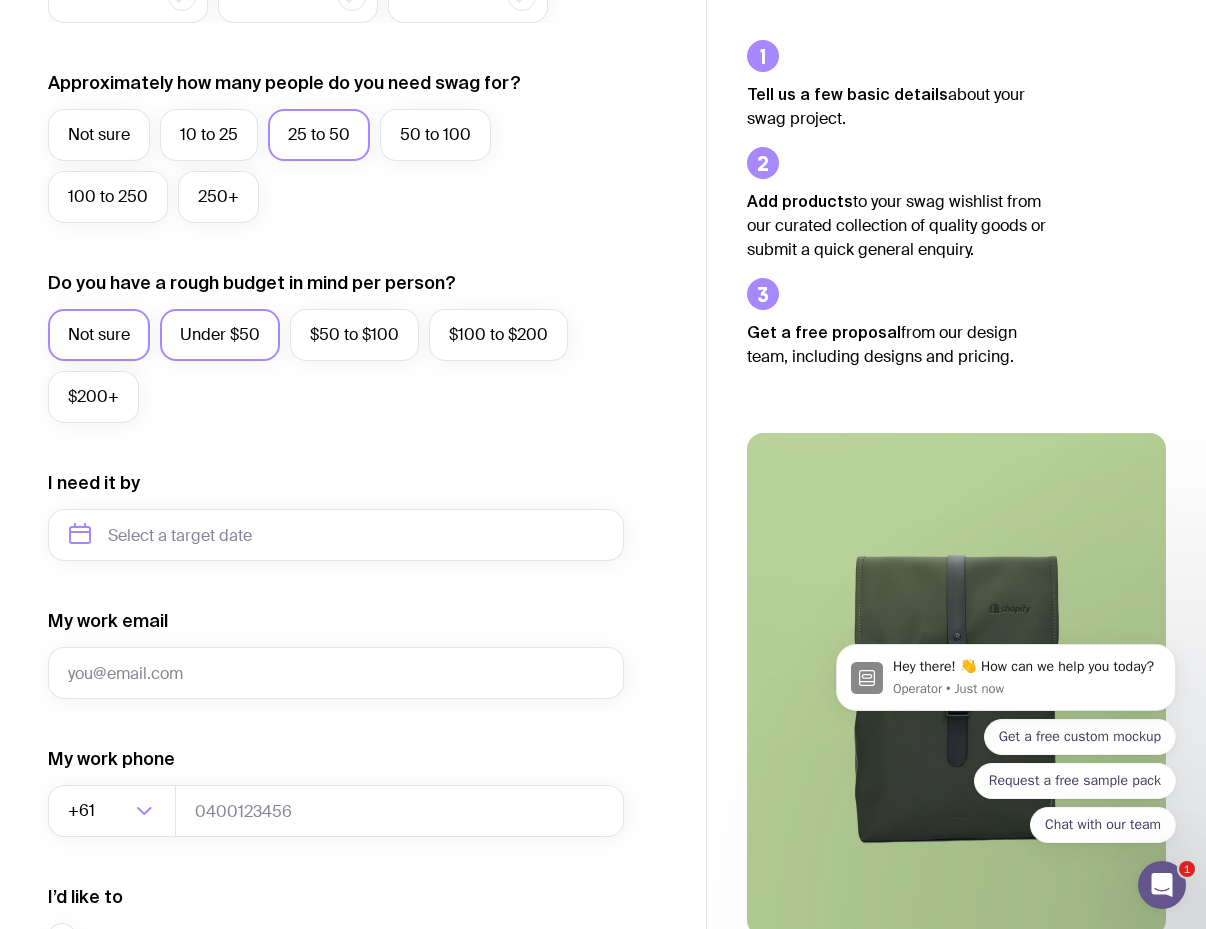 click on "Under $50" at bounding box center (220, 335) 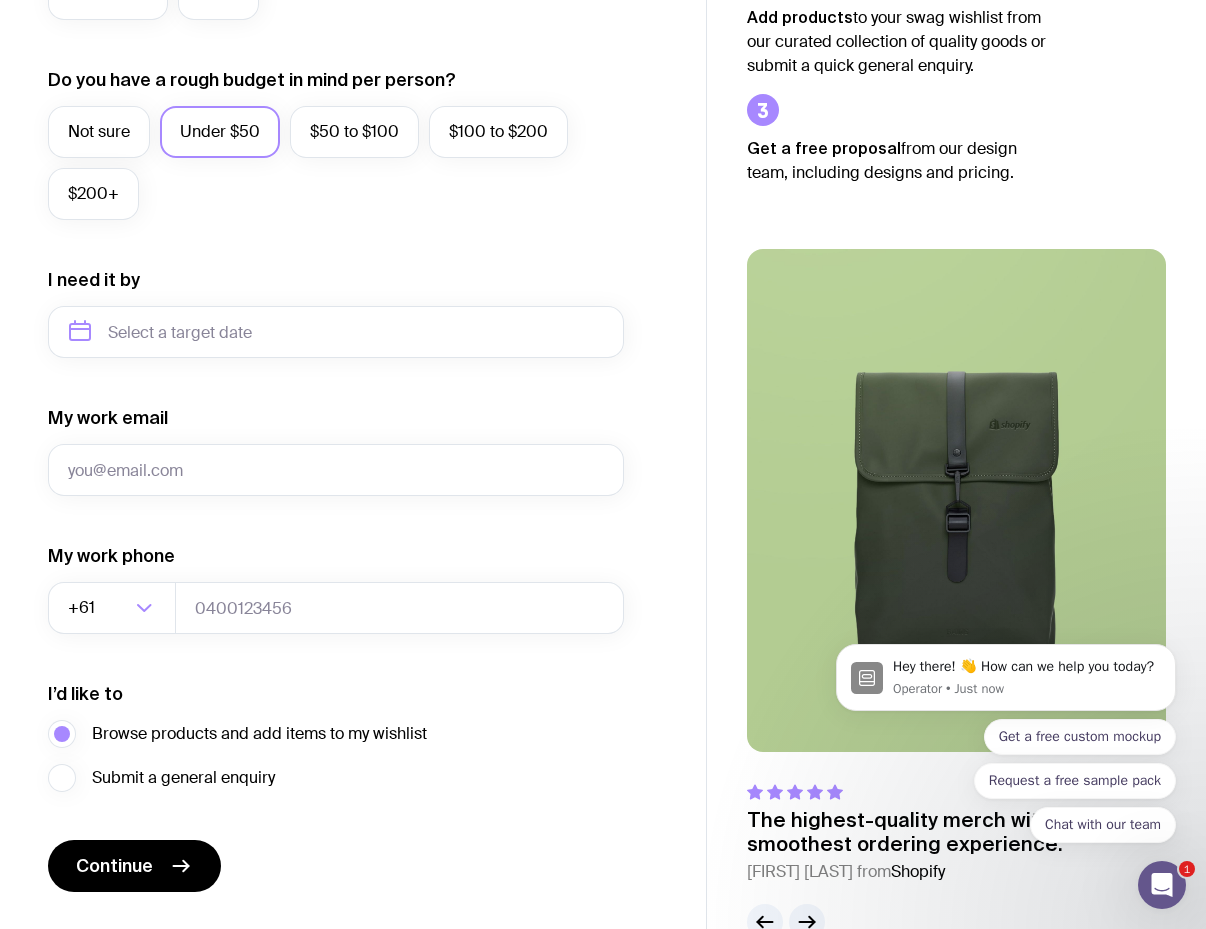 scroll, scrollTop: 724, scrollLeft: 0, axis: vertical 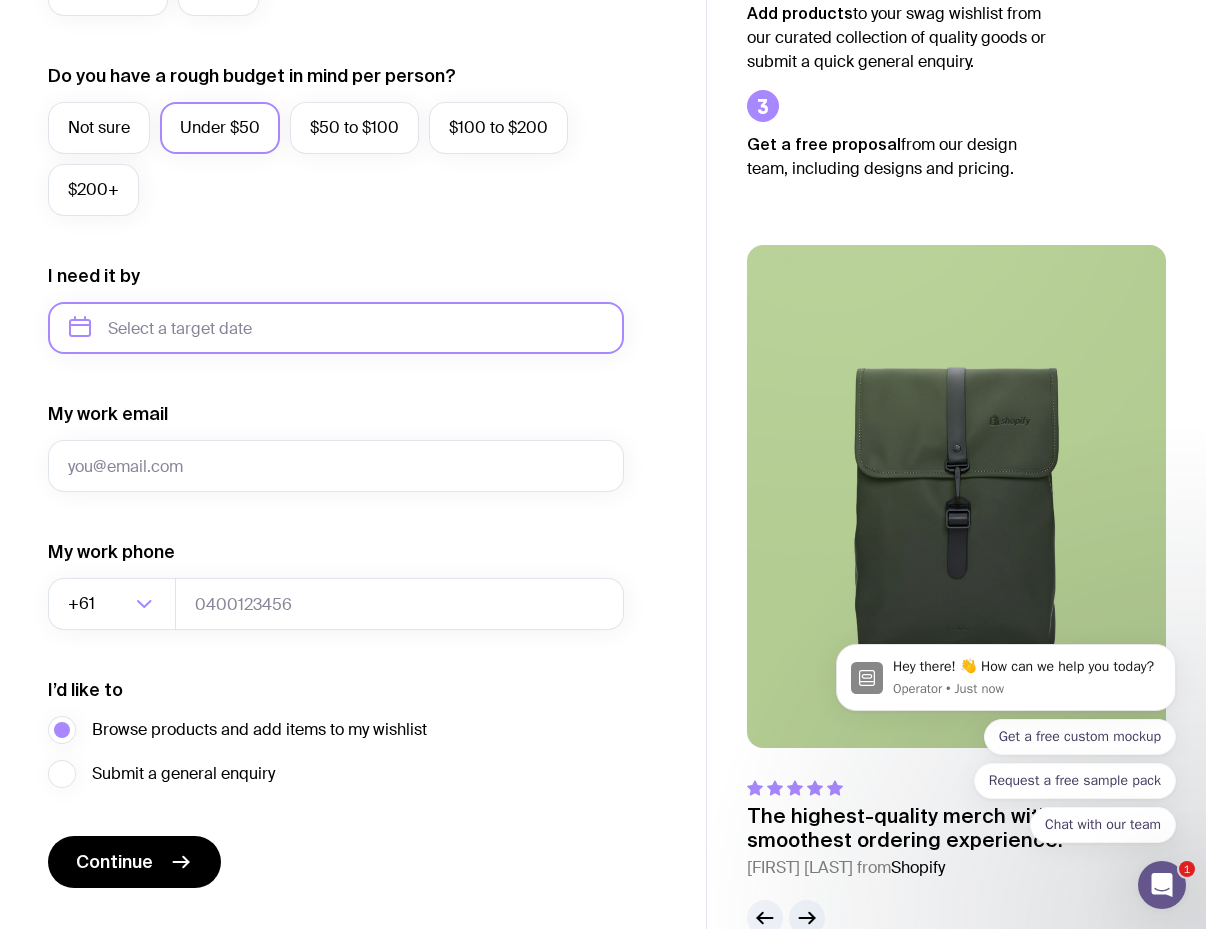 click at bounding box center (336, 328) 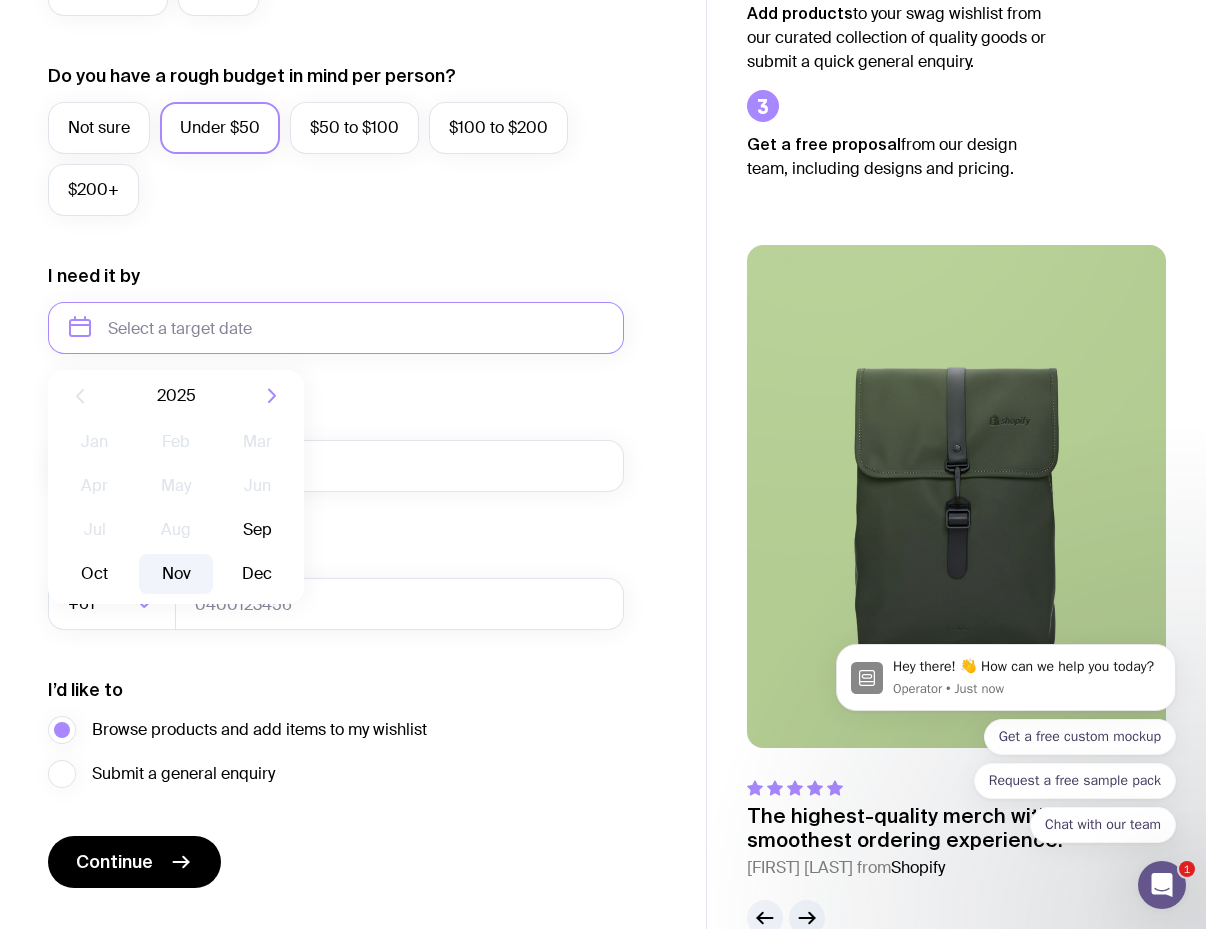 click on "Nov" 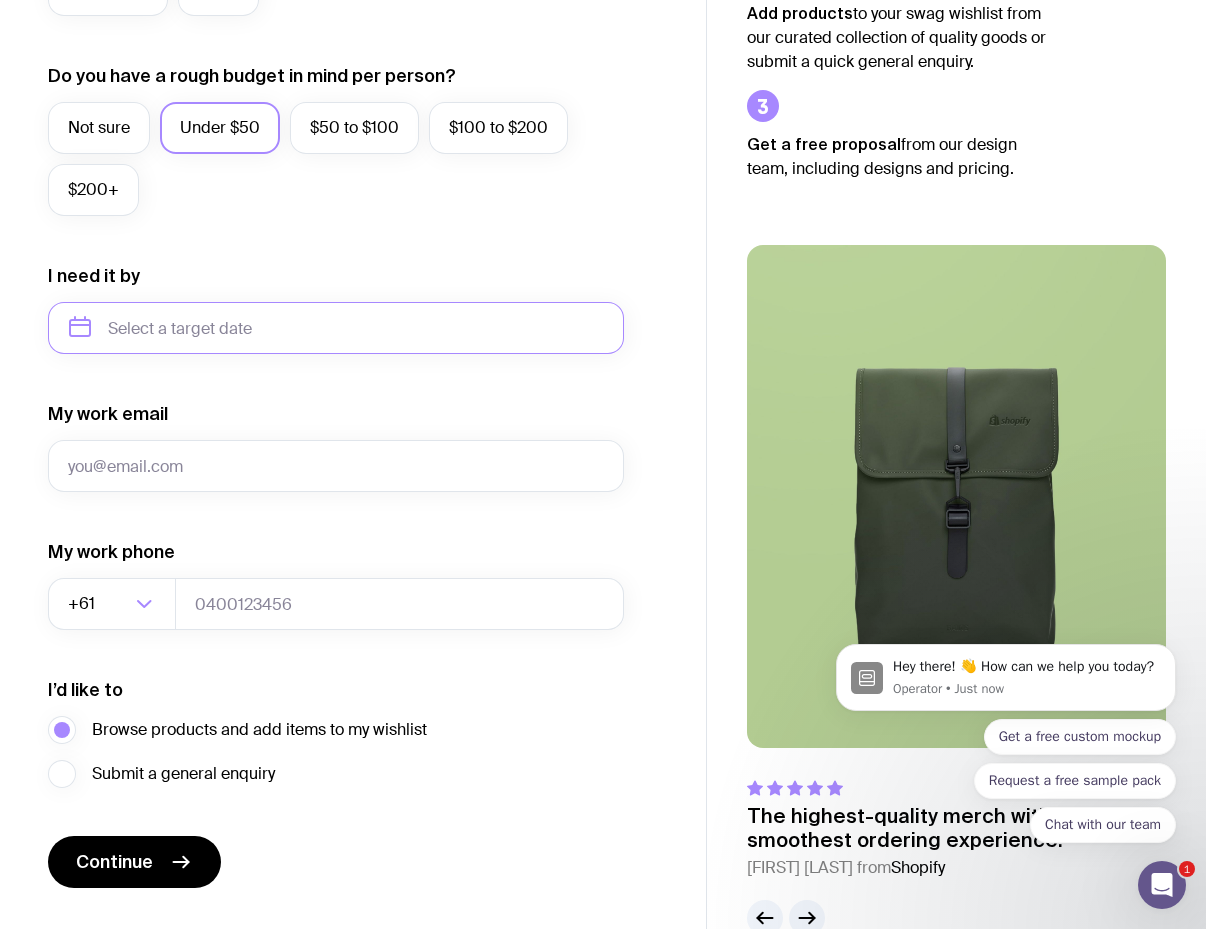 type on "[DATE]" 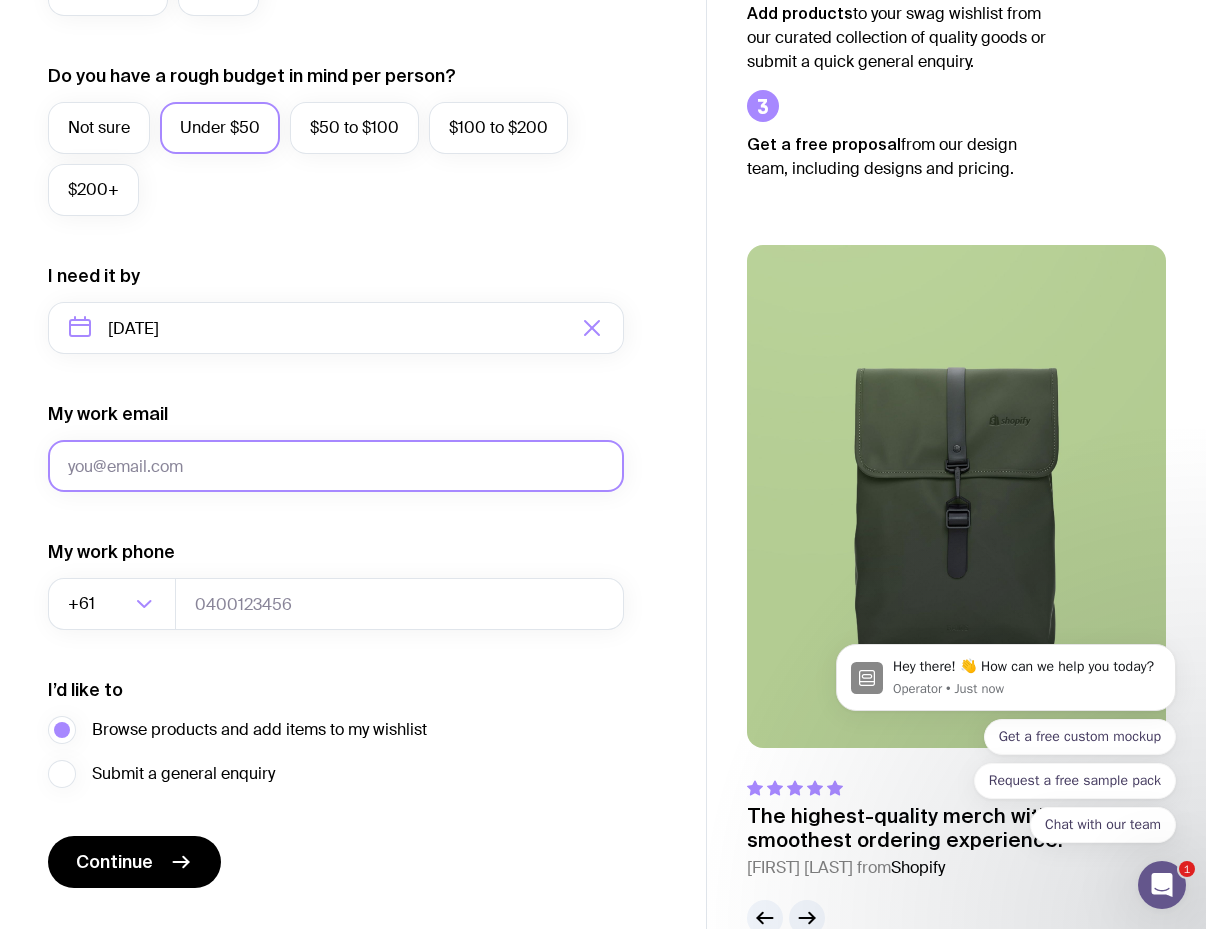 click on "My work email" at bounding box center (336, 466) 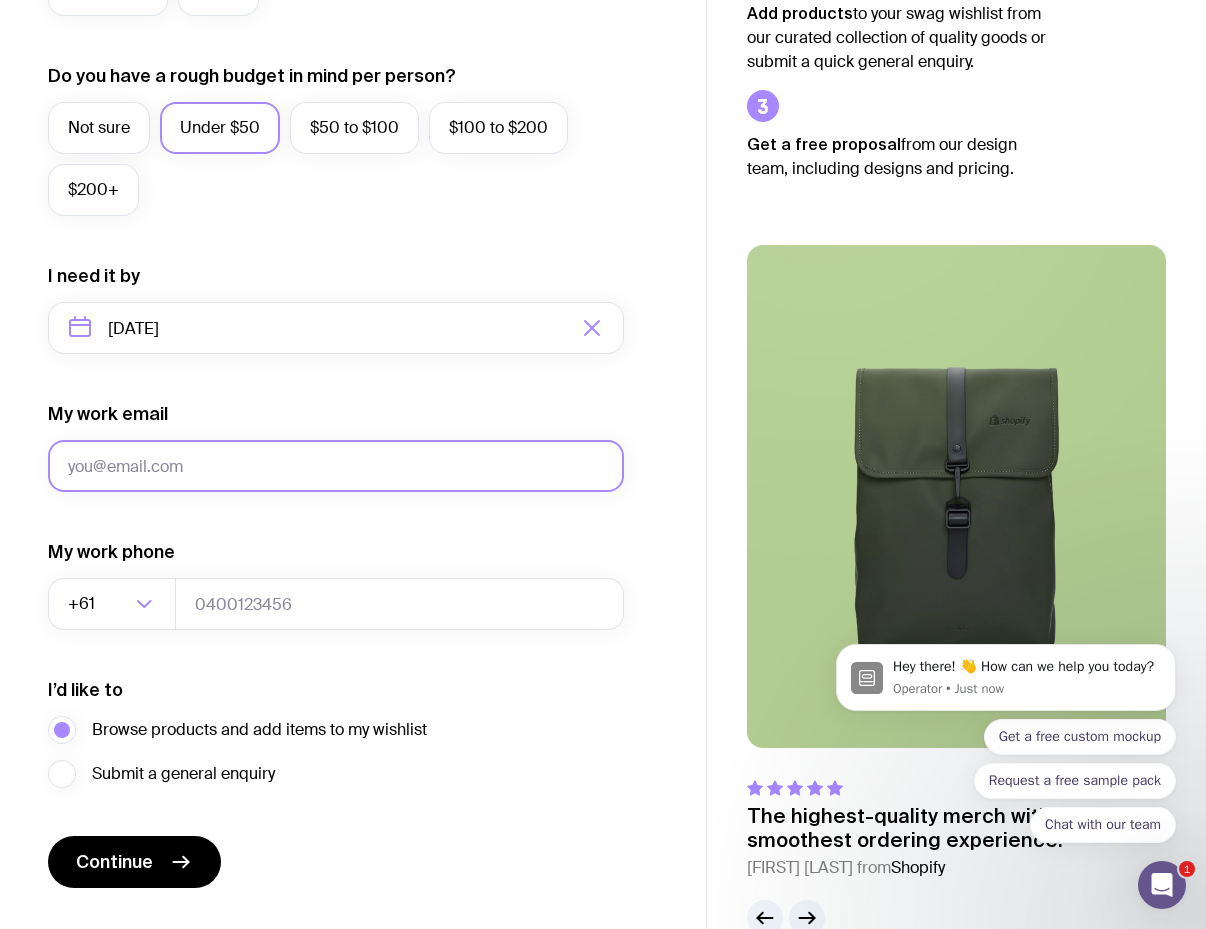type on "[EMAIL]" 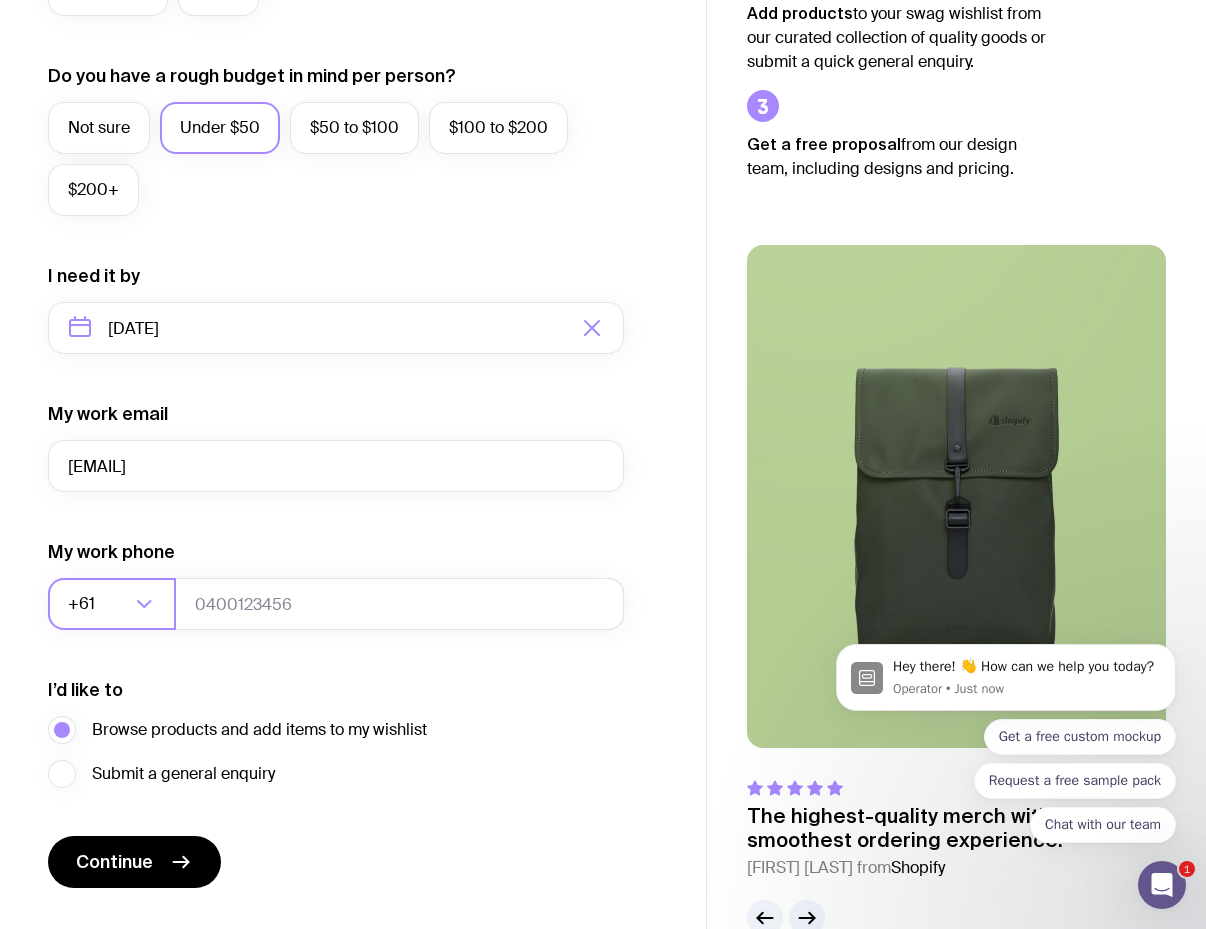 click 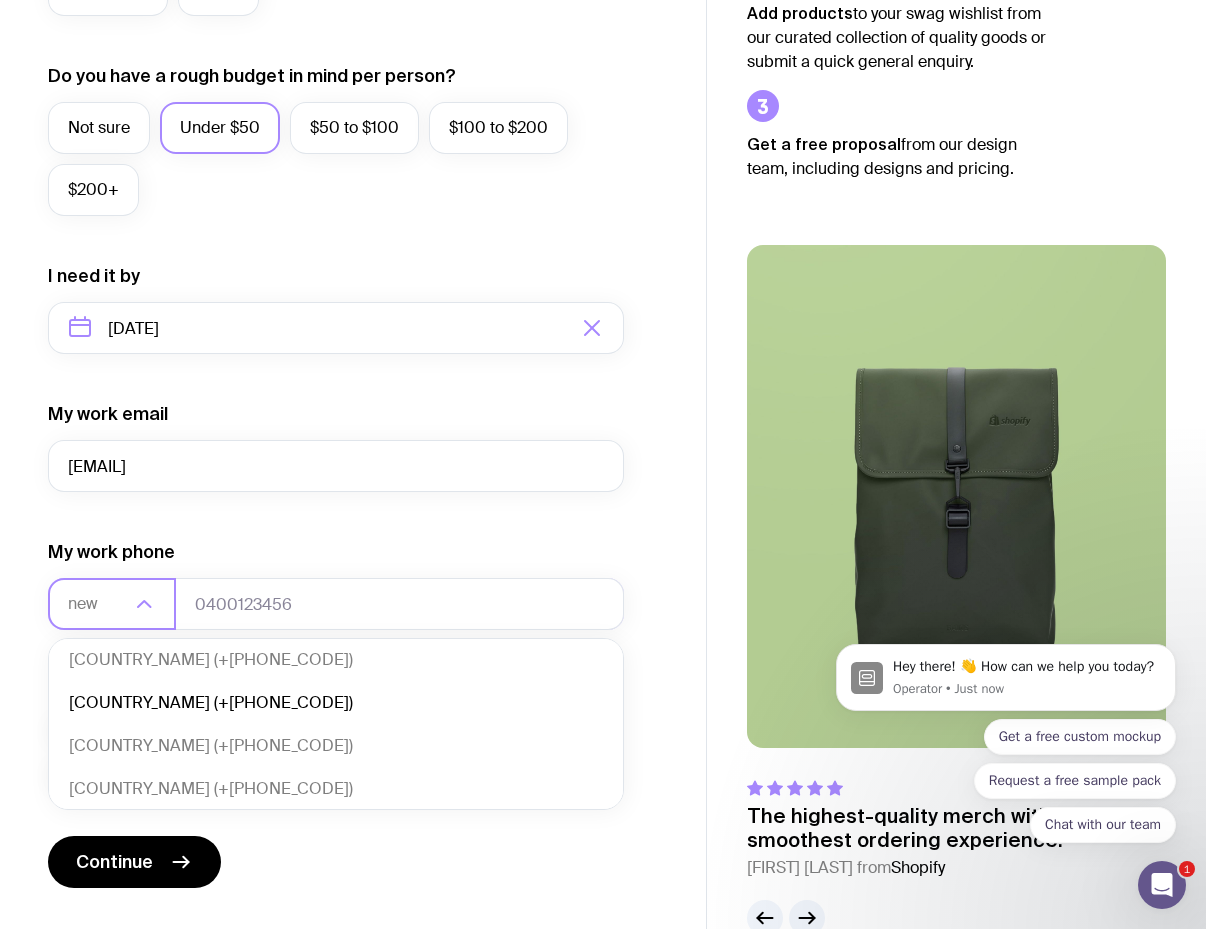 scroll, scrollTop: 0, scrollLeft: 0, axis: both 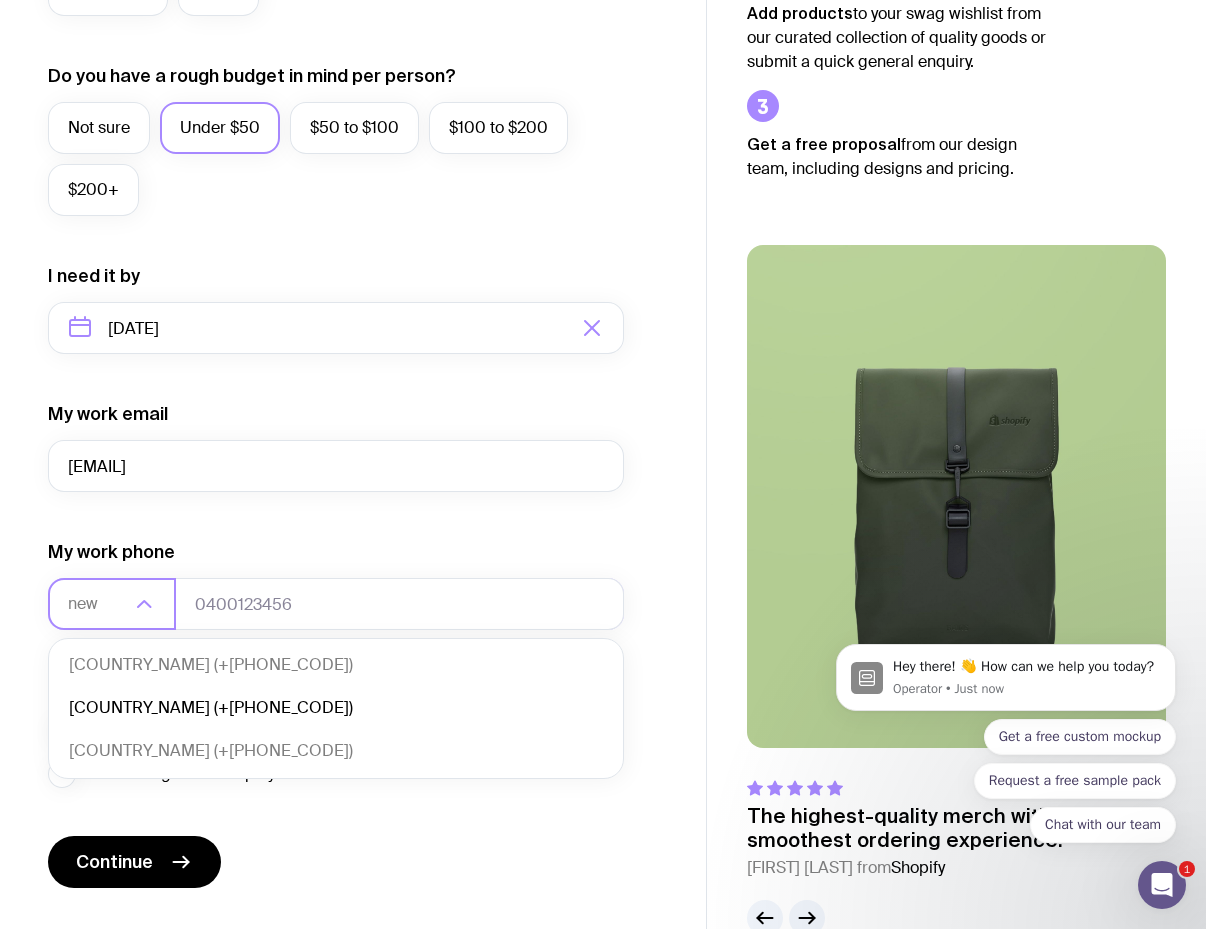 click on "[COUNTRY_NAME] (+[PHONE_CODE])" 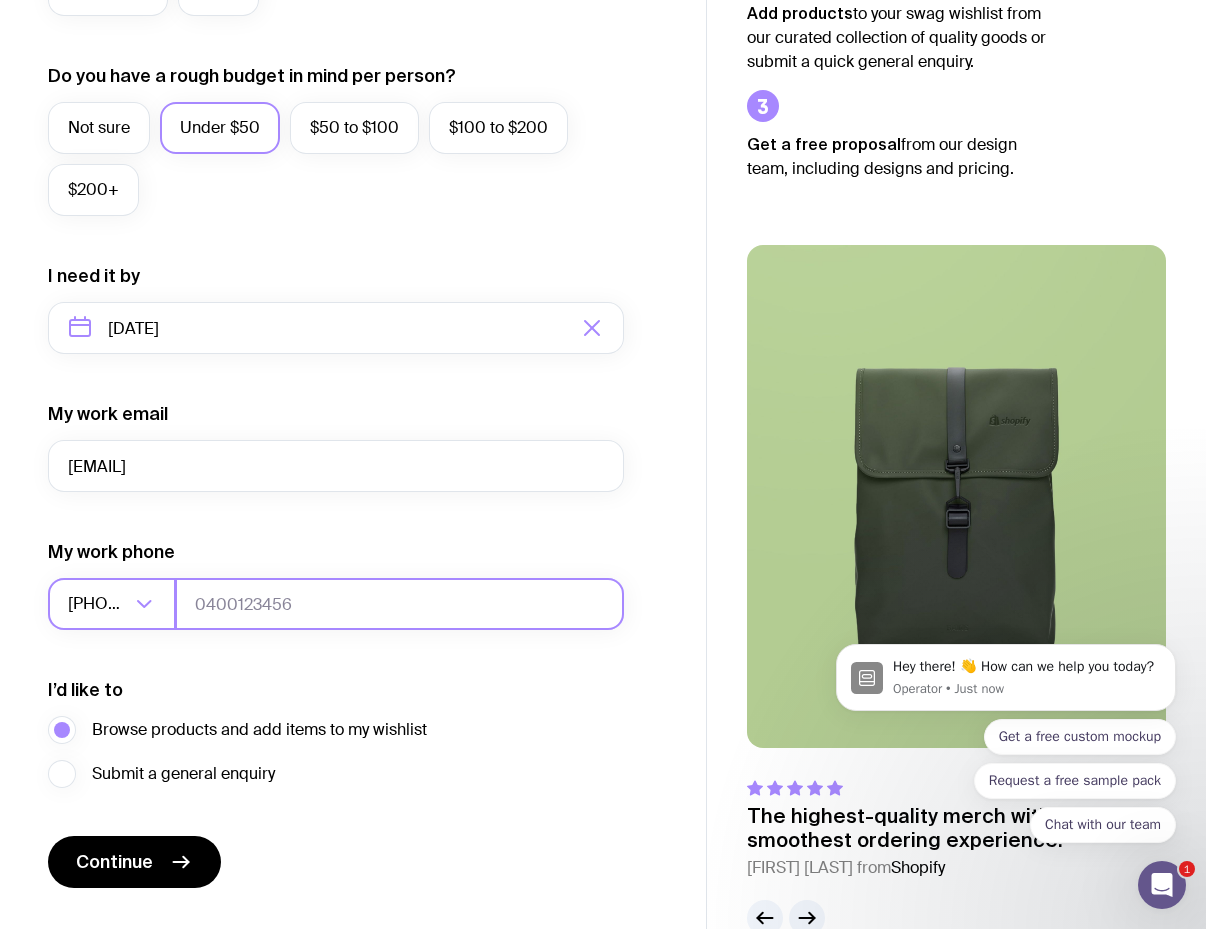 click at bounding box center [399, 604] 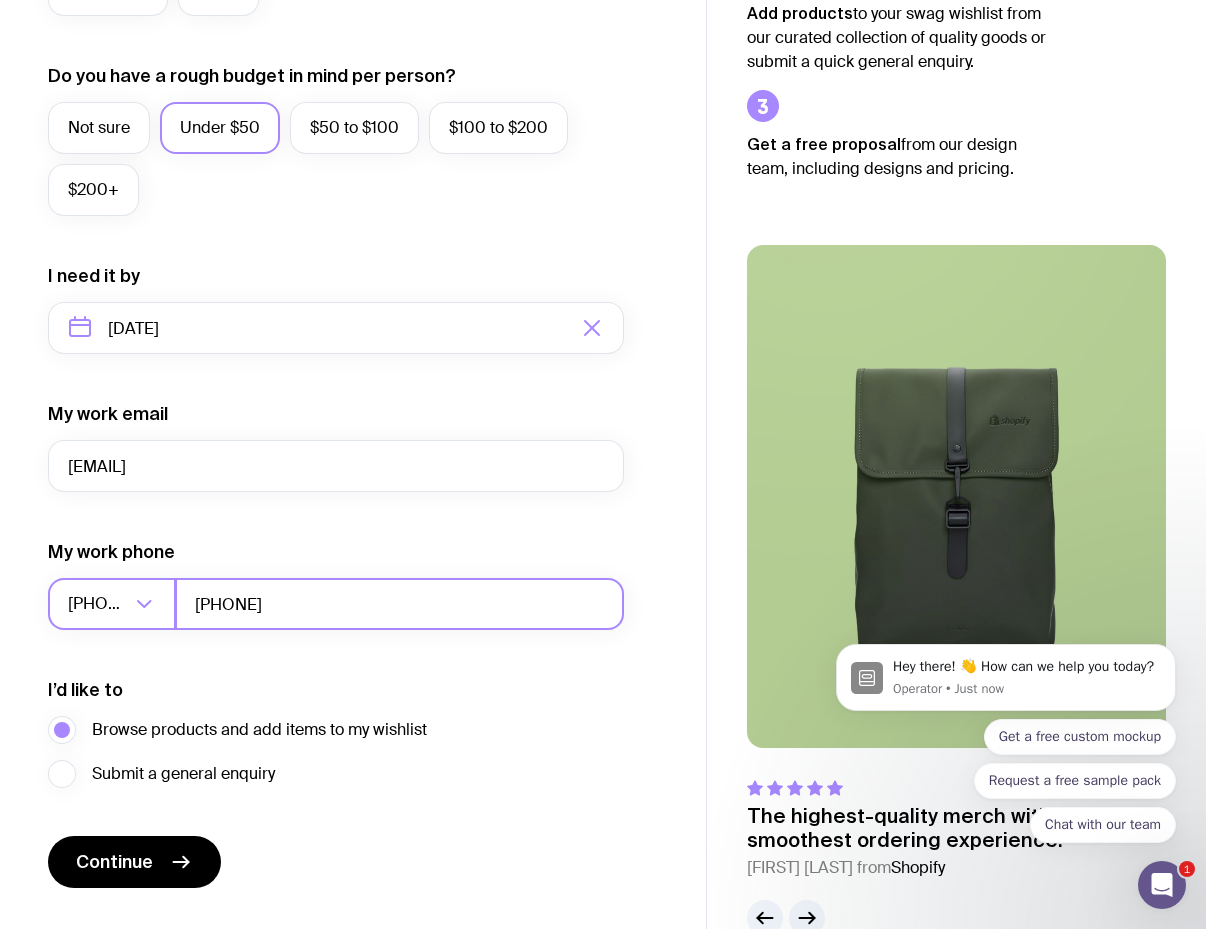 type on "[PHONE]" 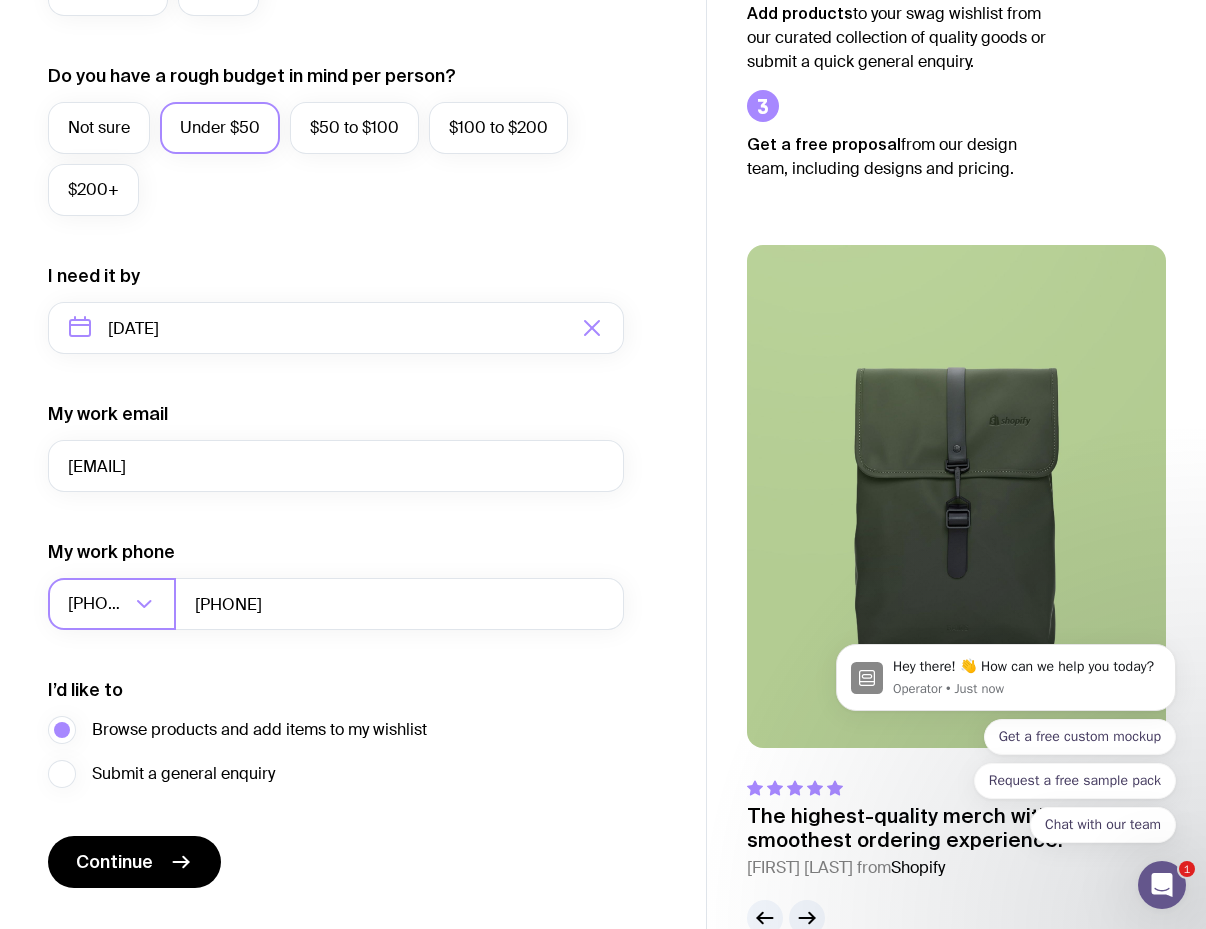 click on "I want swag for Customers Team members An event Approximately how many people do you need swag for? Not sure 10 to 25 25 to 50 50 to 100 100 to 250 250+ Do you have a rough budget in mind per person? Not sure Under $50 $50 to $100 $100 to $200 $200+ I need it by [DATE] My work email [EMAIL] My work phone +[PHONE] Loading... [PHONE] I’d like to Browse products and add items to my wishlist Submit a general enquiry Continue" at bounding box center (336, 235) 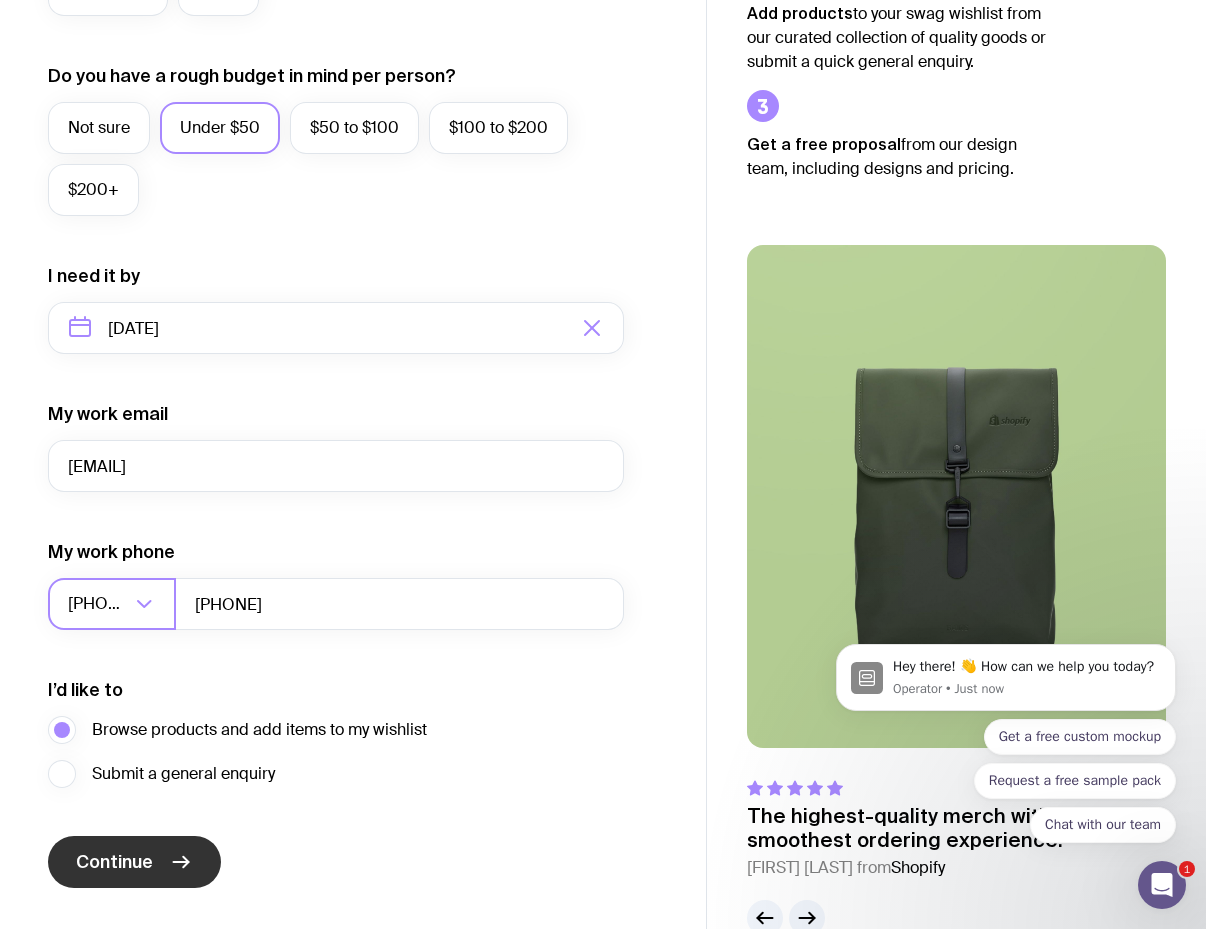 click on "Continue" at bounding box center [134, 862] 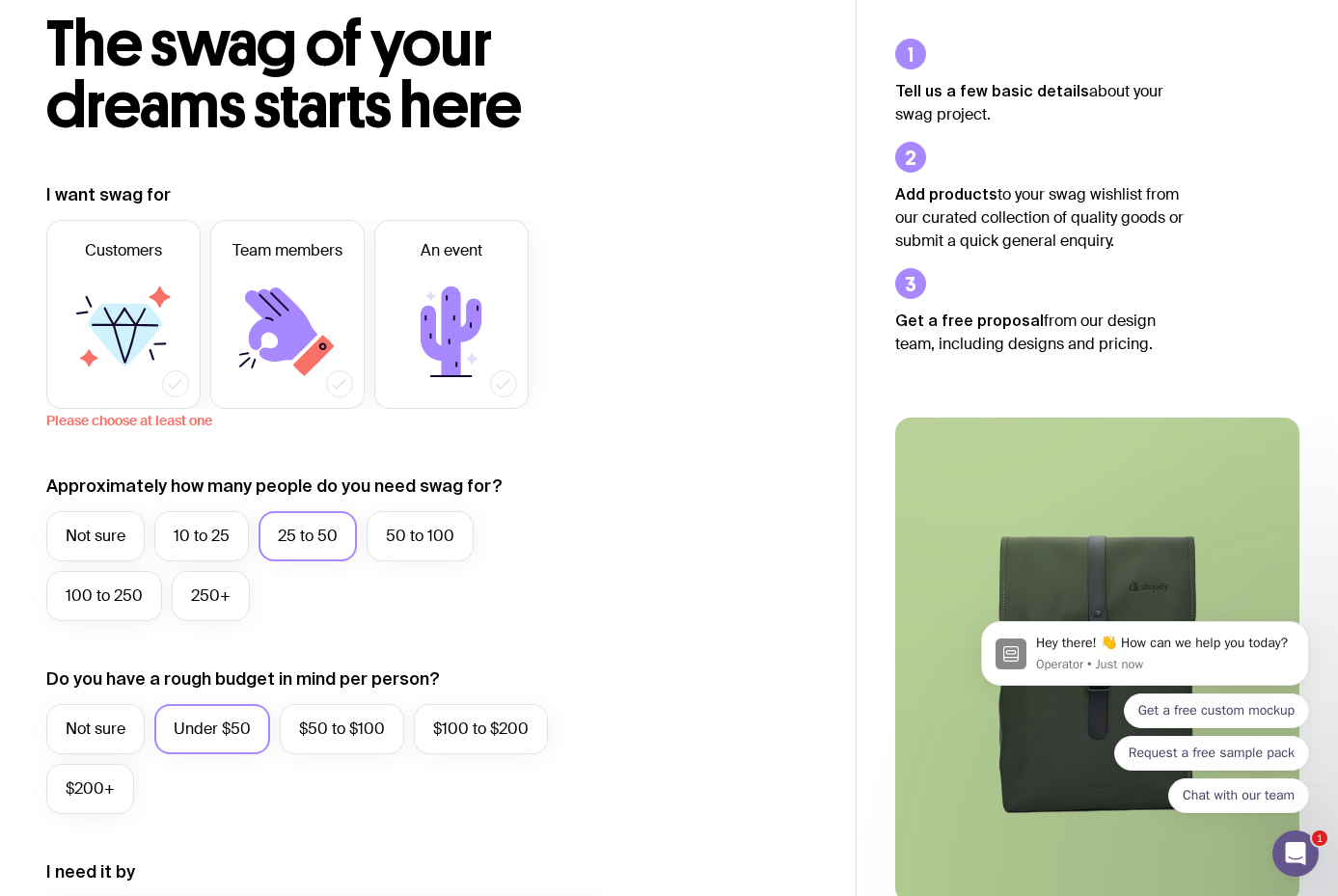 scroll, scrollTop: 0, scrollLeft: 0, axis: both 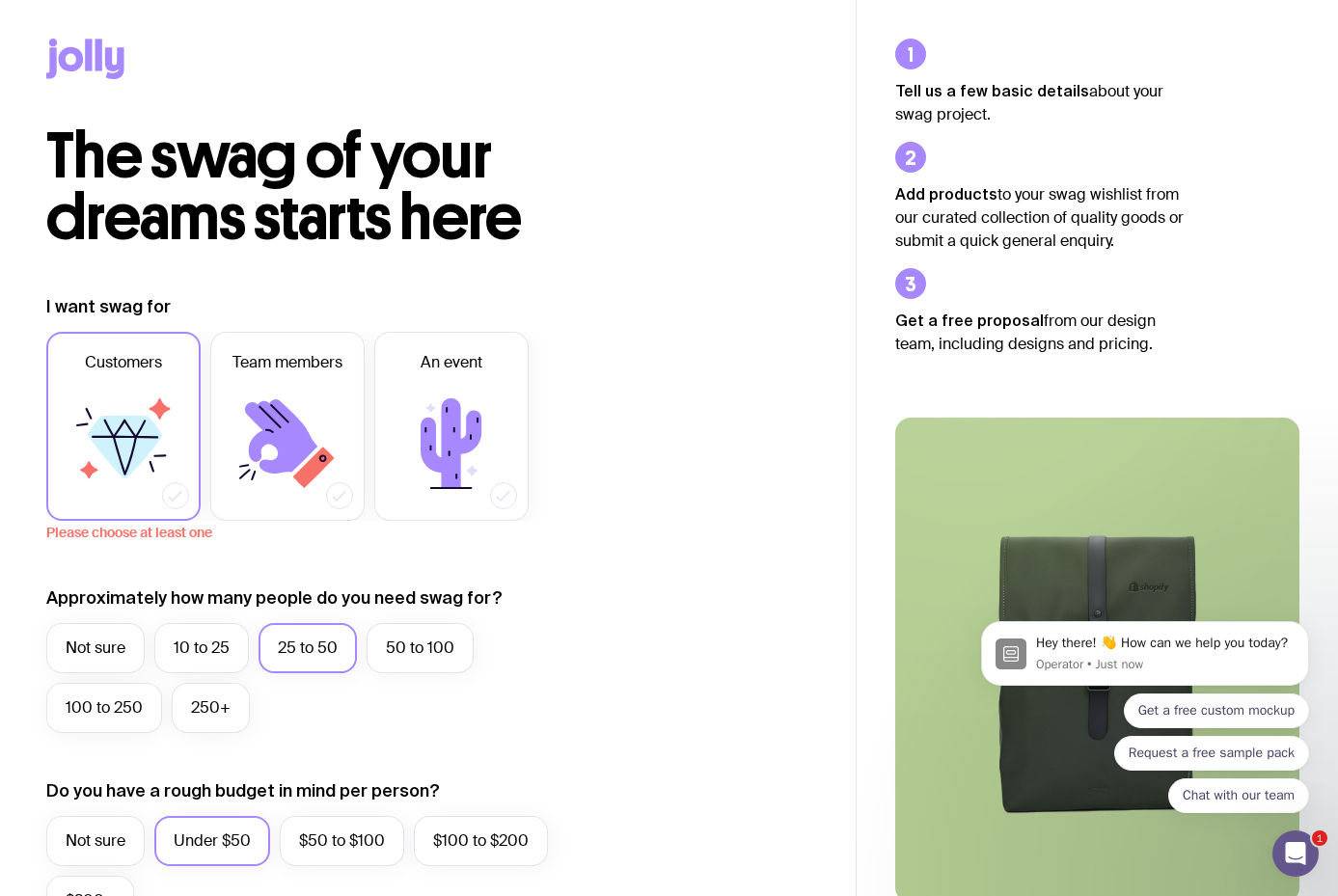 click 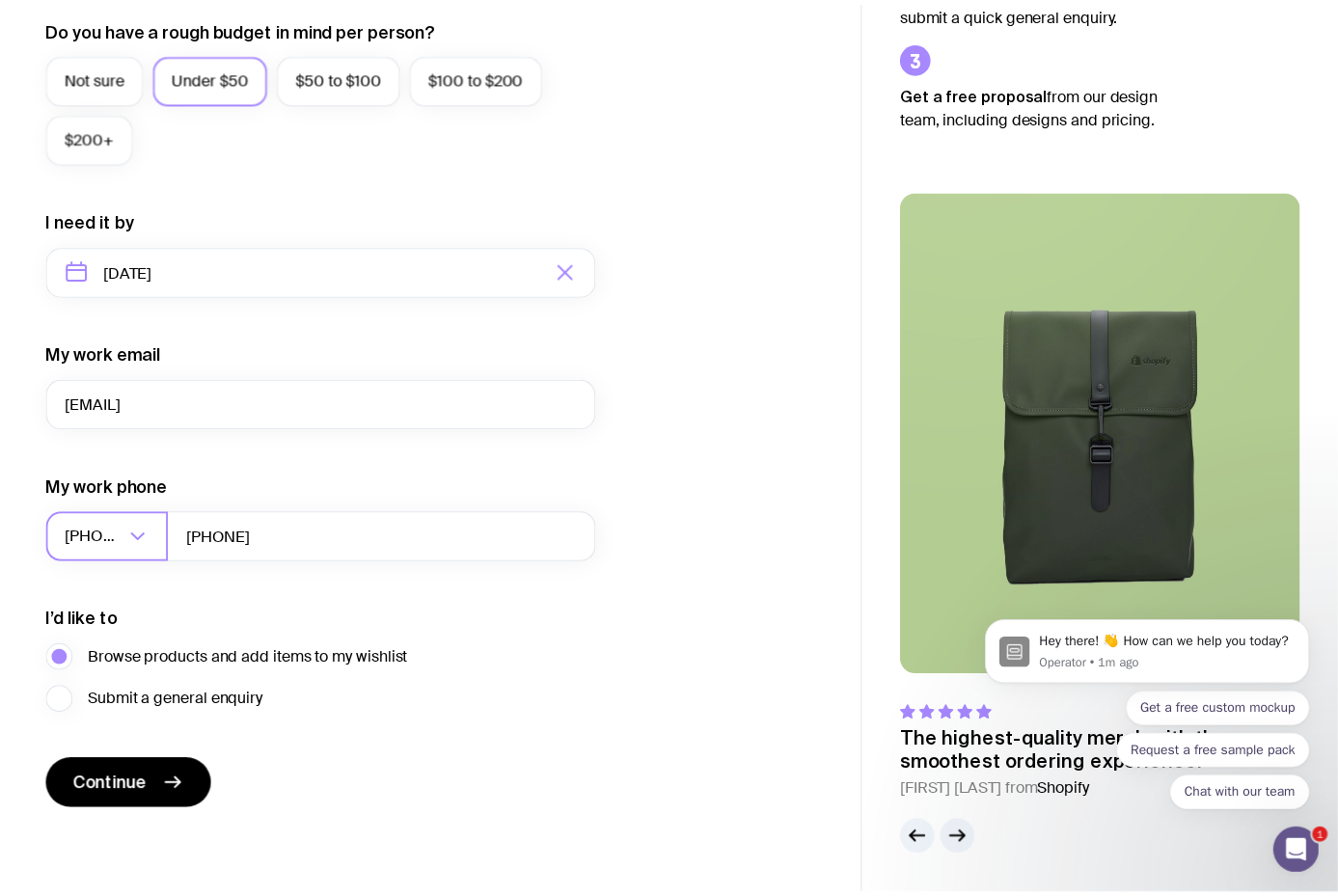 scroll, scrollTop: 0, scrollLeft: 0, axis: both 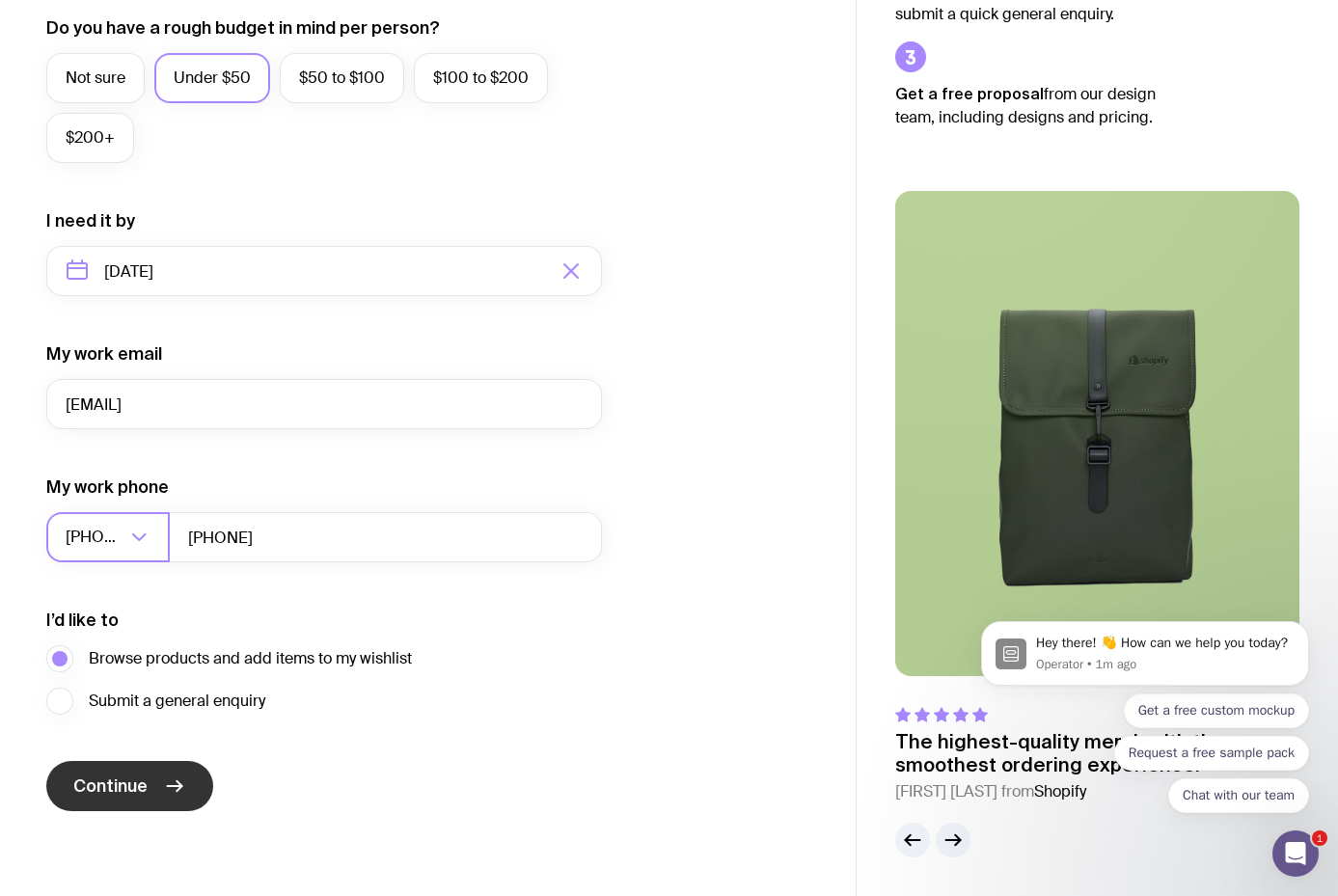 click on "Continue" at bounding box center (110, 786) 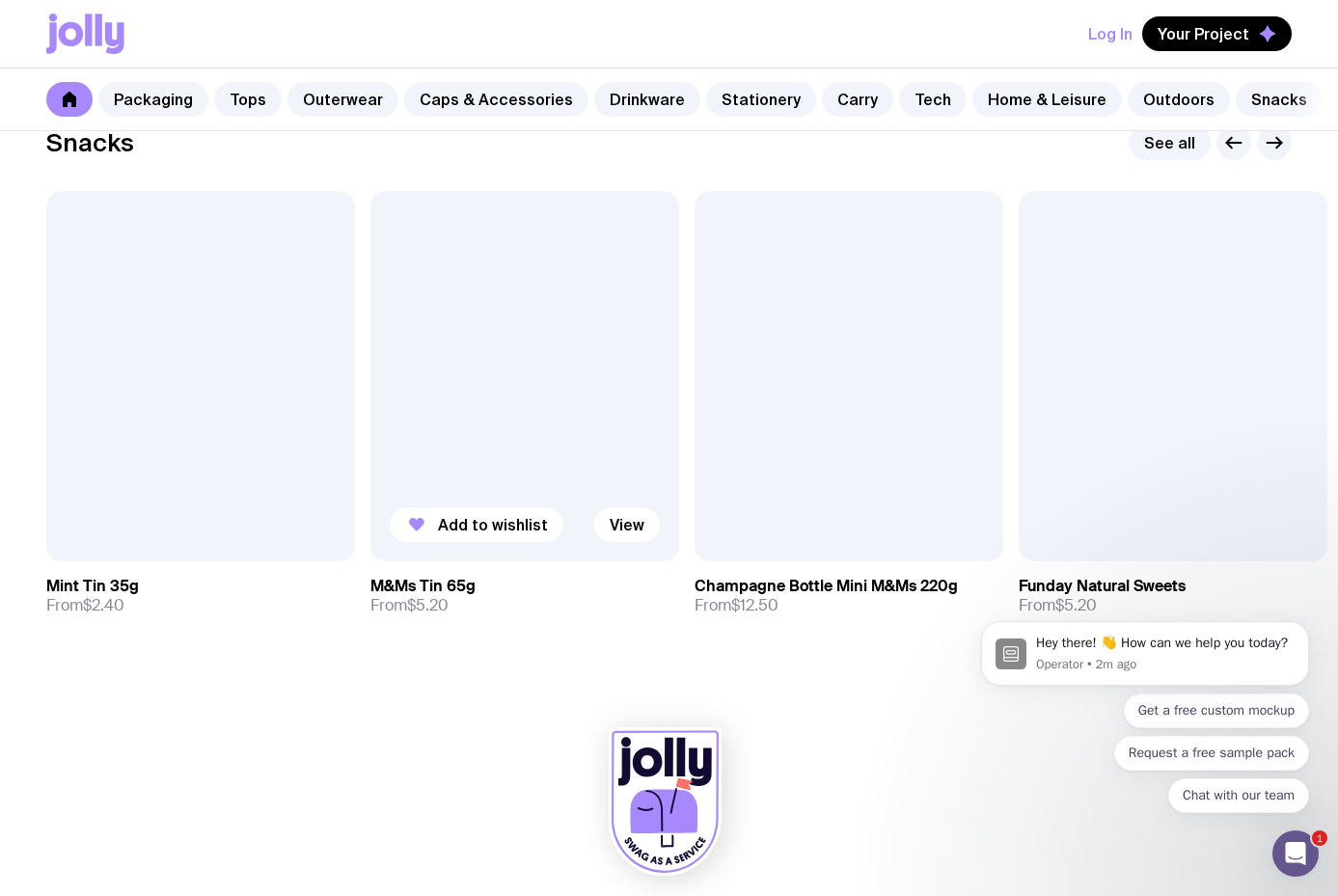 scroll, scrollTop: 6620, scrollLeft: 0, axis: vertical 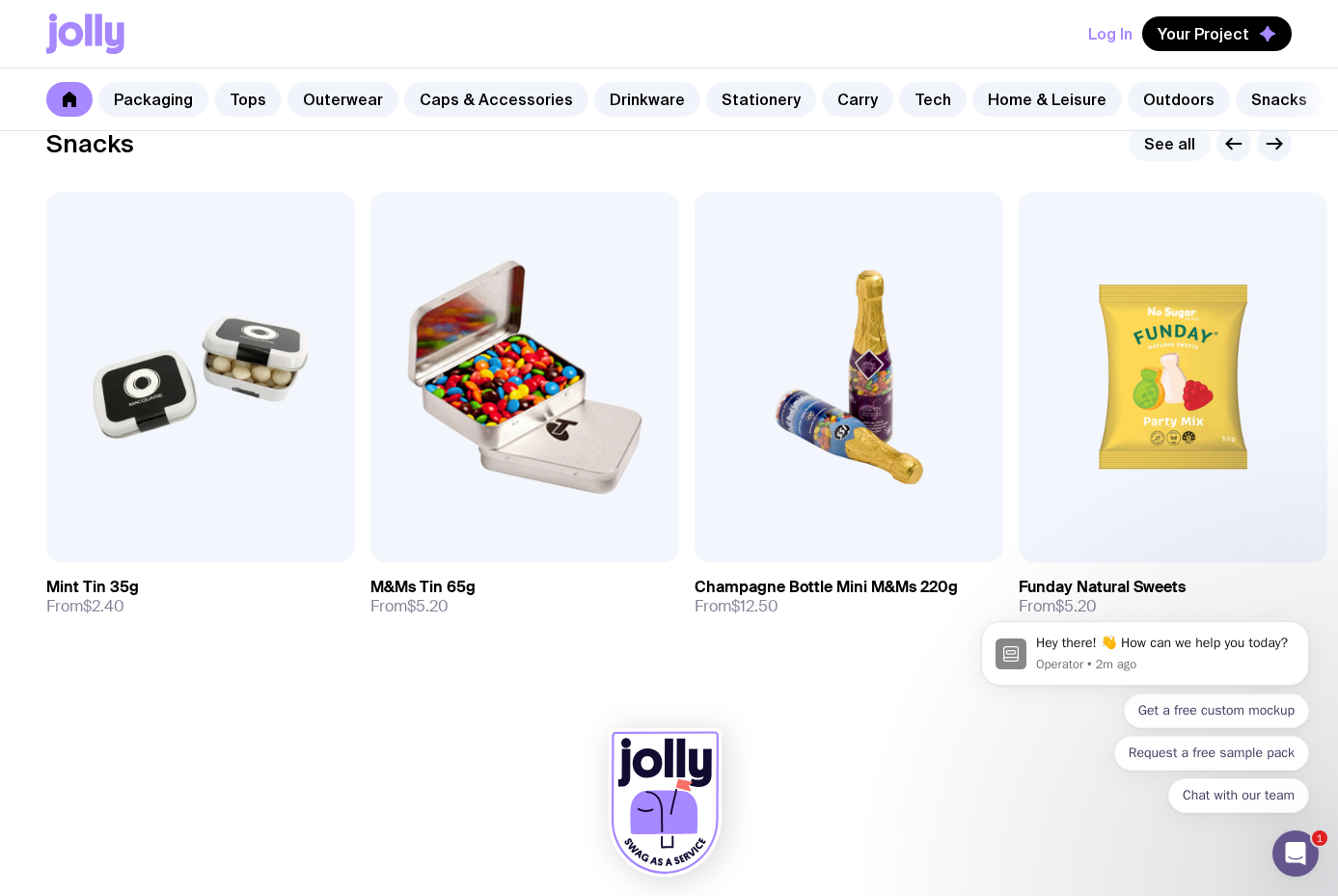 click on "See all" at bounding box center (1169, 144) 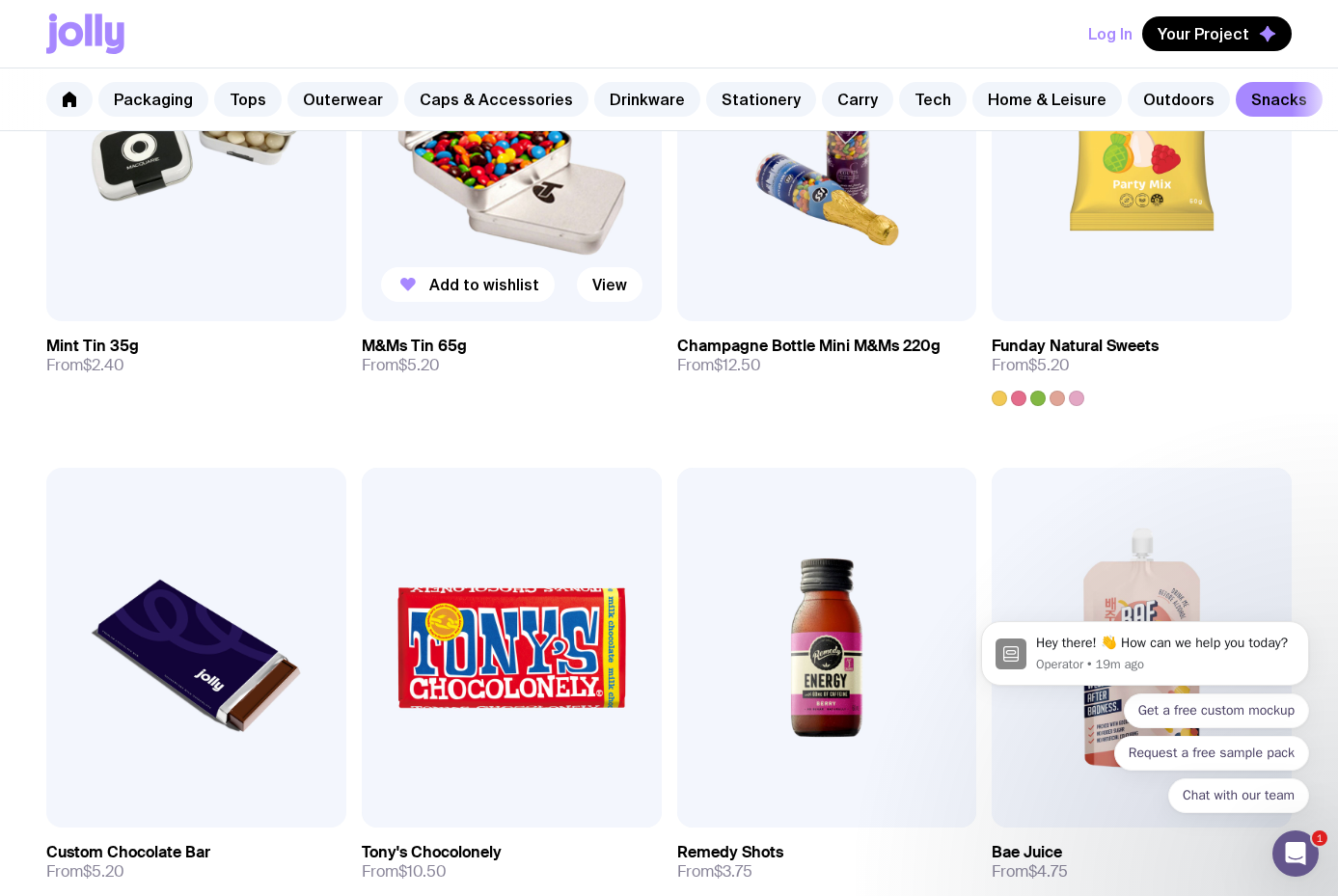 scroll, scrollTop: 951, scrollLeft: 0, axis: vertical 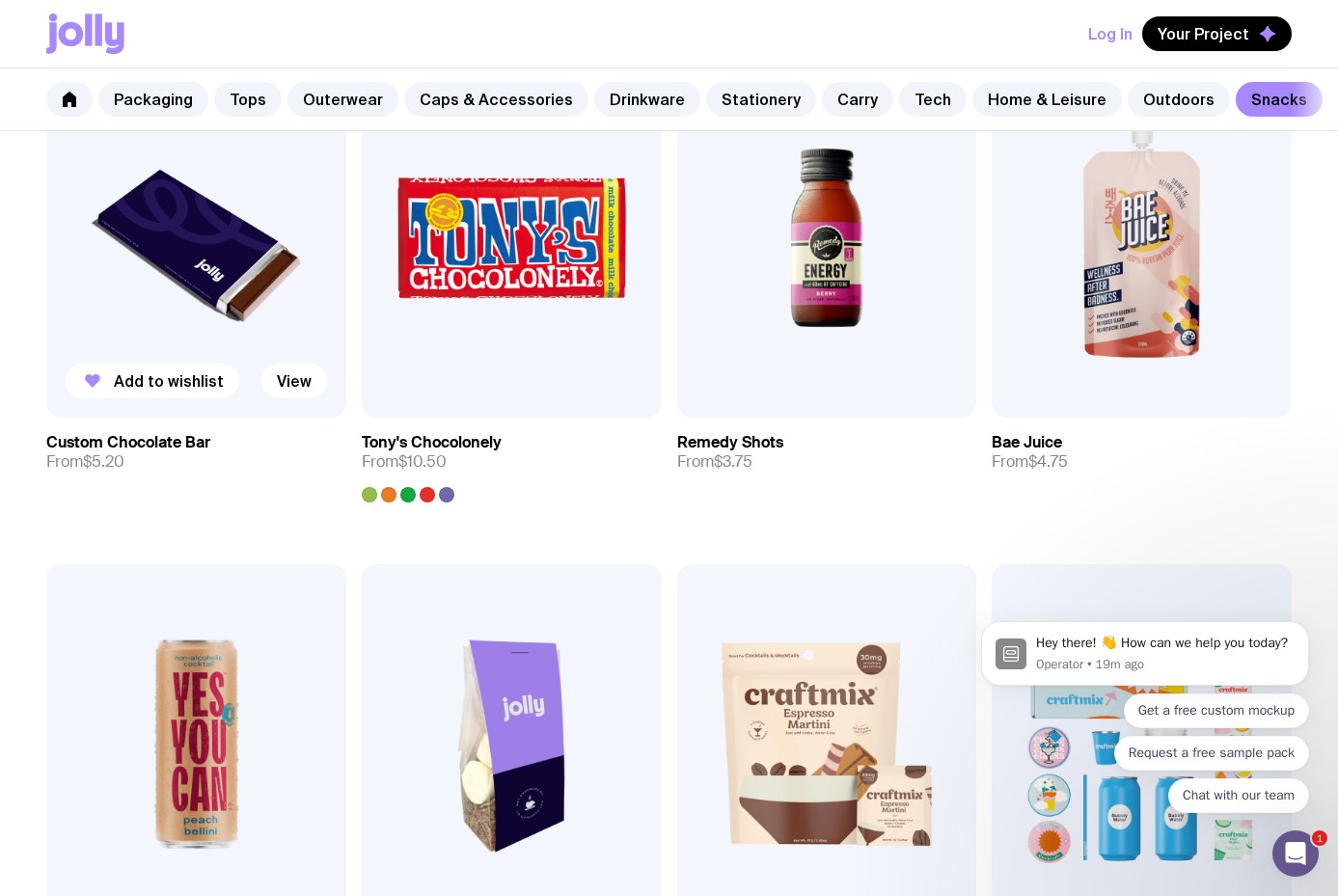 click at bounding box center (196, 237) 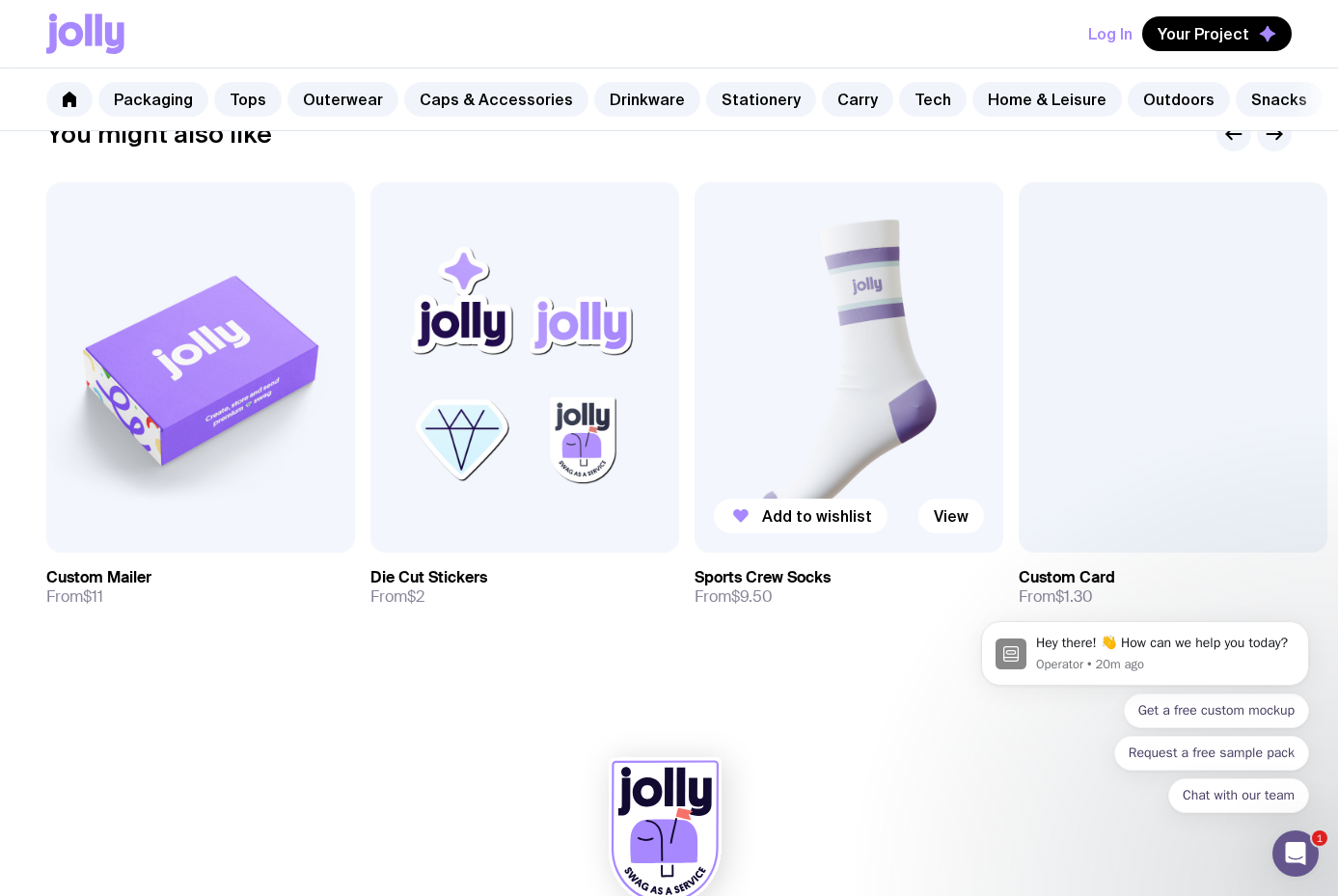 scroll, scrollTop: 907, scrollLeft: 0, axis: vertical 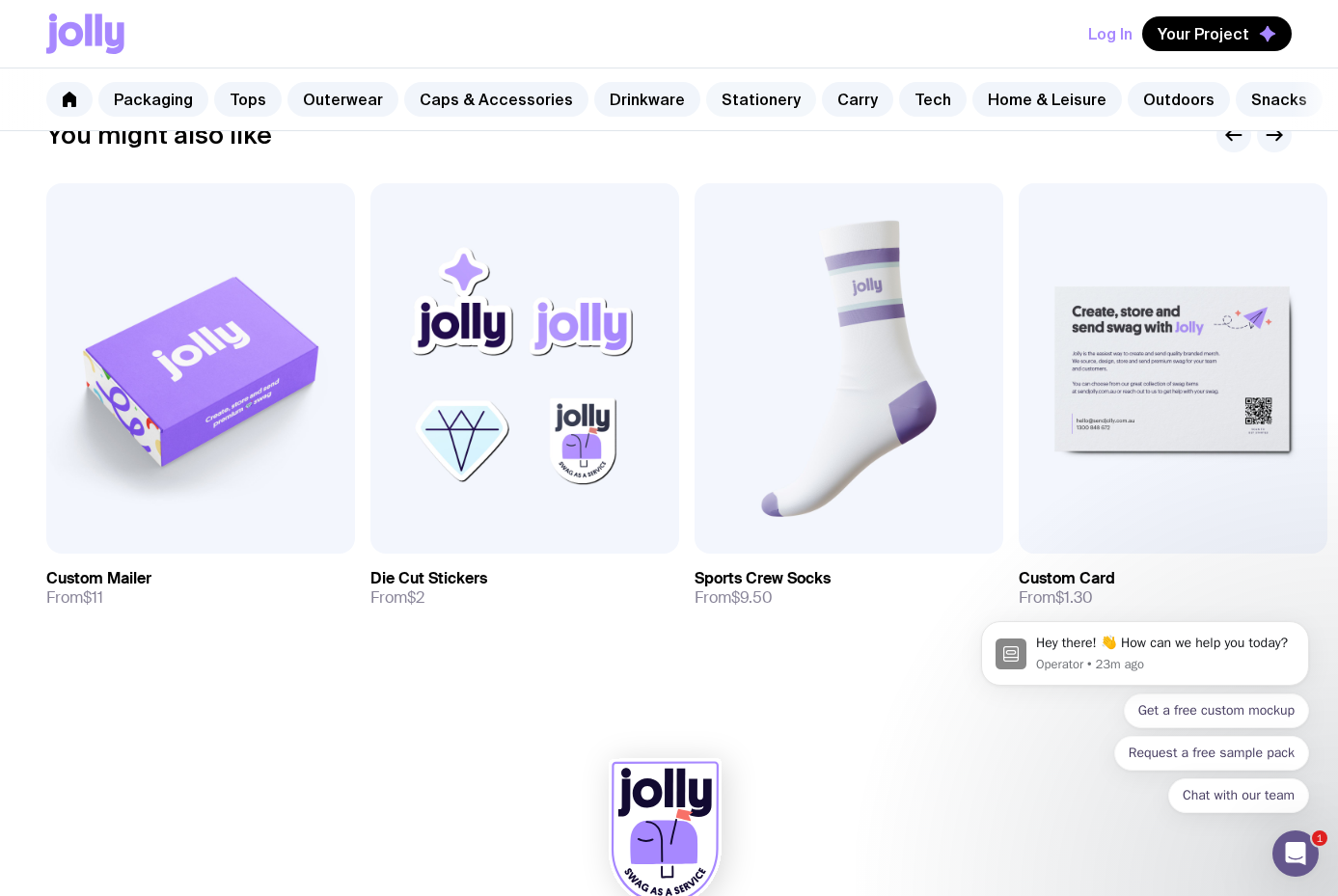 click on "Stationery" 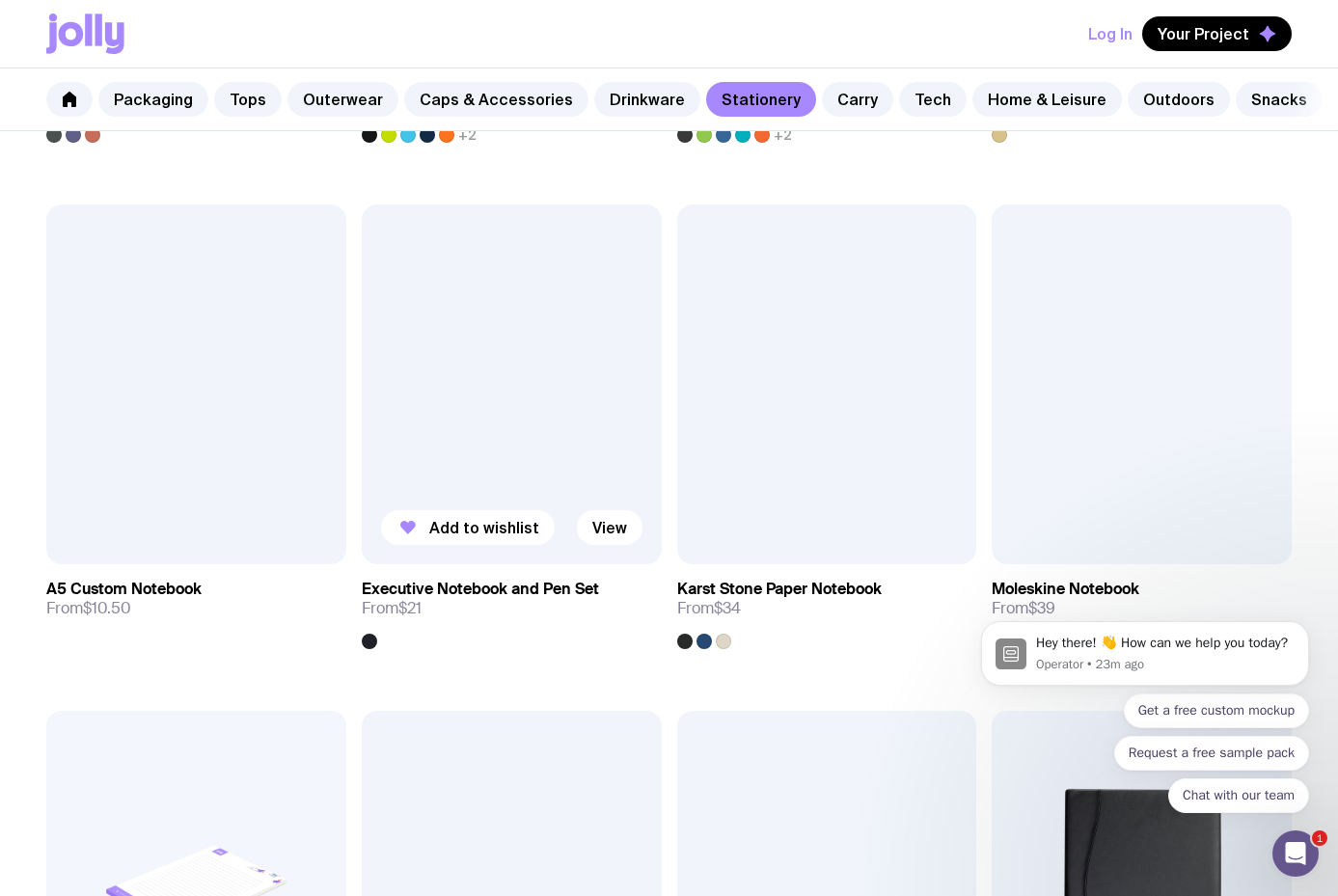 scroll, scrollTop: 1813, scrollLeft: 0, axis: vertical 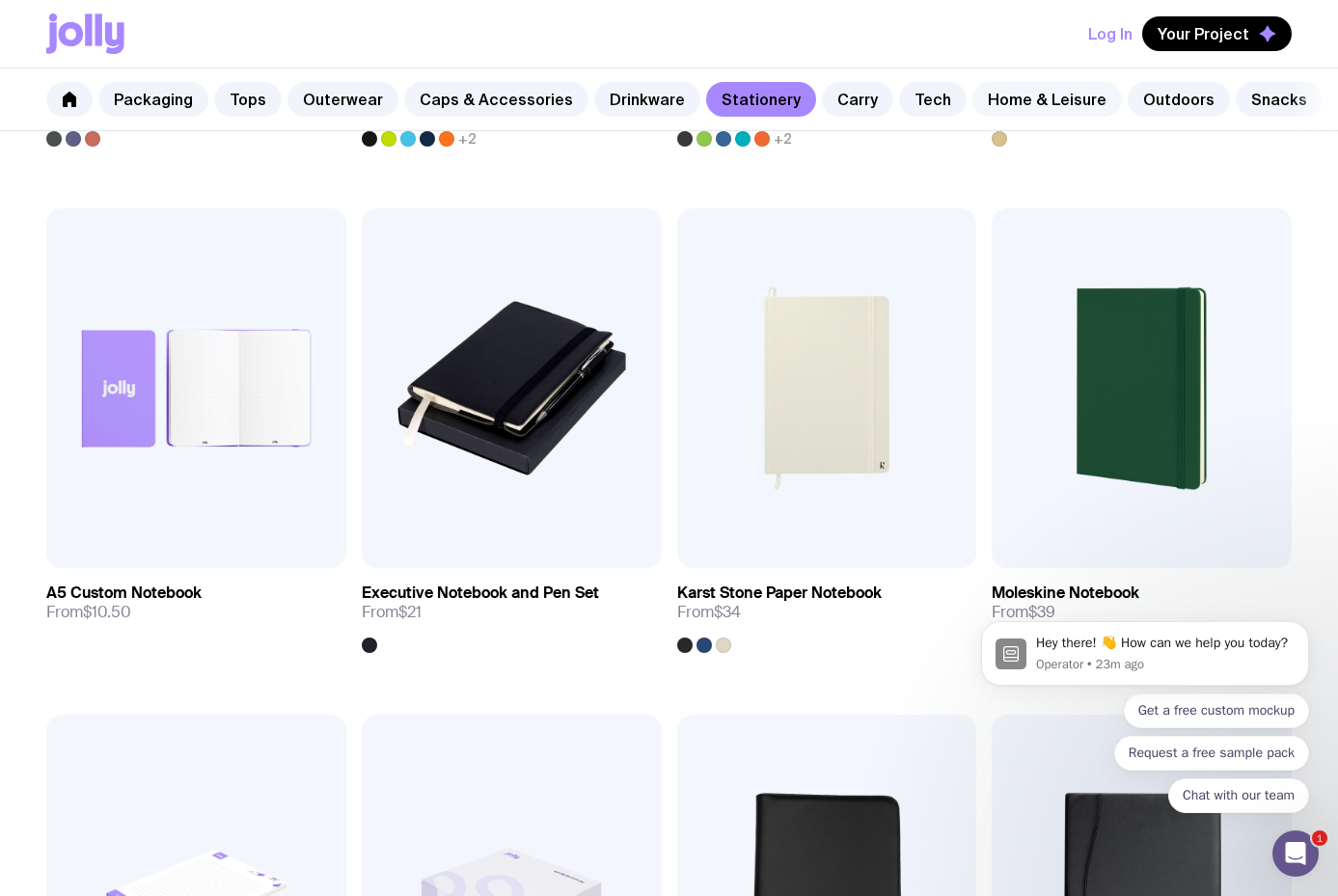 click on "Home & Leisure" 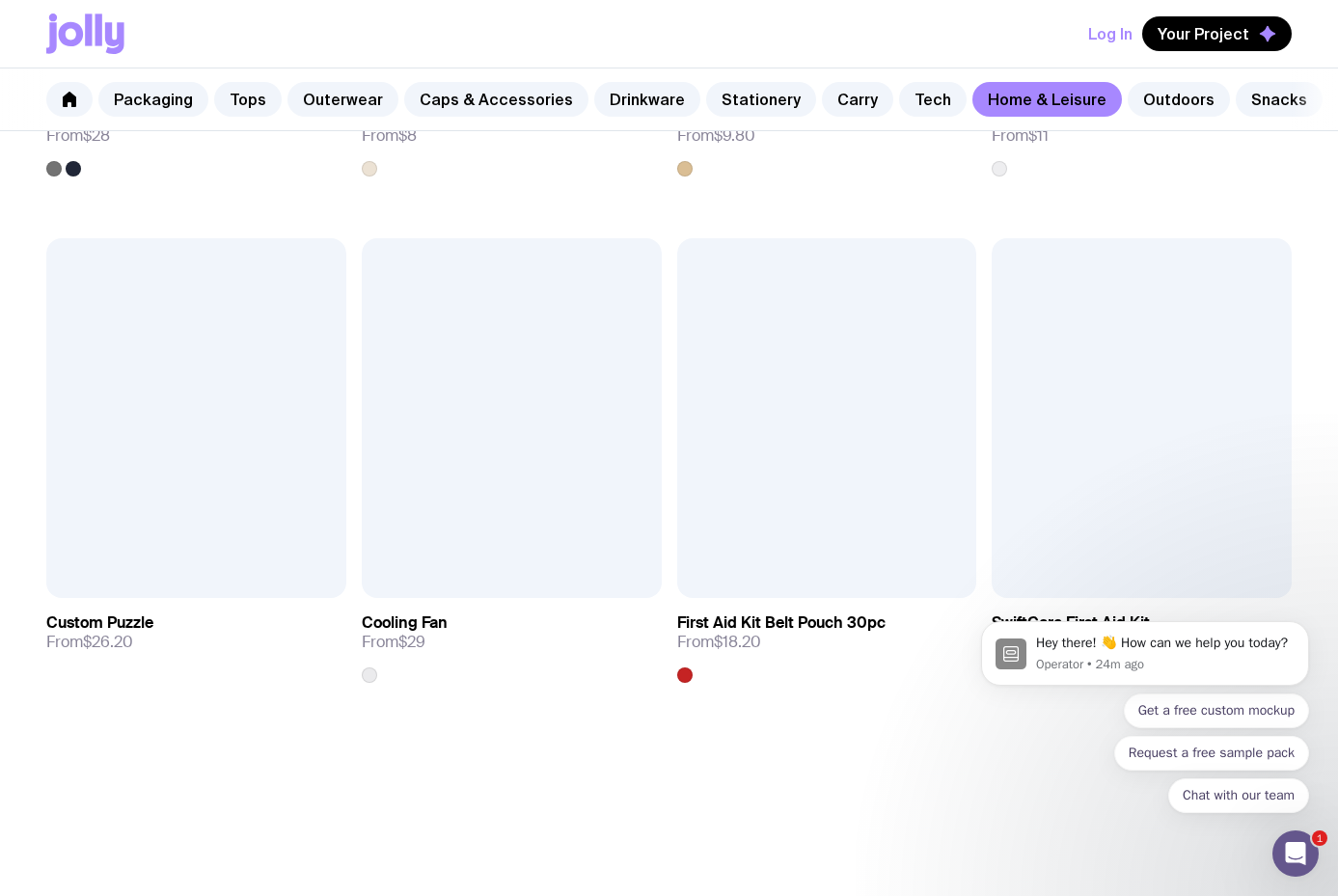scroll, scrollTop: 3923, scrollLeft: 0, axis: vertical 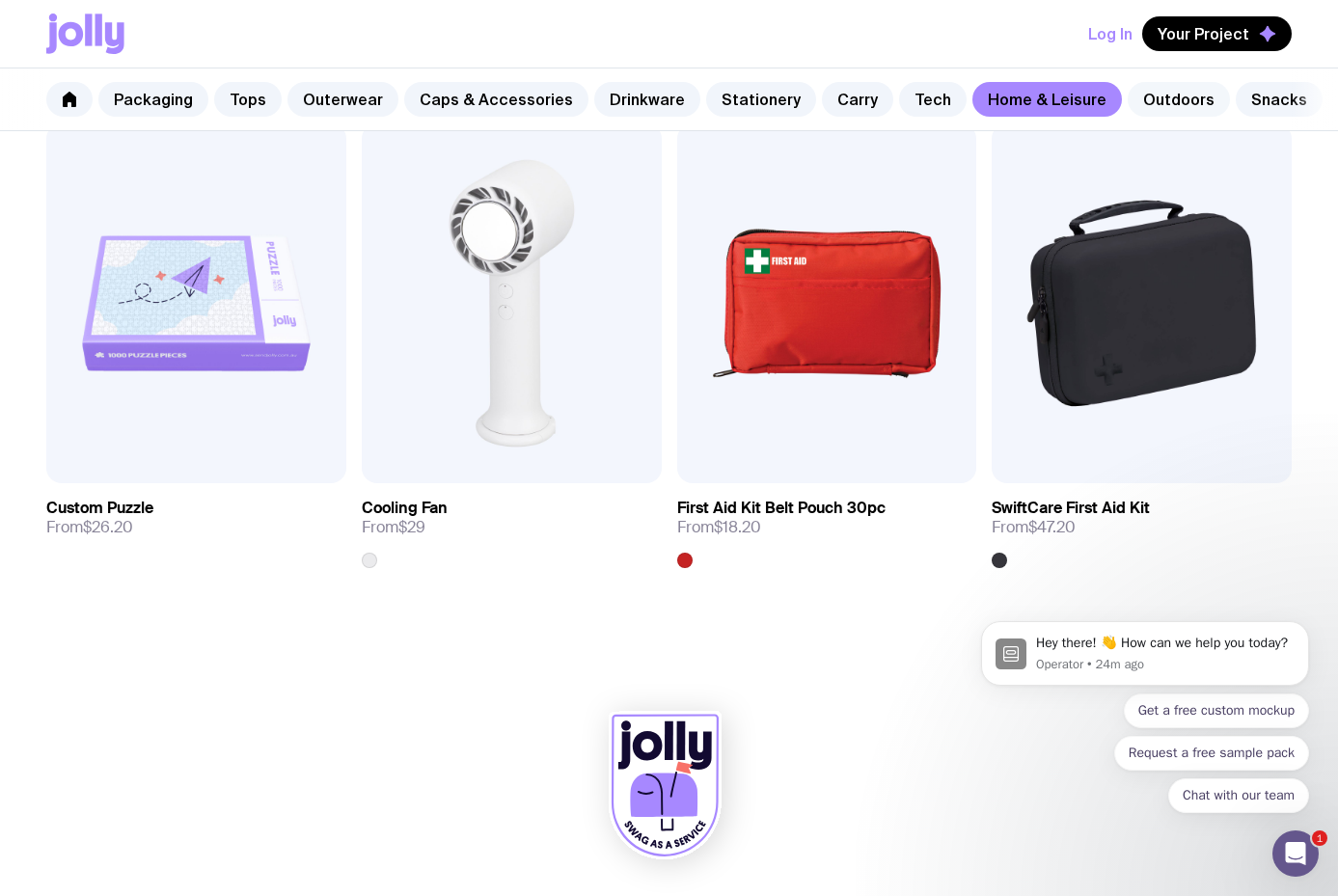 click on "Outdoors" 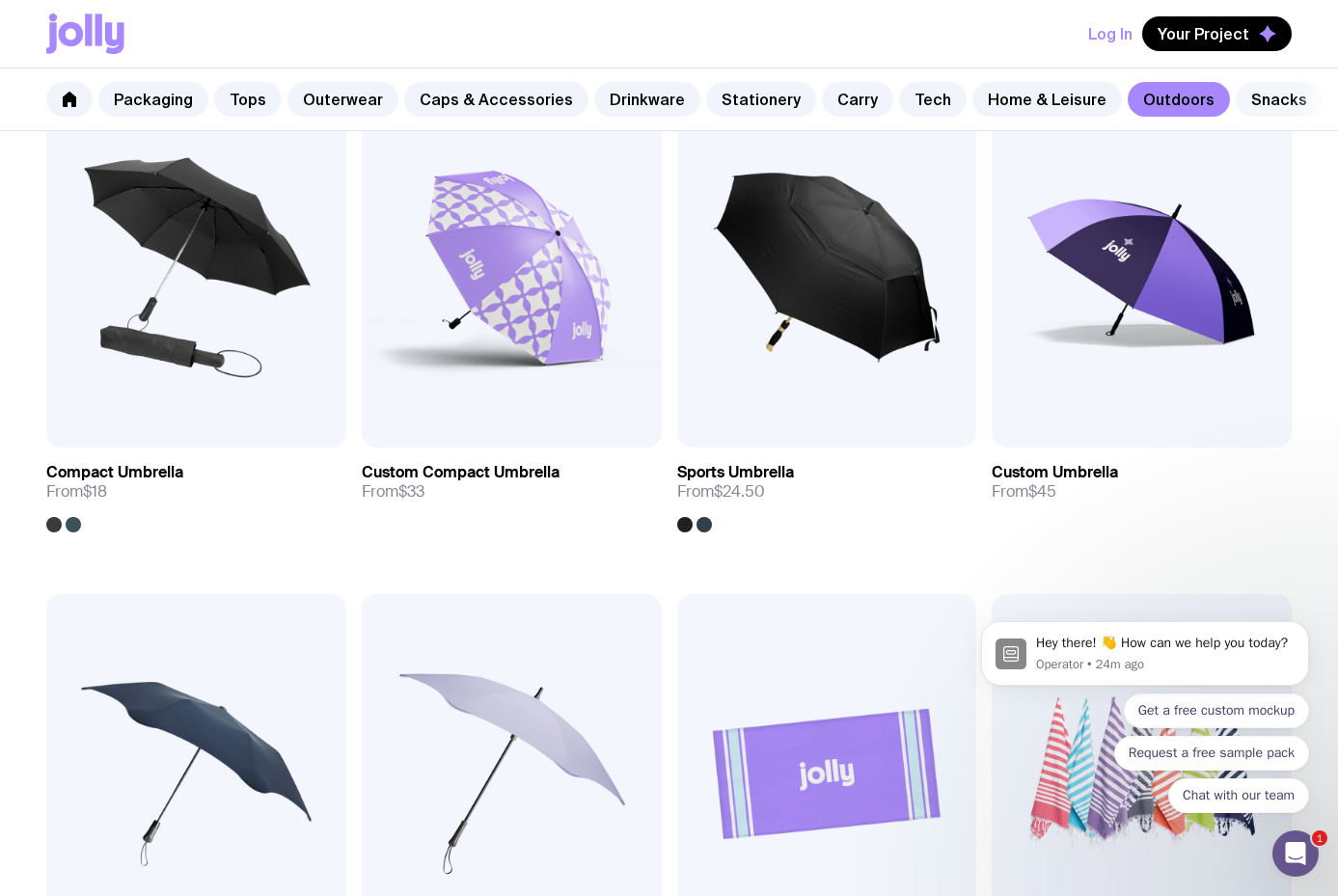 scroll, scrollTop: 75, scrollLeft: 0, axis: vertical 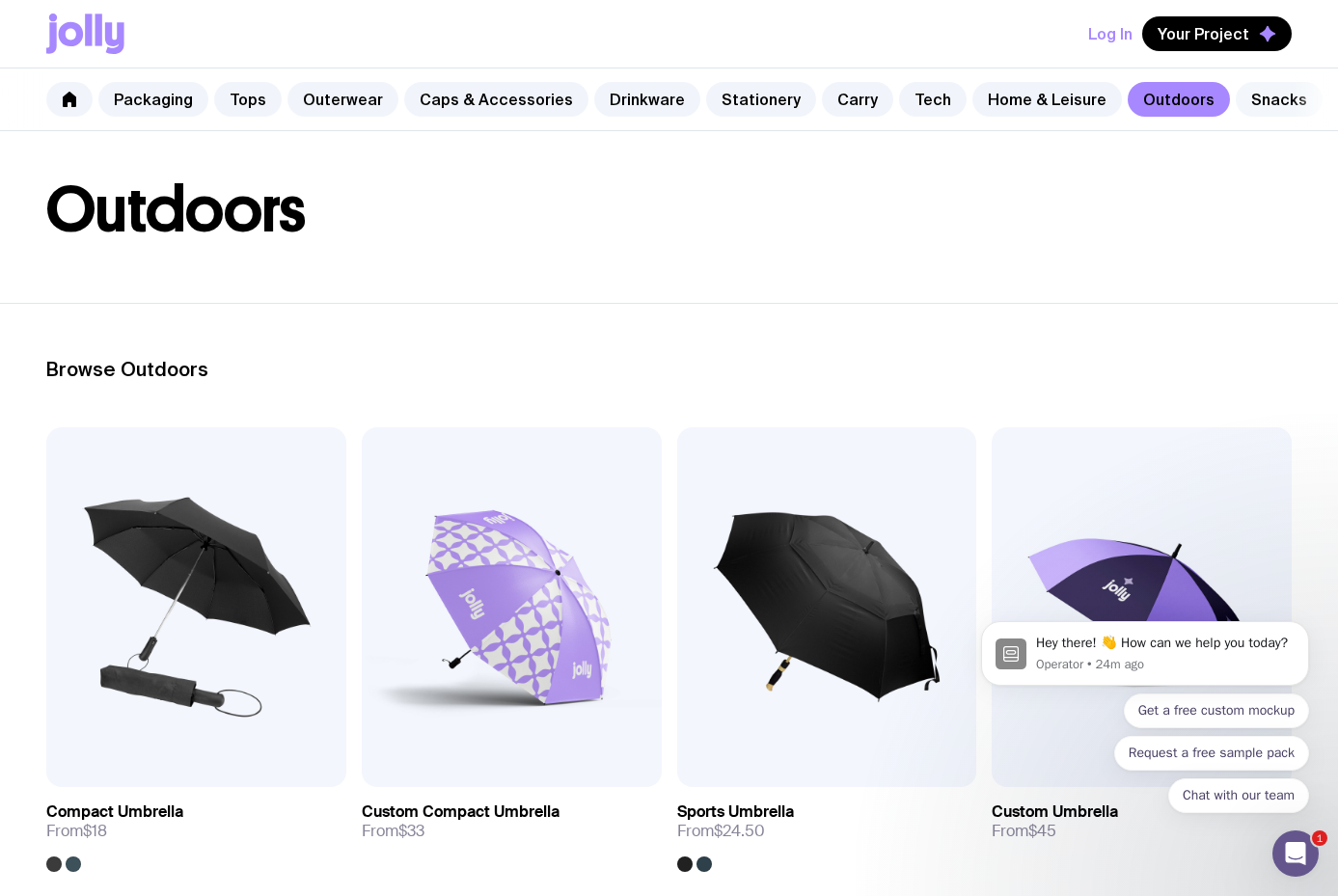 click on "Snacks" 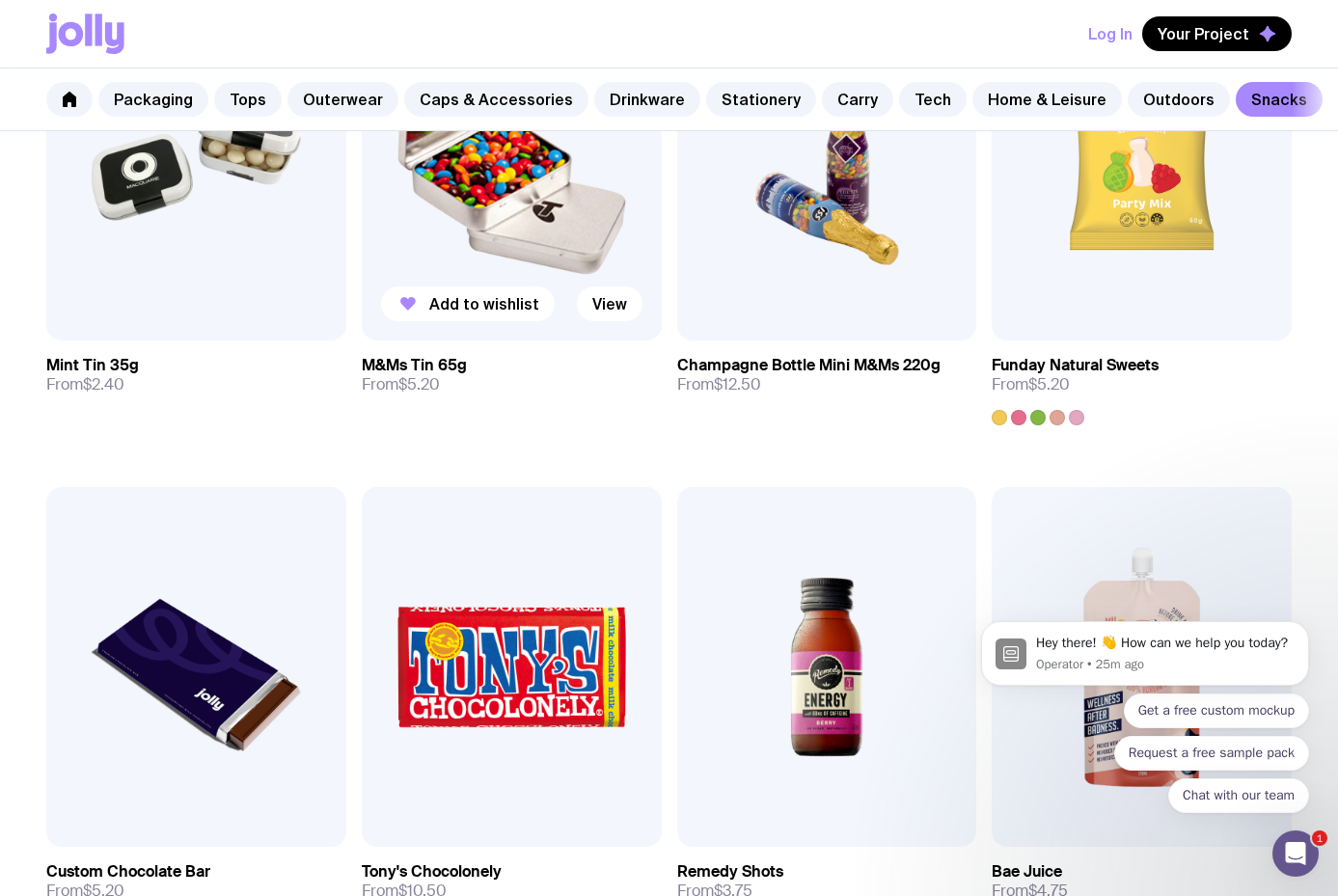 scroll, scrollTop: 0, scrollLeft: 0, axis: both 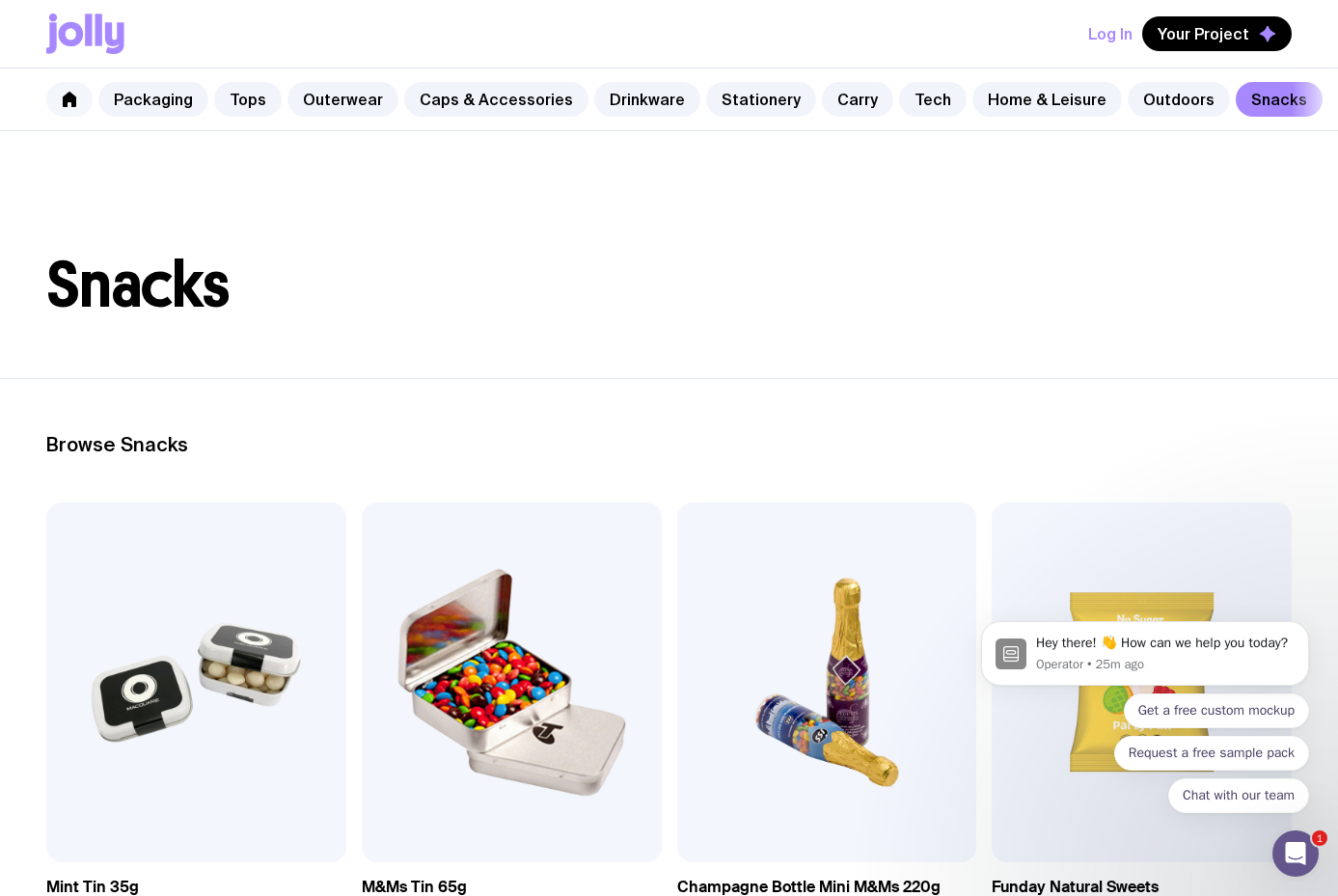click 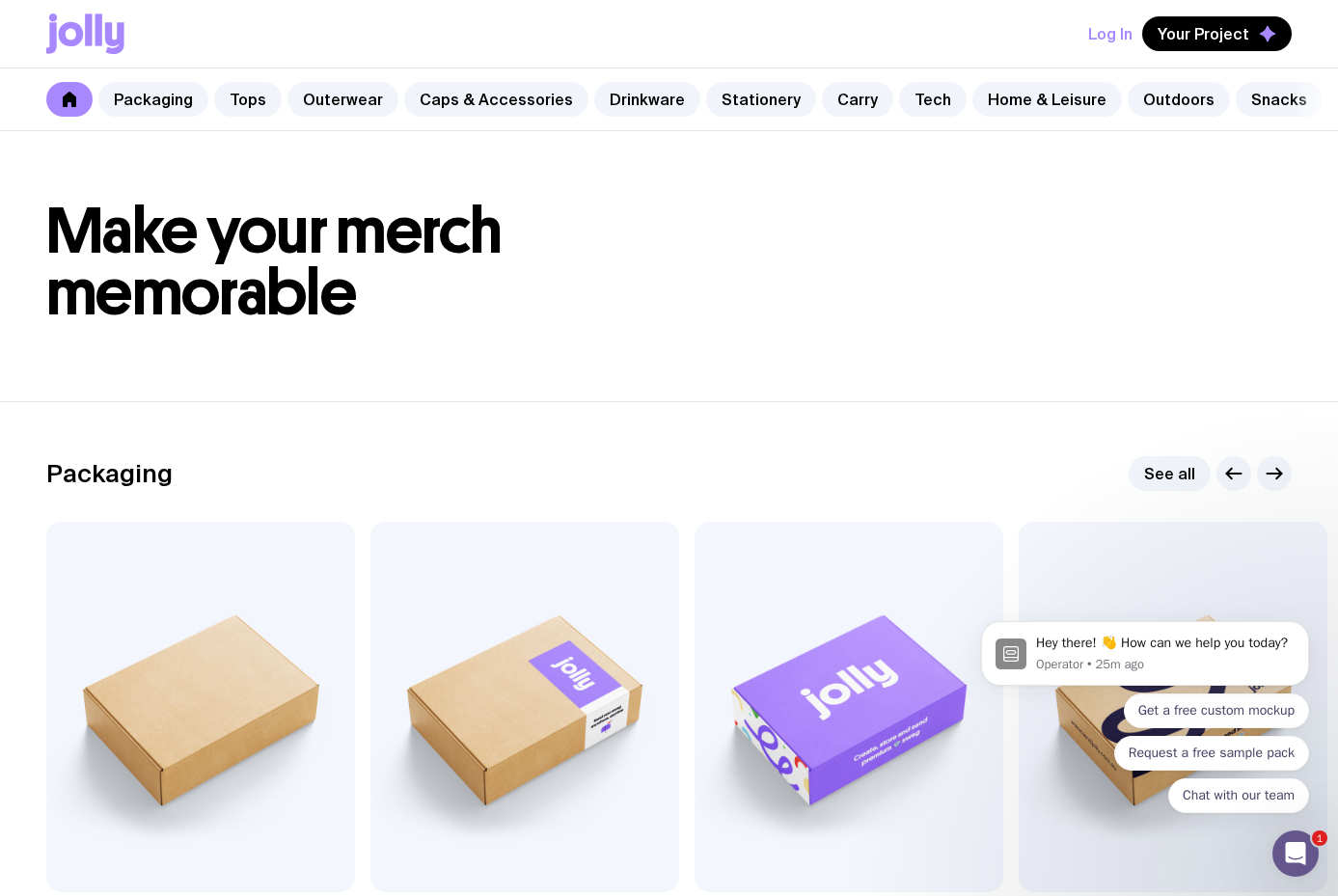 scroll, scrollTop: 0, scrollLeft: 0, axis: both 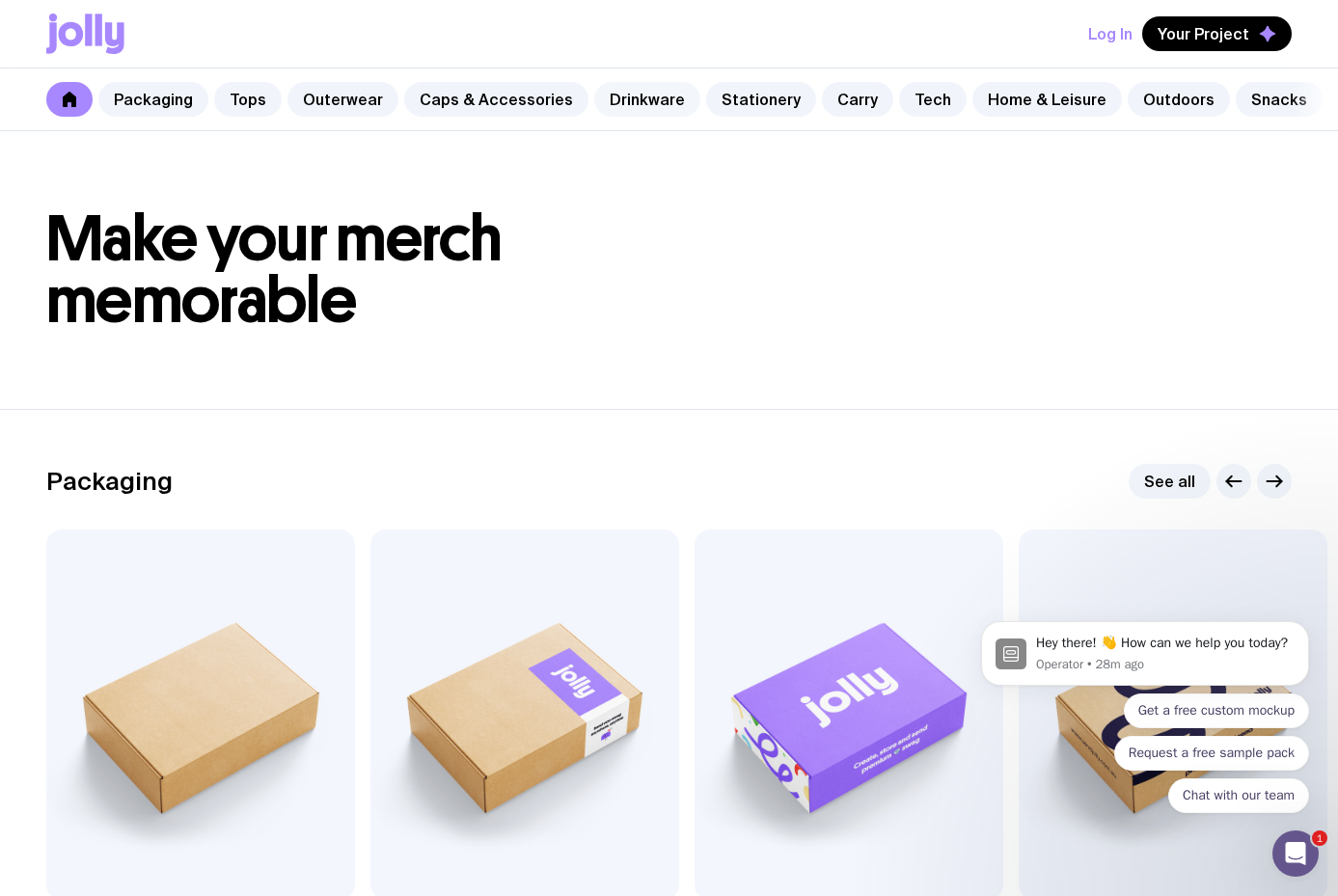 click on "Drinkware" 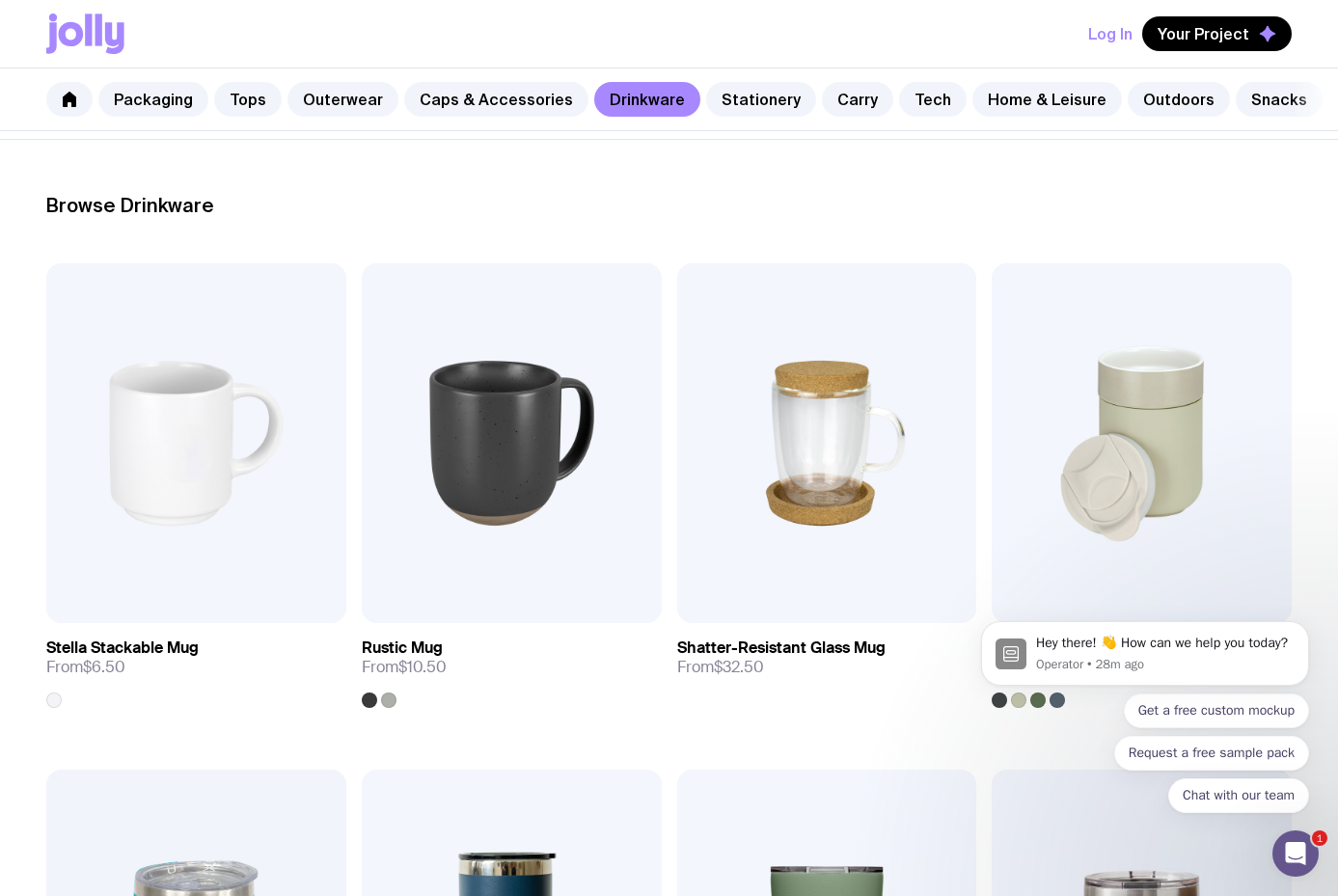 scroll, scrollTop: 0, scrollLeft: 0, axis: both 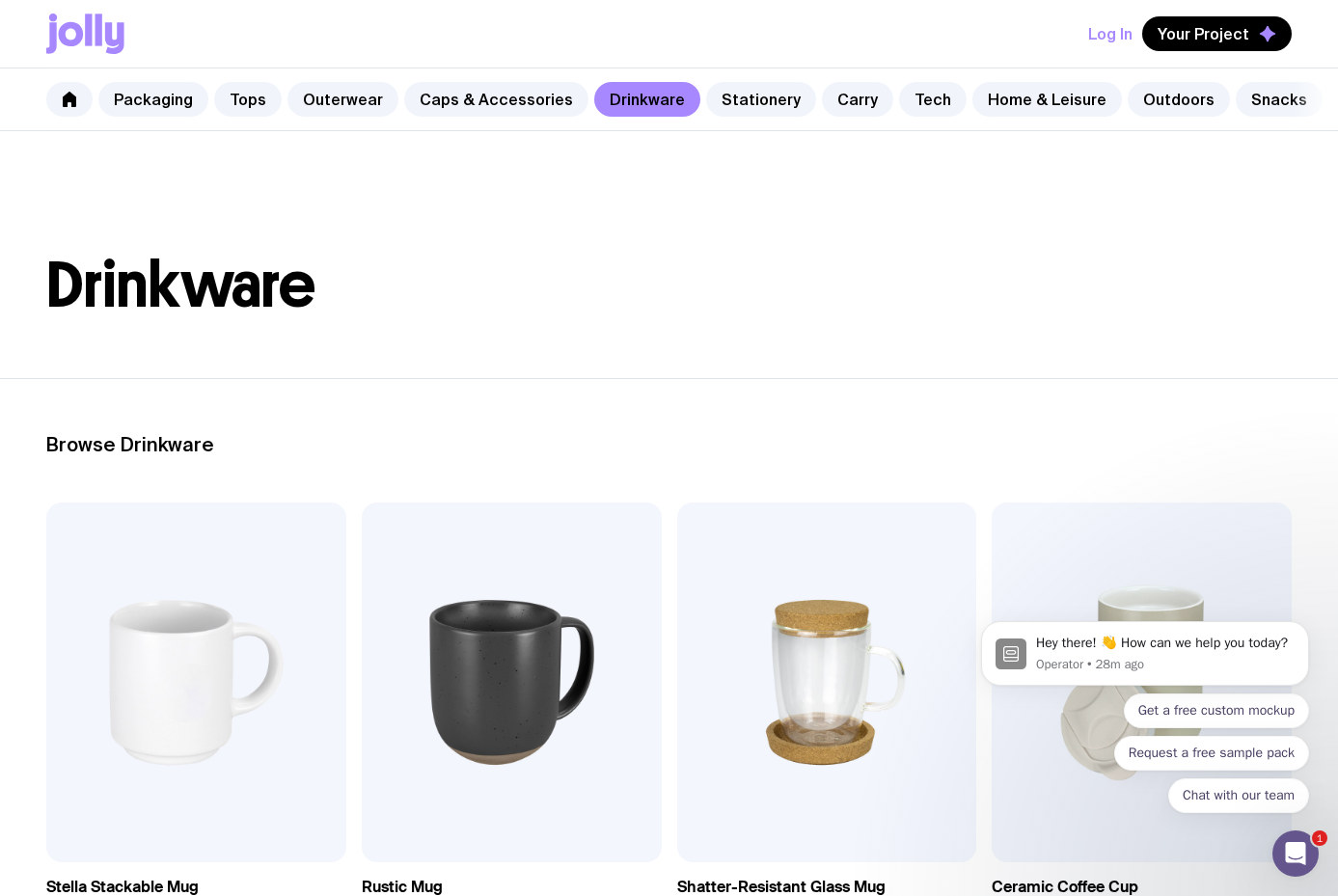 click 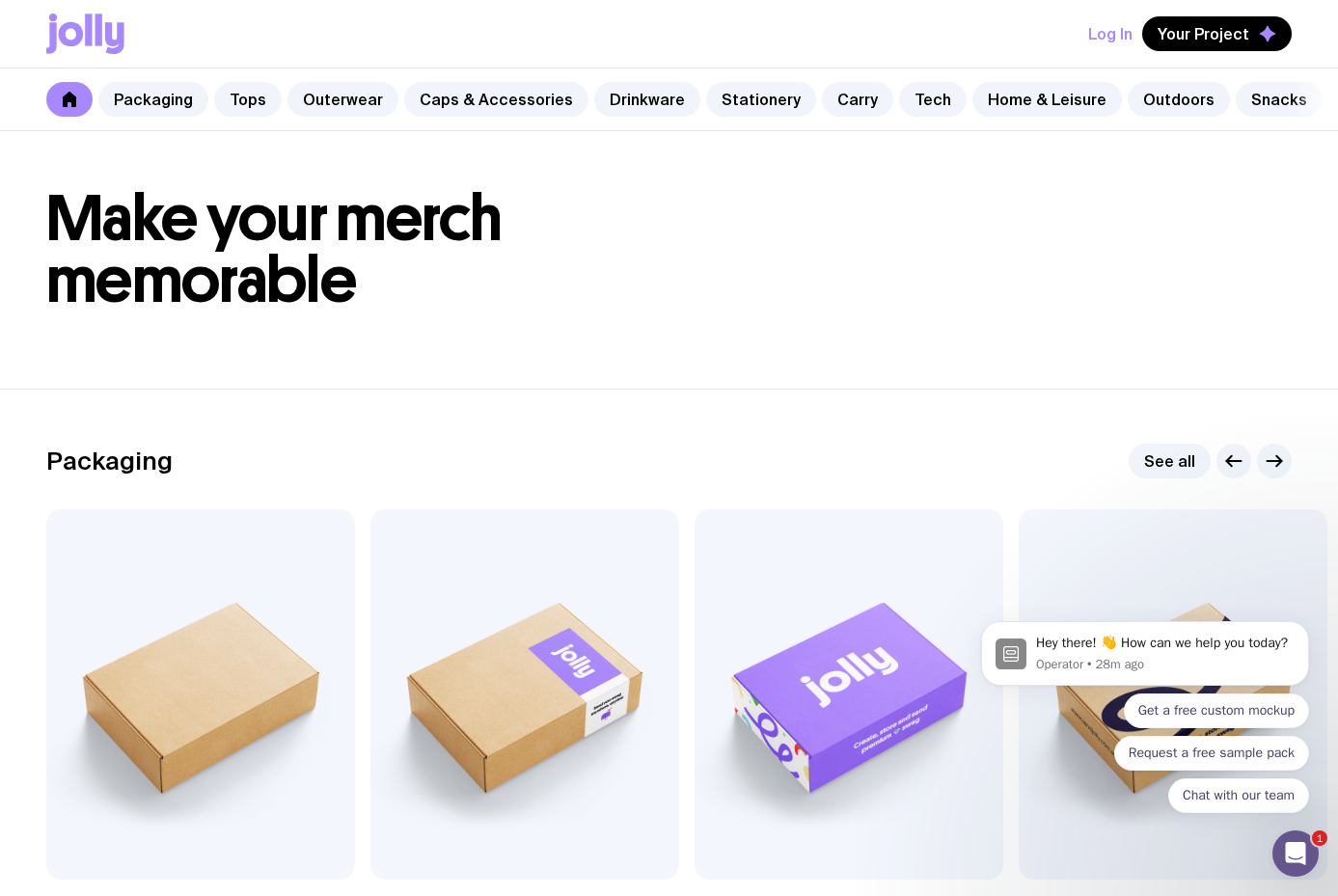scroll, scrollTop: 0, scrollLeft: 0, axis: both 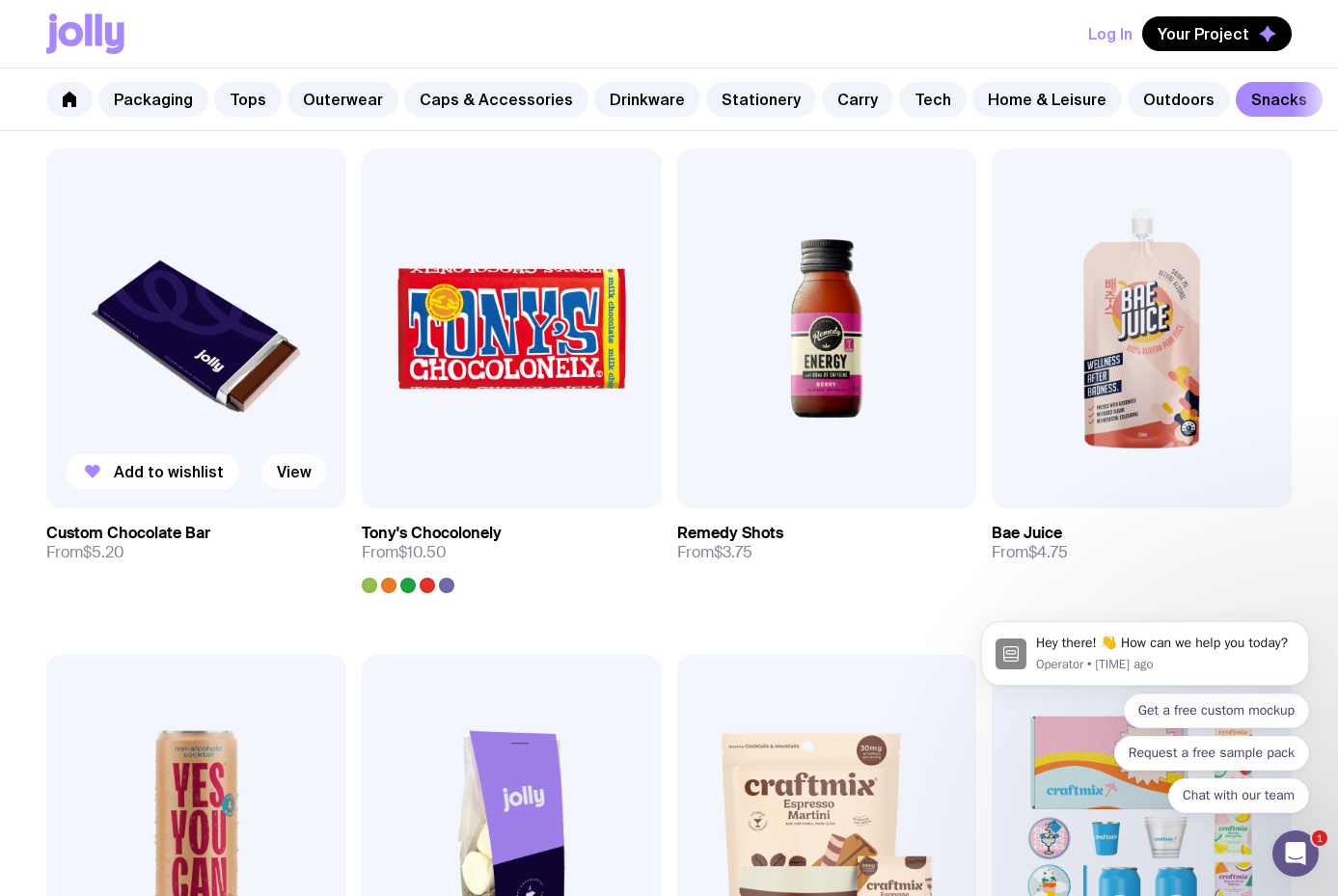 click on "View" at bounding box center (294, 472) 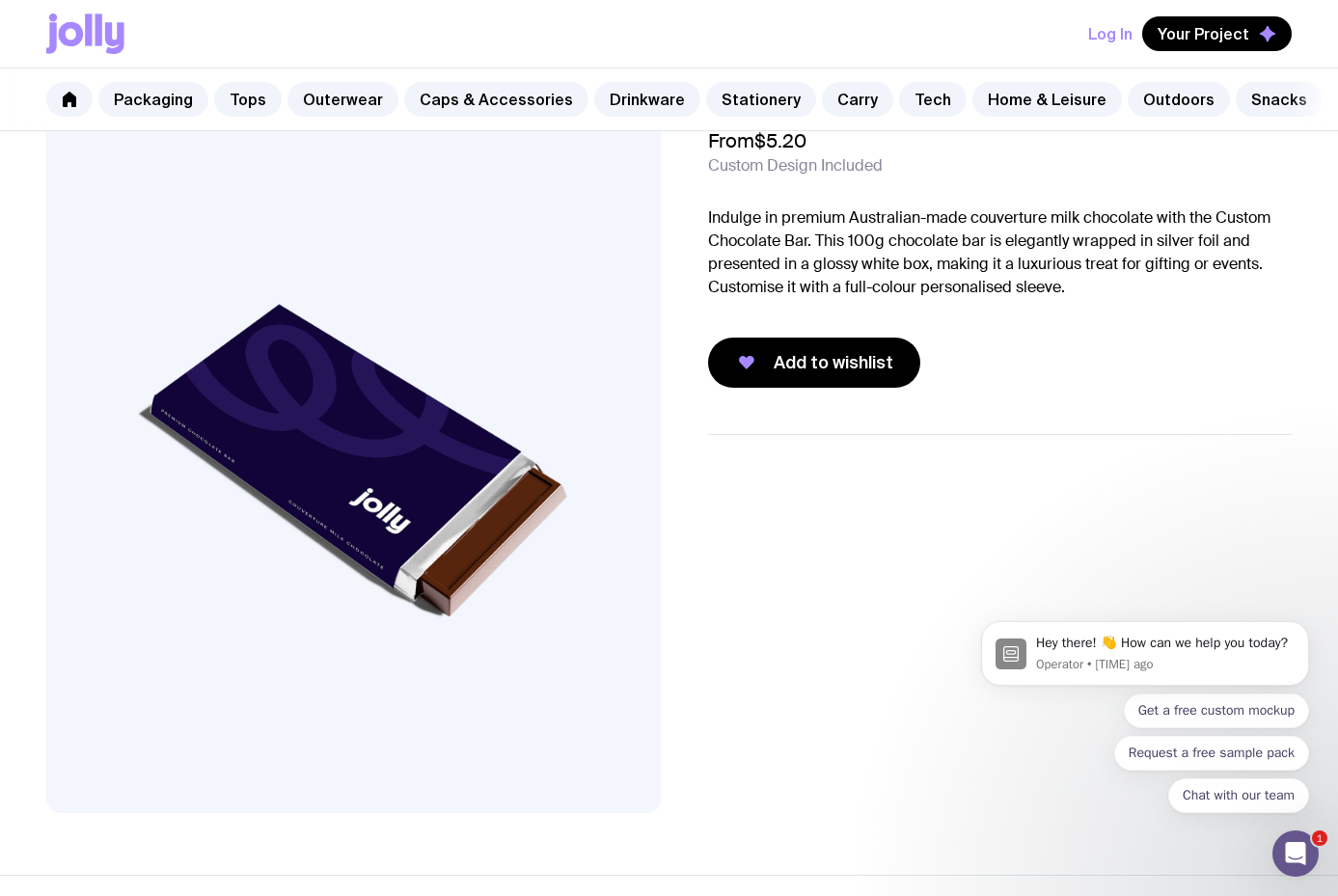 scroll, scrollTop: 160, scrollLeft: 0, axis: vertical 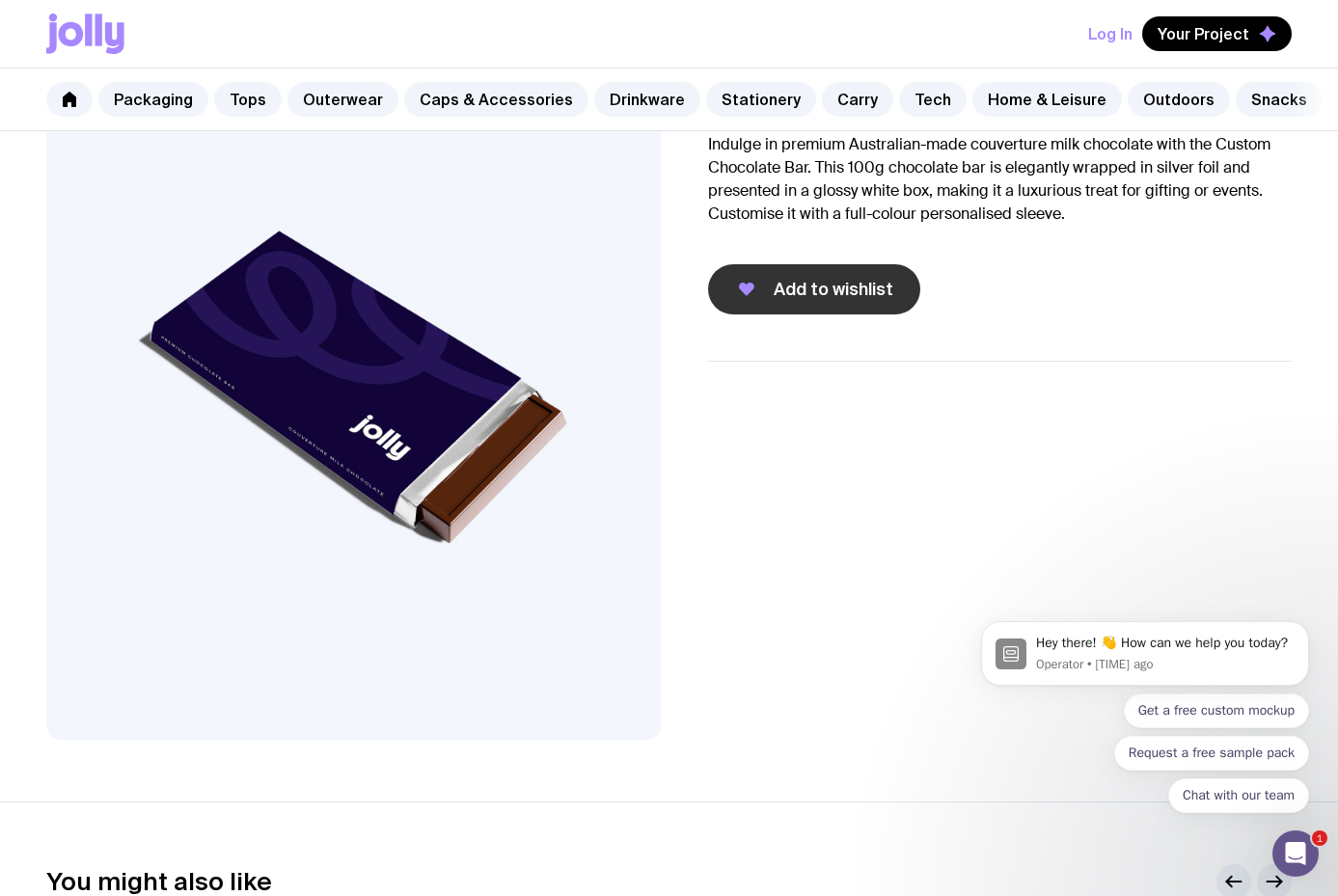click on "Add to wishlist" 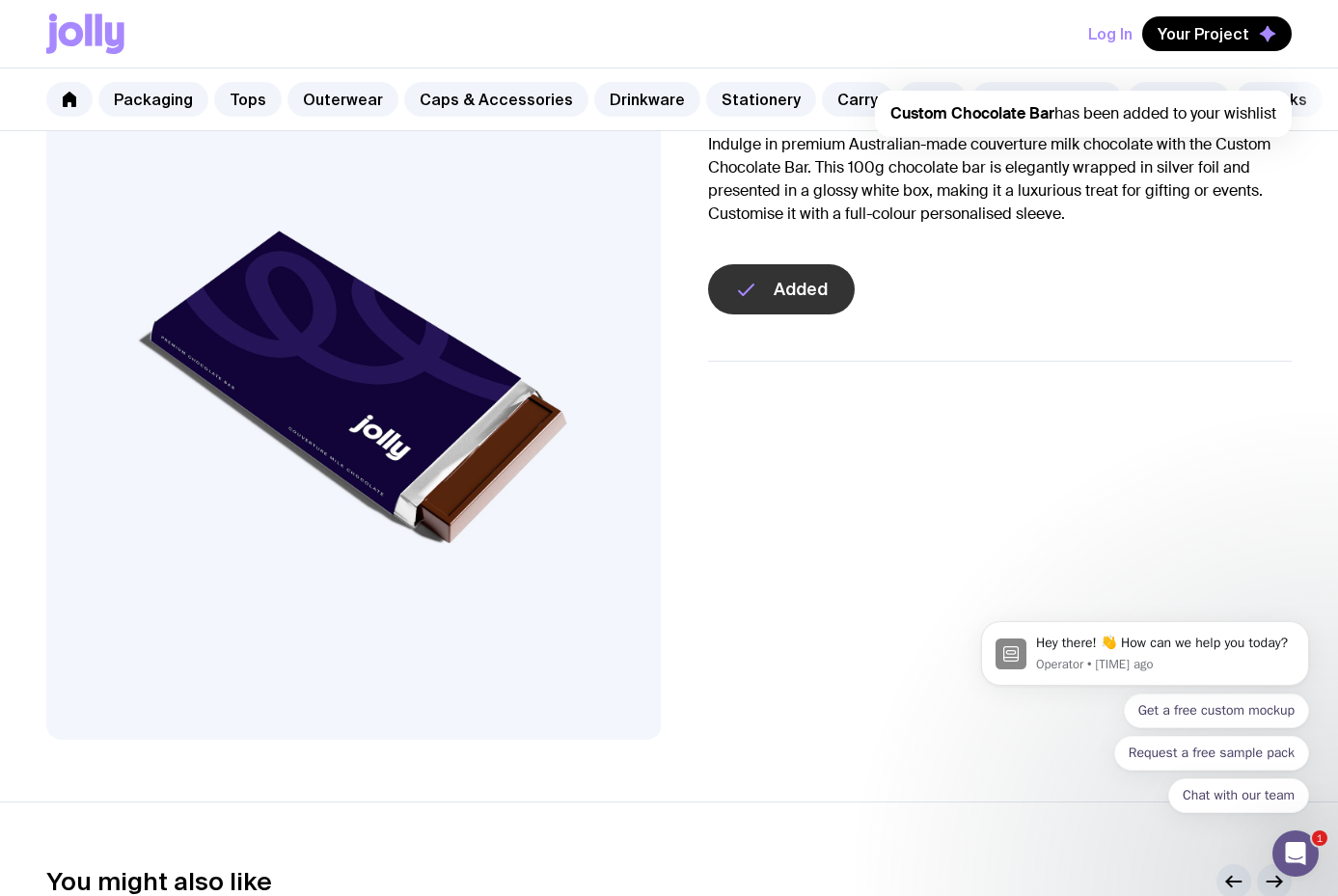 scroll, scrollTop: 0, scrollLeft: 0, axis: both 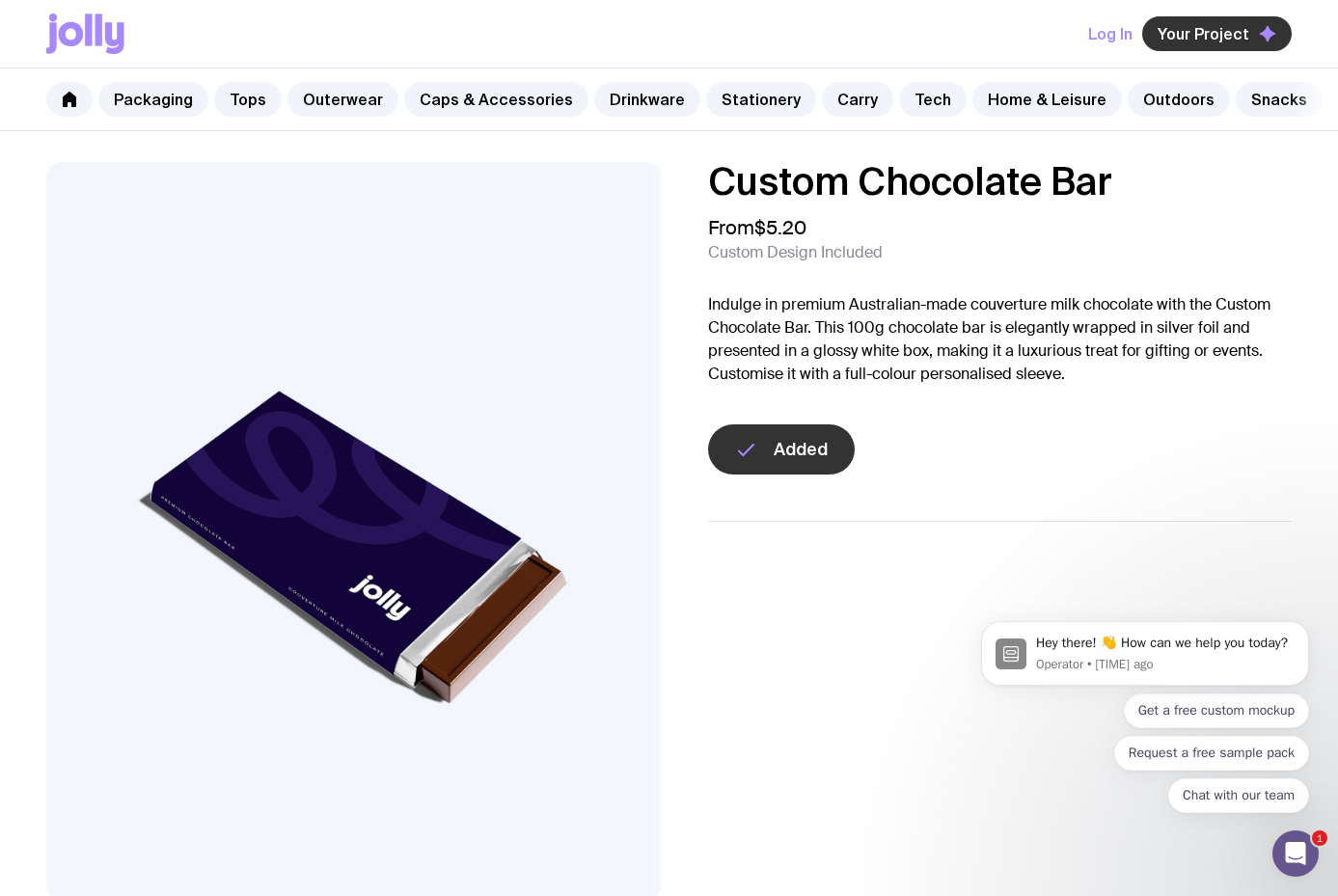 click on "Your Project" at bounding box center (1203, 34) 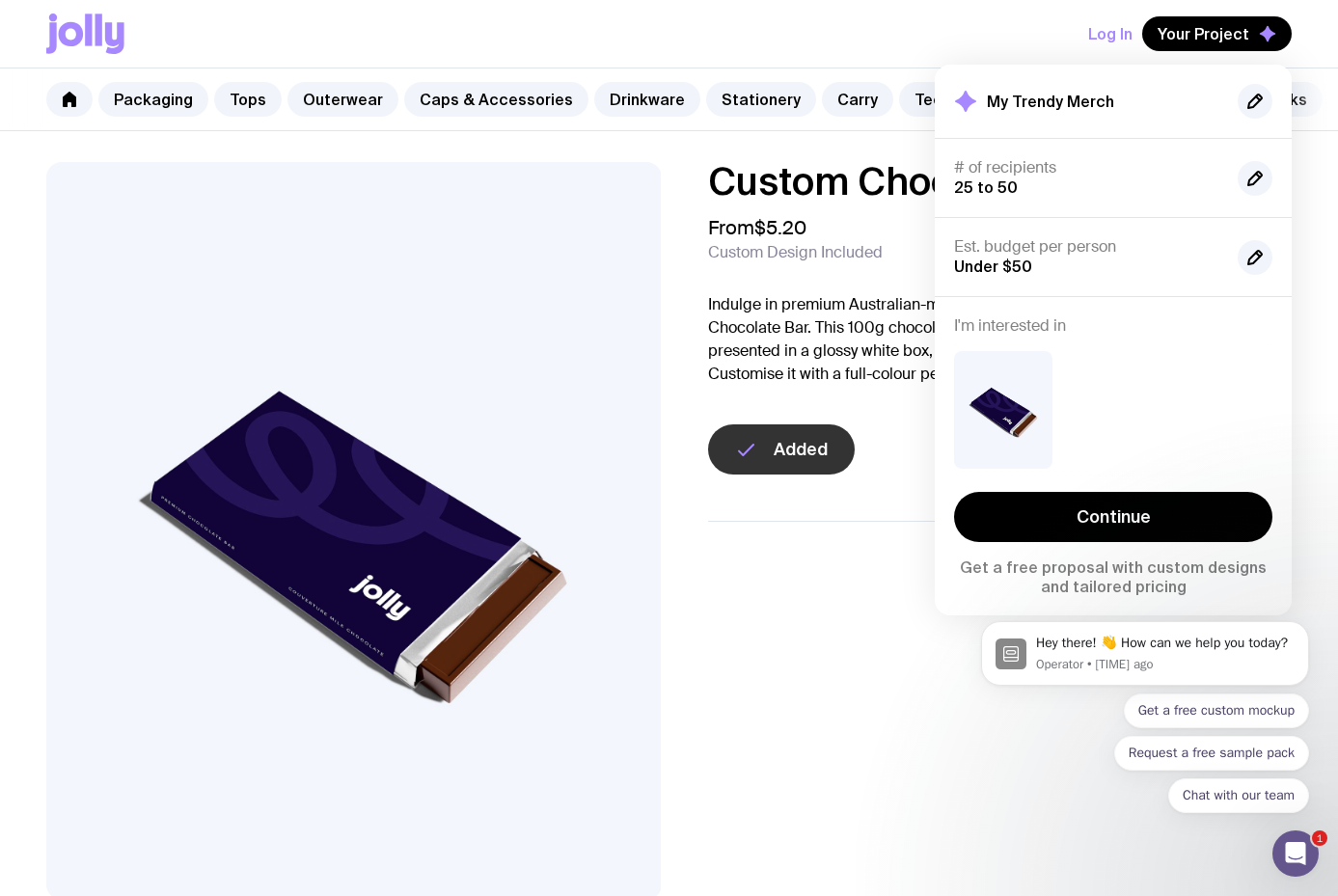 click on "Indulge in premium Australian-made couverture milk chocolate with the Custom Chocolate Bar. This 100g chocolate bar is elegantly wrapped in silver foil and presented in a glossy white box, making it a luxurious treat for gifting or events. Customise it with a full-colour personalised sleeve." 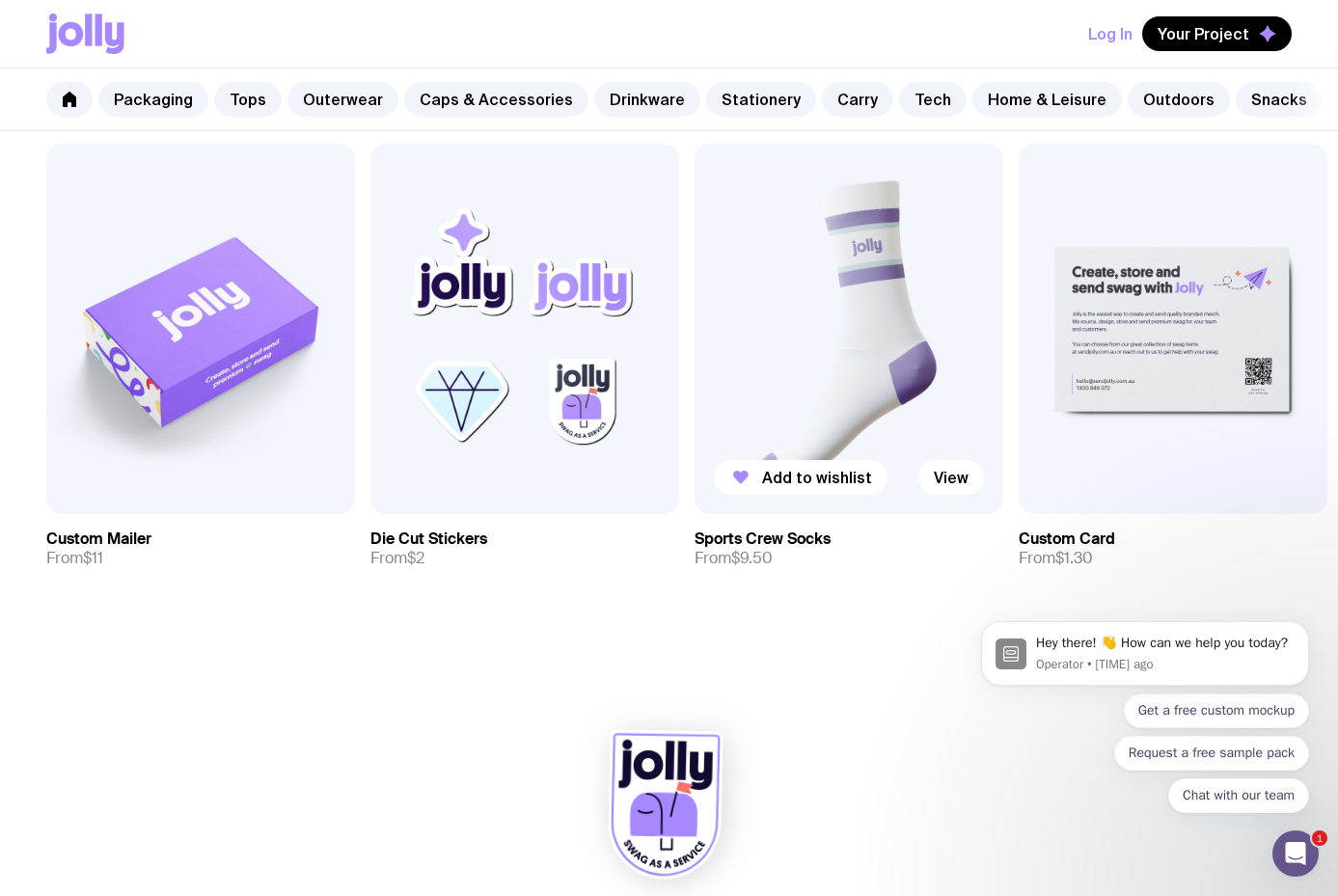 scroll, scrollTop: 954, scrollLeft: 0, axis: vertical 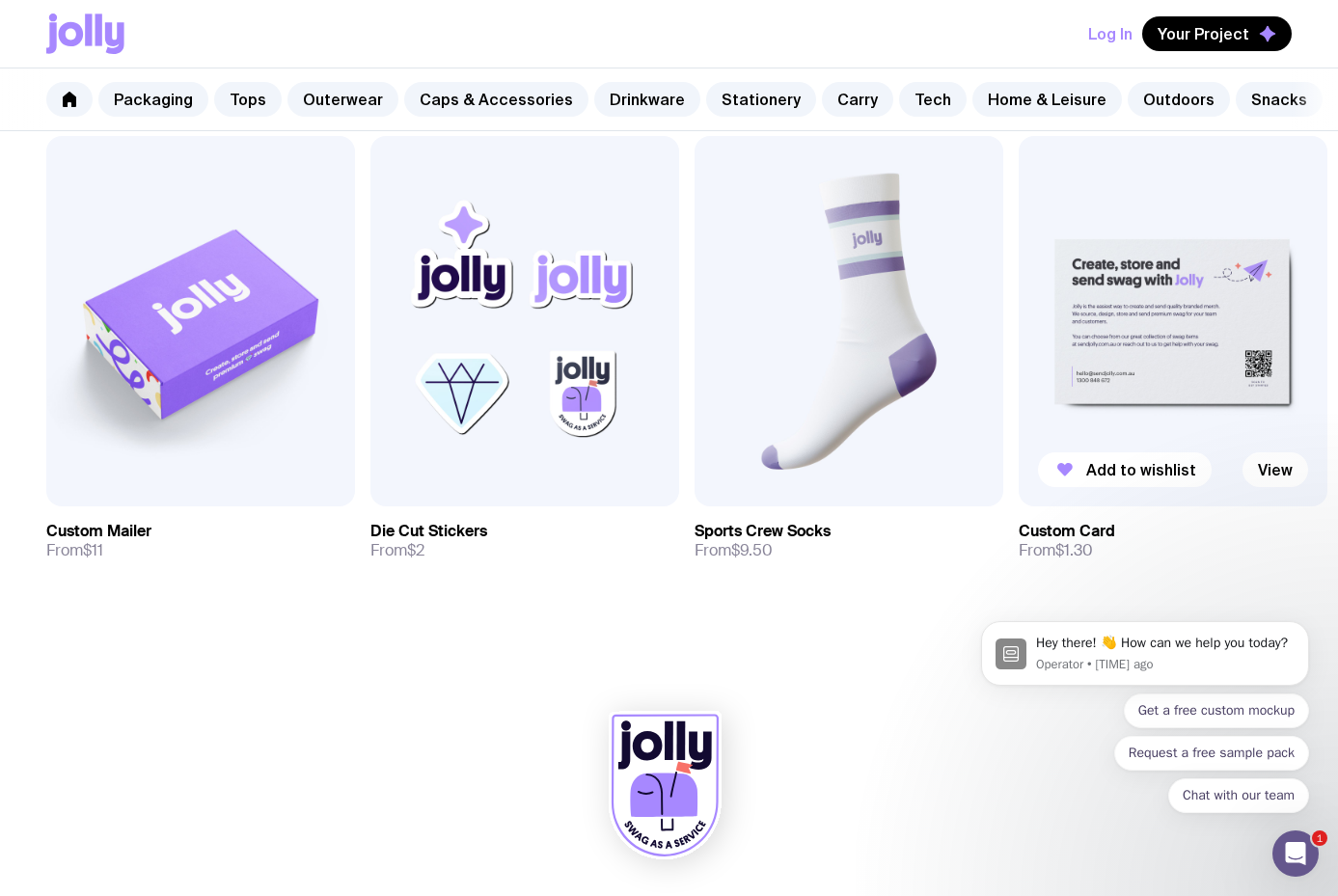 click at bounding box center [1173, 321] 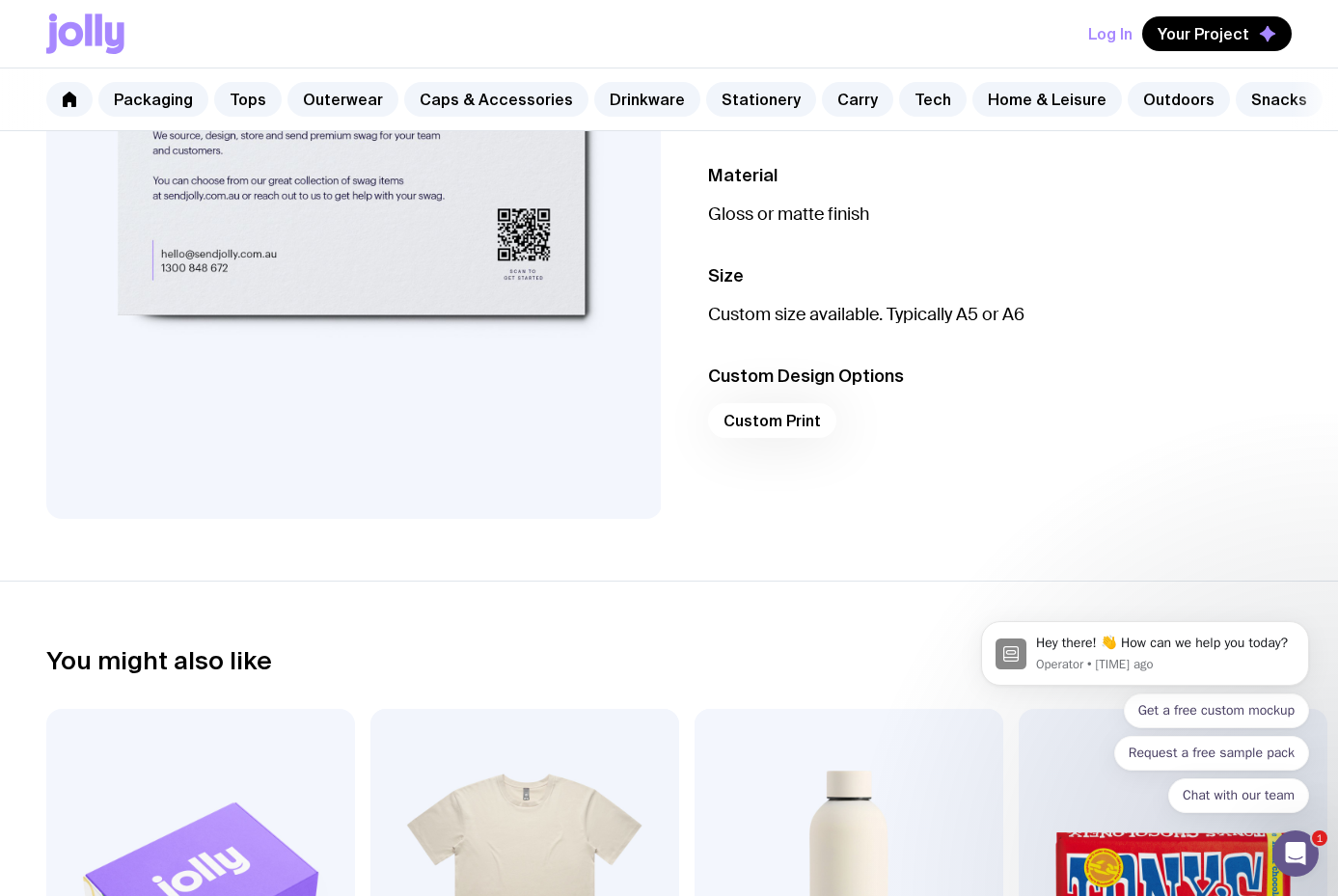 scroll, scrollTop: 0, scrollLeft: 0, axis: both 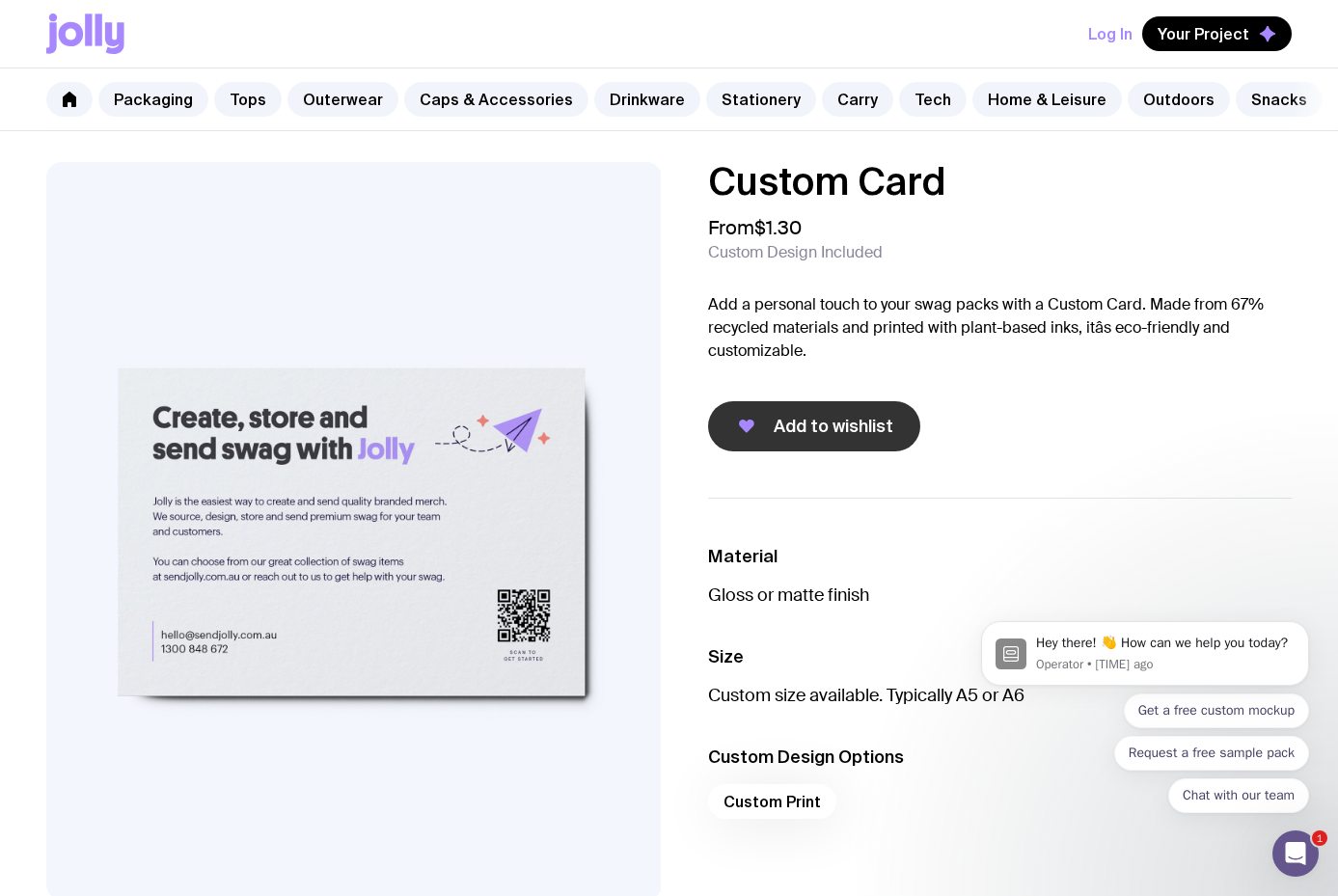click on "Add to wishlist" 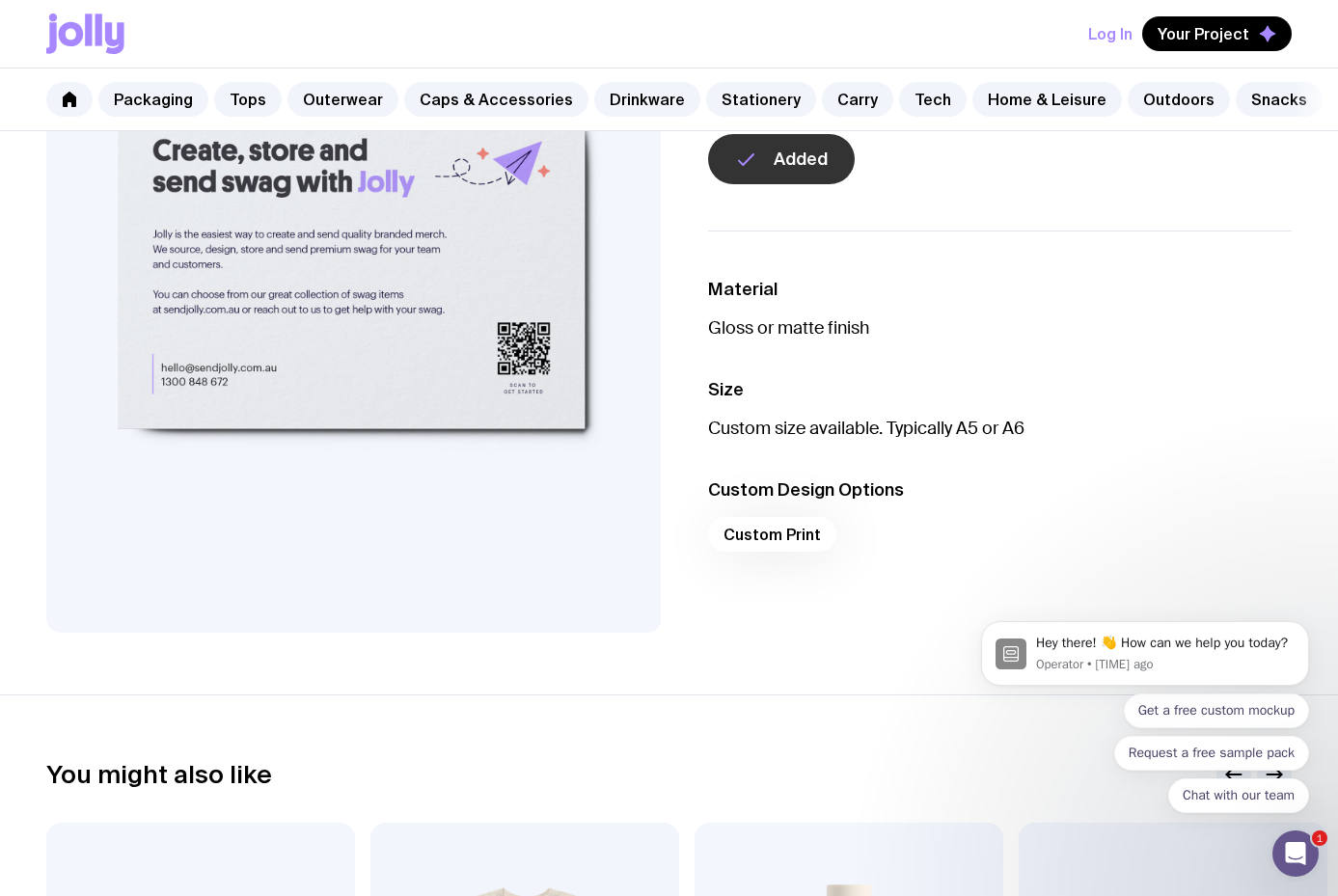 scroll, scrollTop: 0, scrollLeft: 0, axis: both 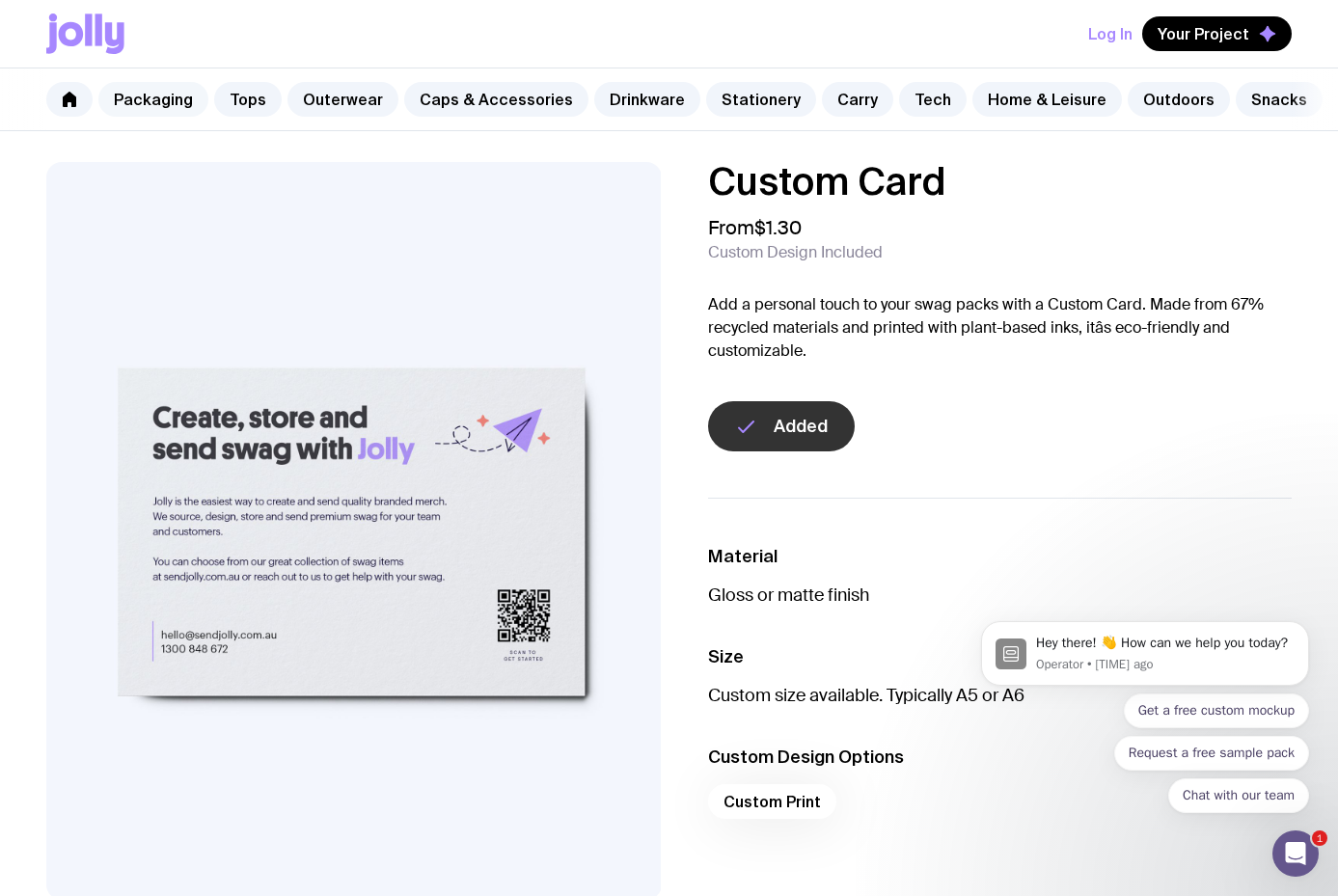 click on "Packaging" at bounding box center [153, 99] 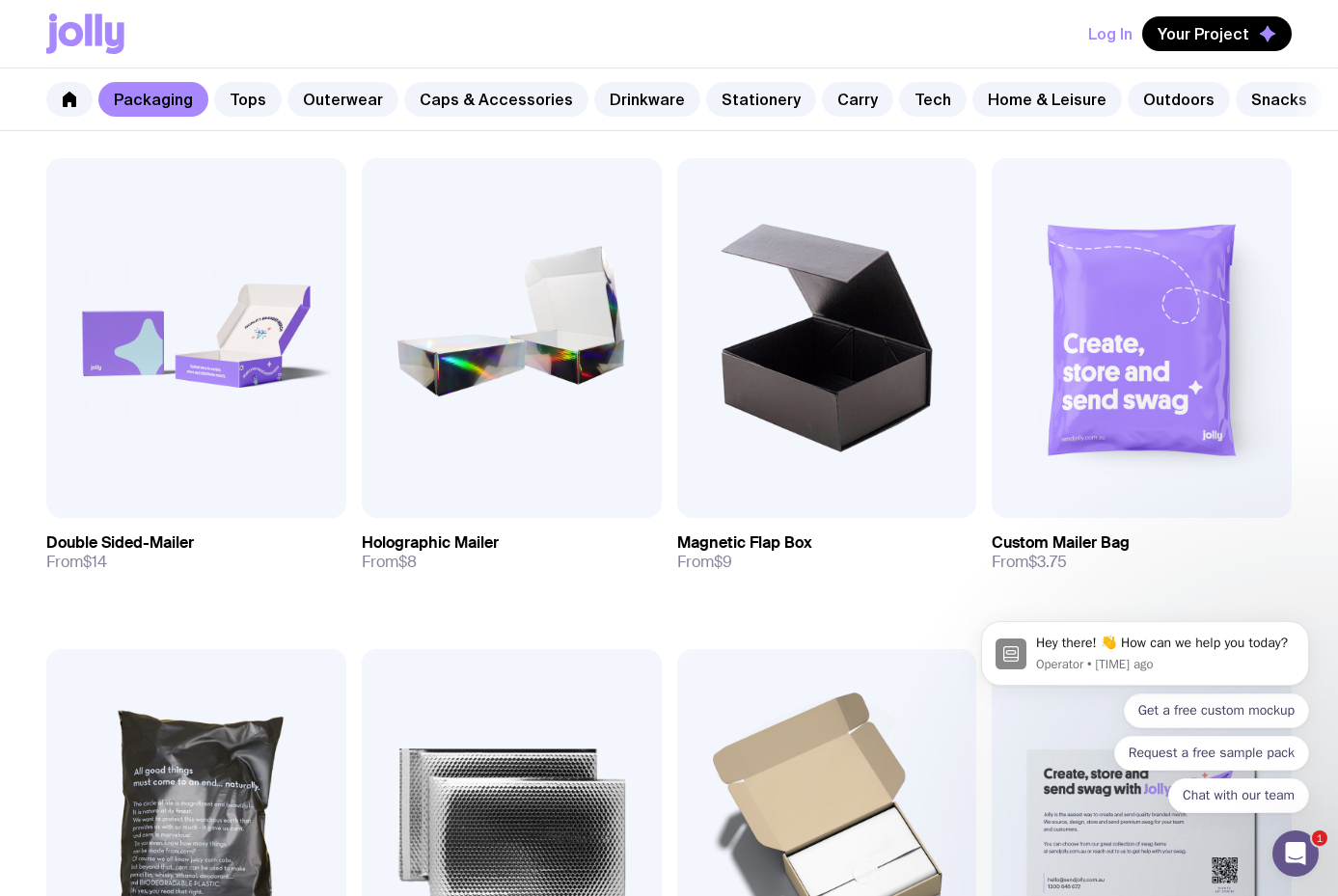 scroll, scrollTop: 217, scrollLeft: 0, axis: vertical 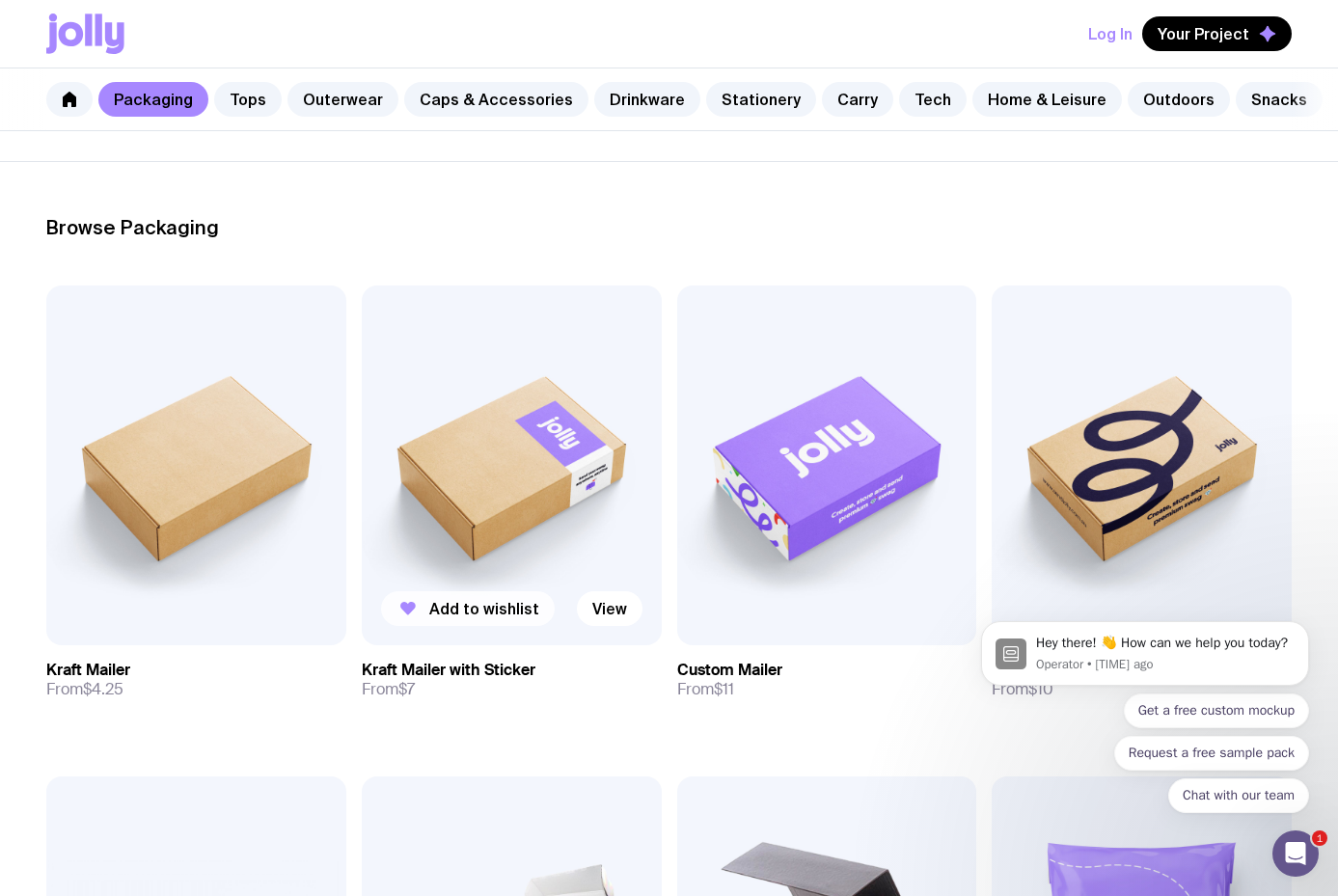 click on "Add to wishlist" 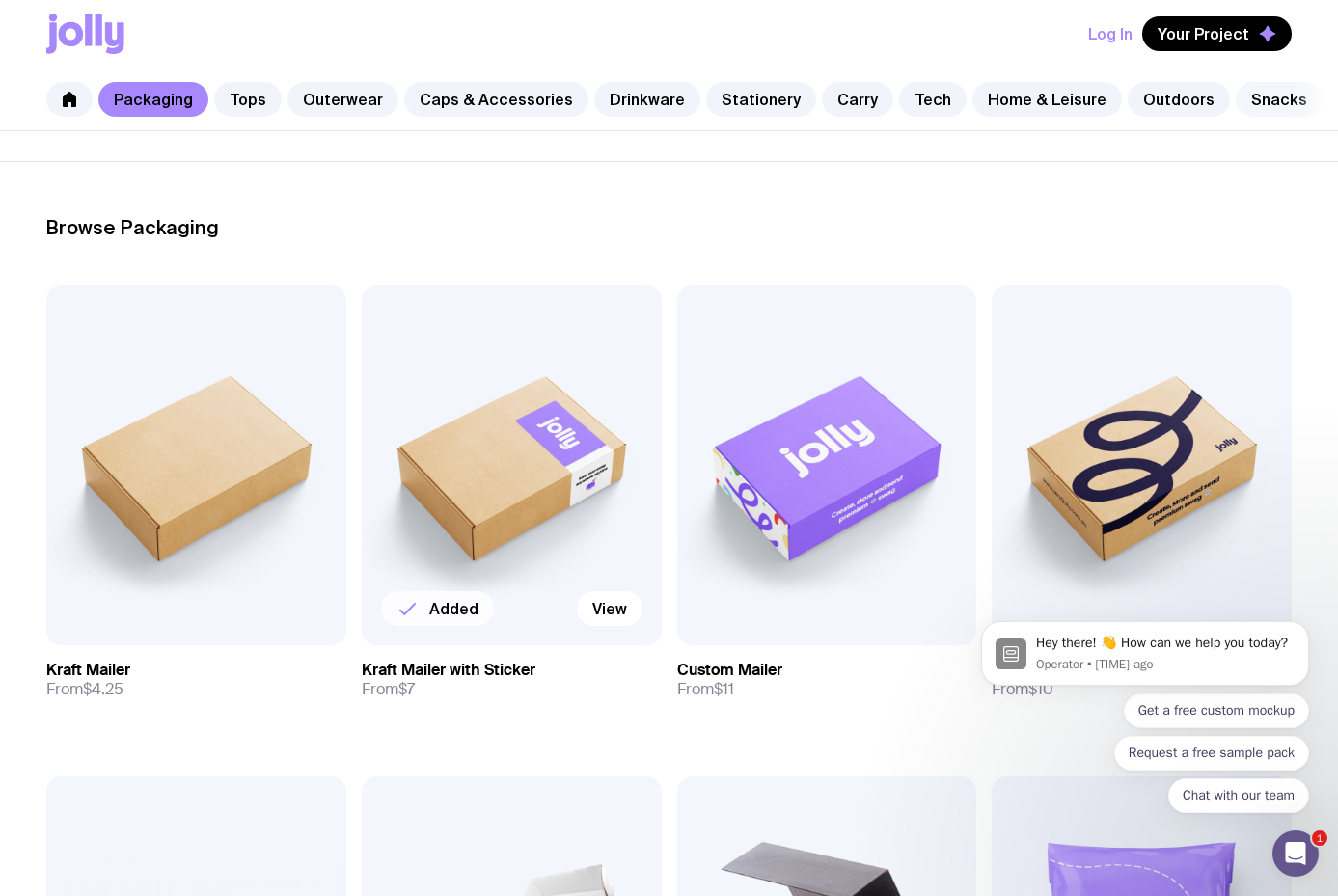 click on "Snacks" at bounding box center [1279, 99] 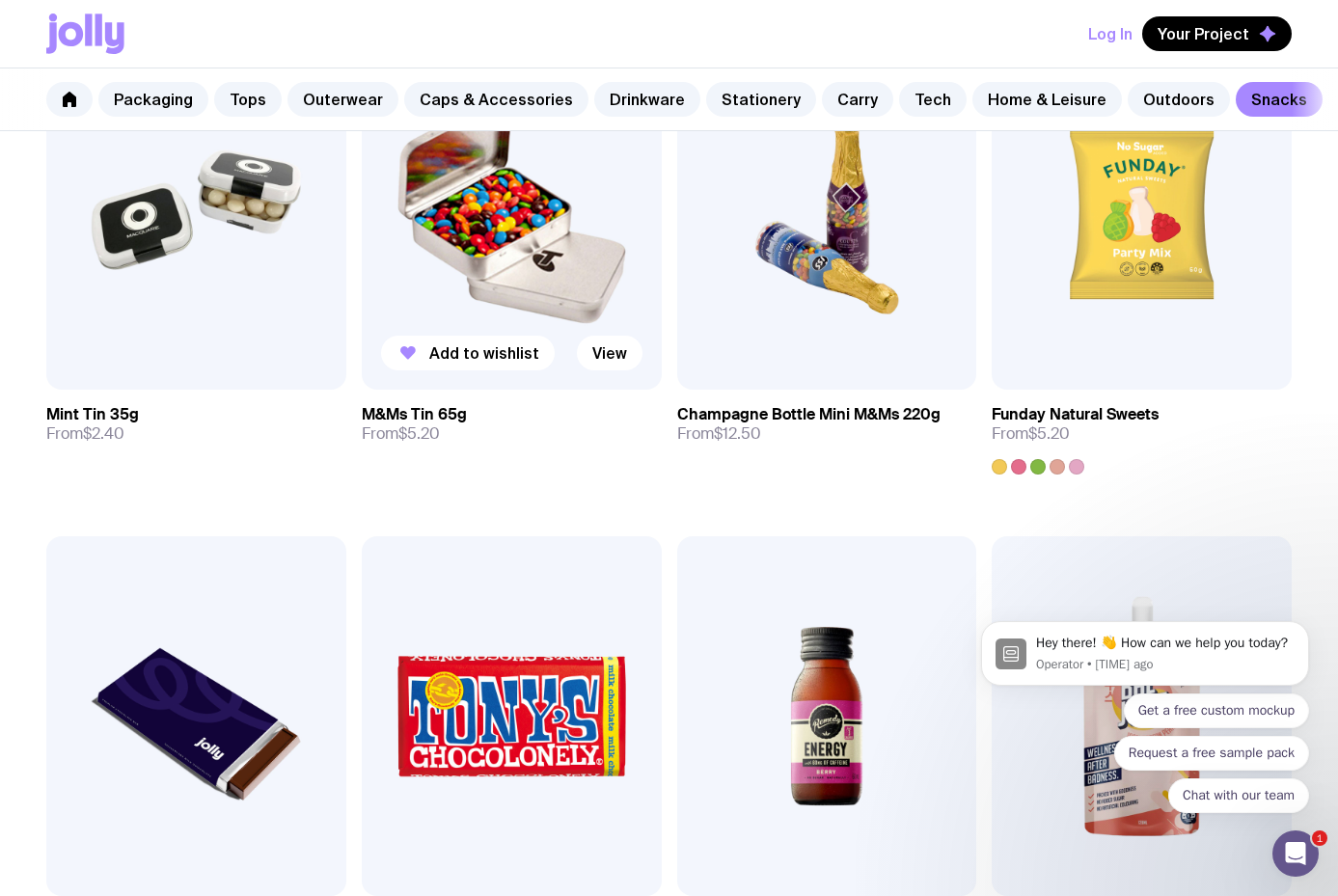 scroll, scrollTop: 530, scrollLeft: 0, axis: vertical 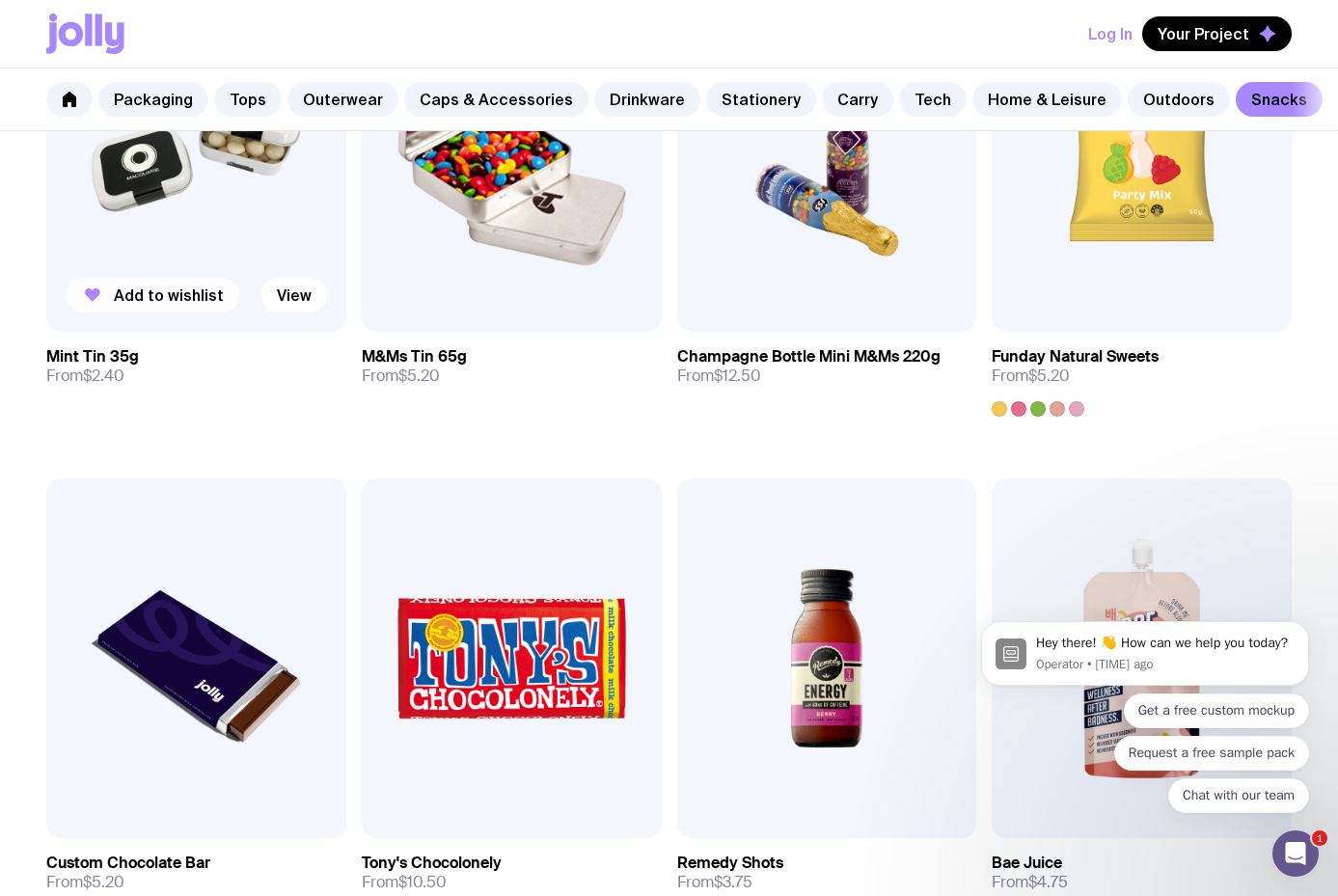 click on "Add to wishlist" 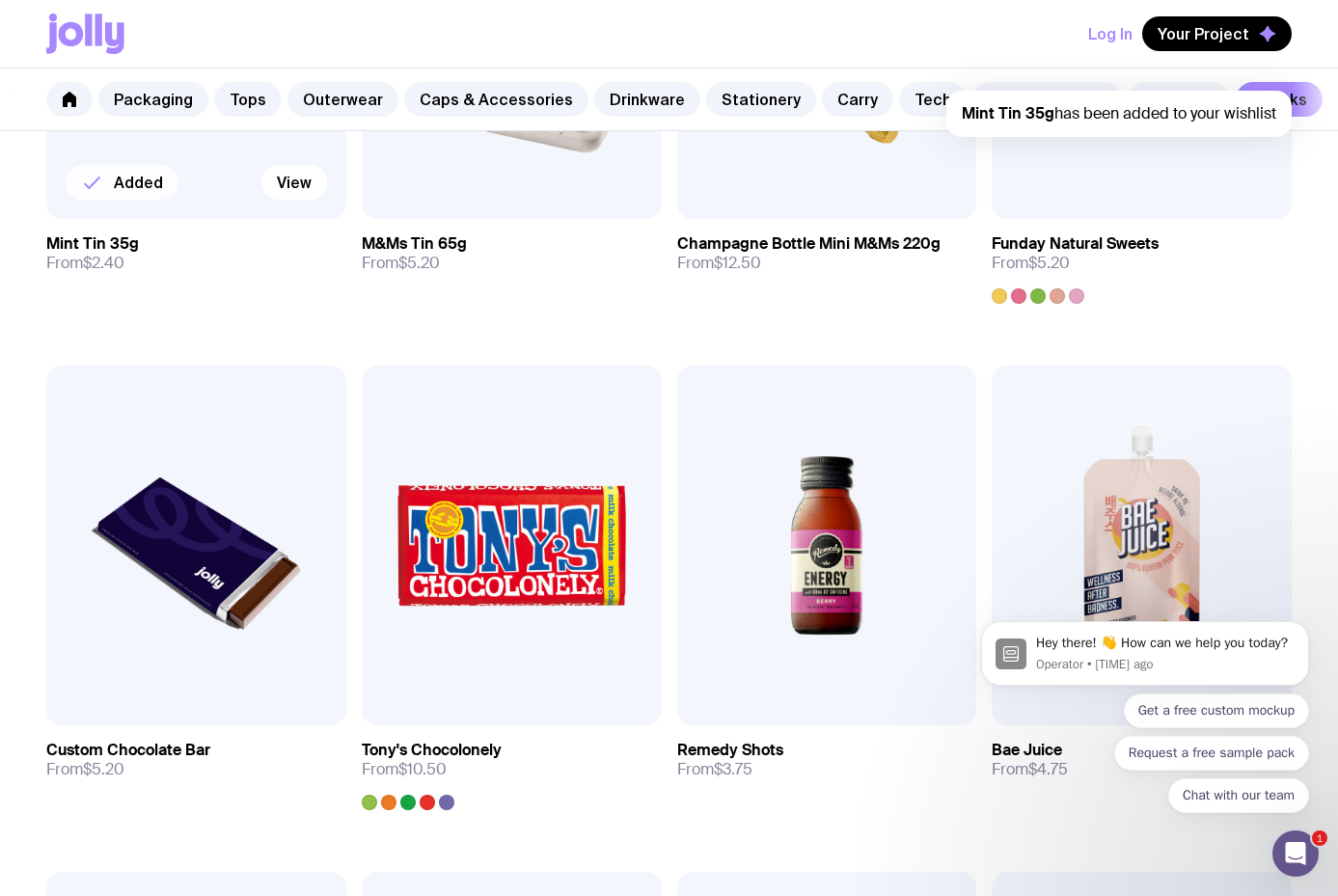 scroll, scrollTop: 1072, scrollLeft: 0, axis: vertical 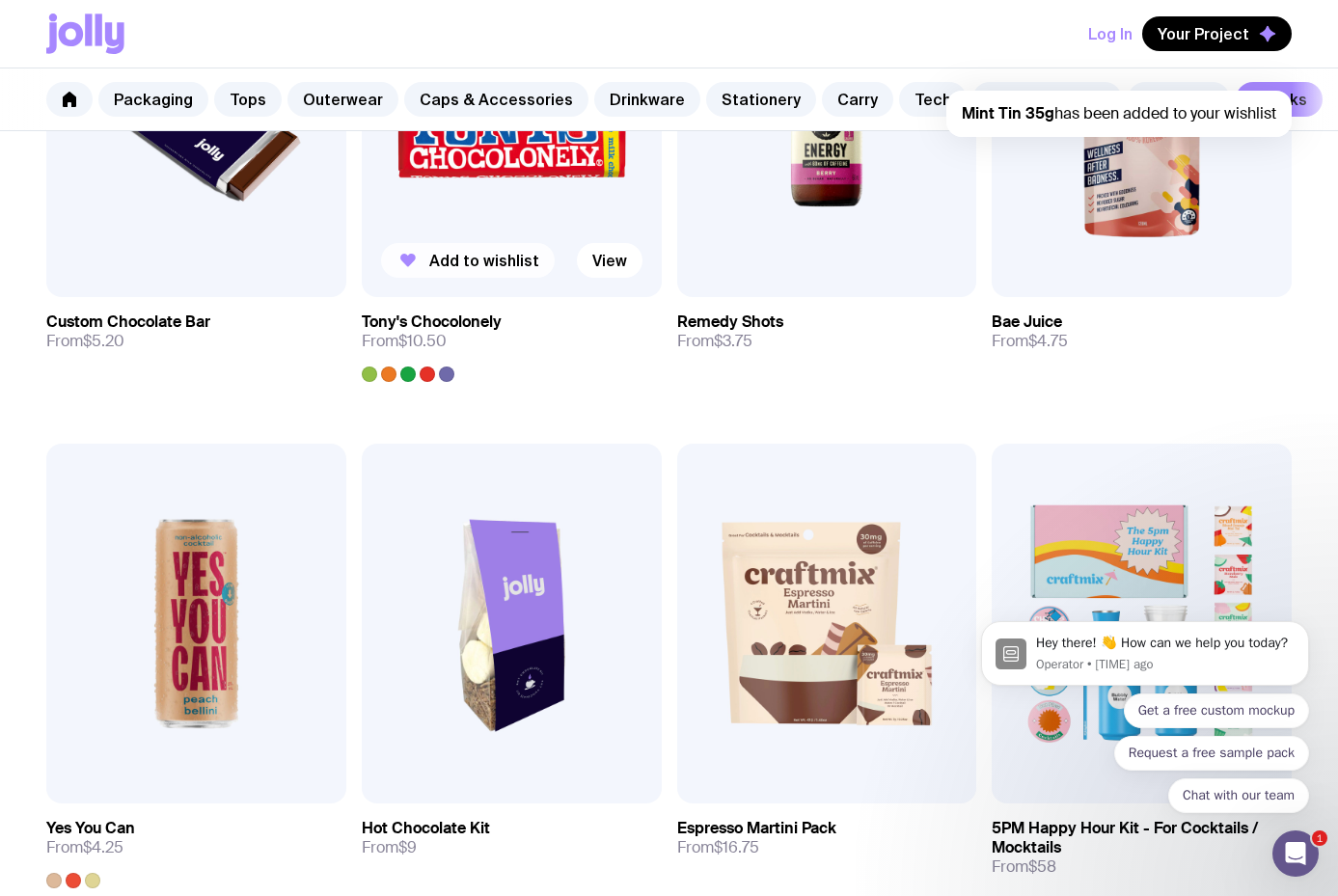click on "Add to wishlist" 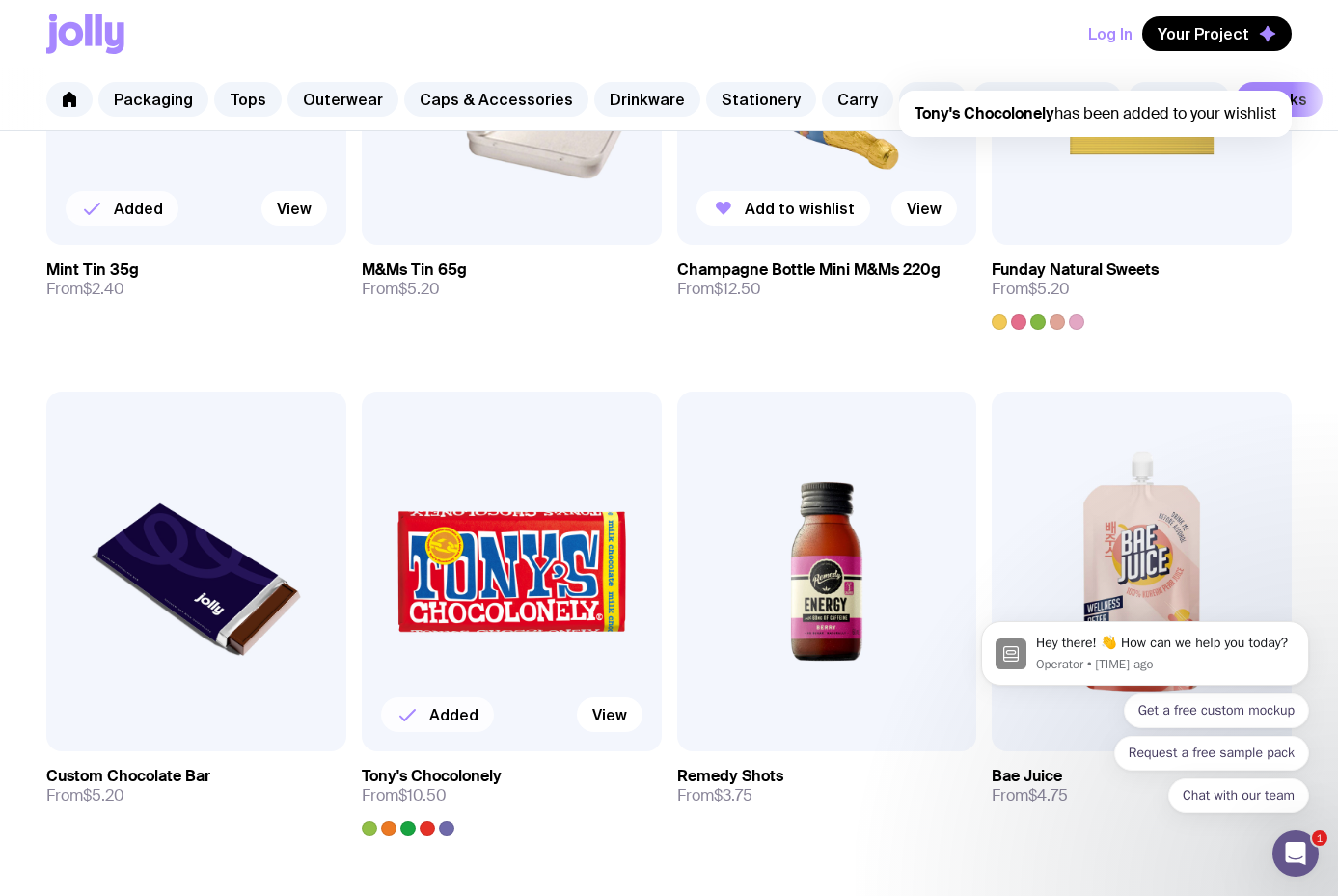 scroll, scrollTop: 584, scrollLeft: 0, axis: vertical 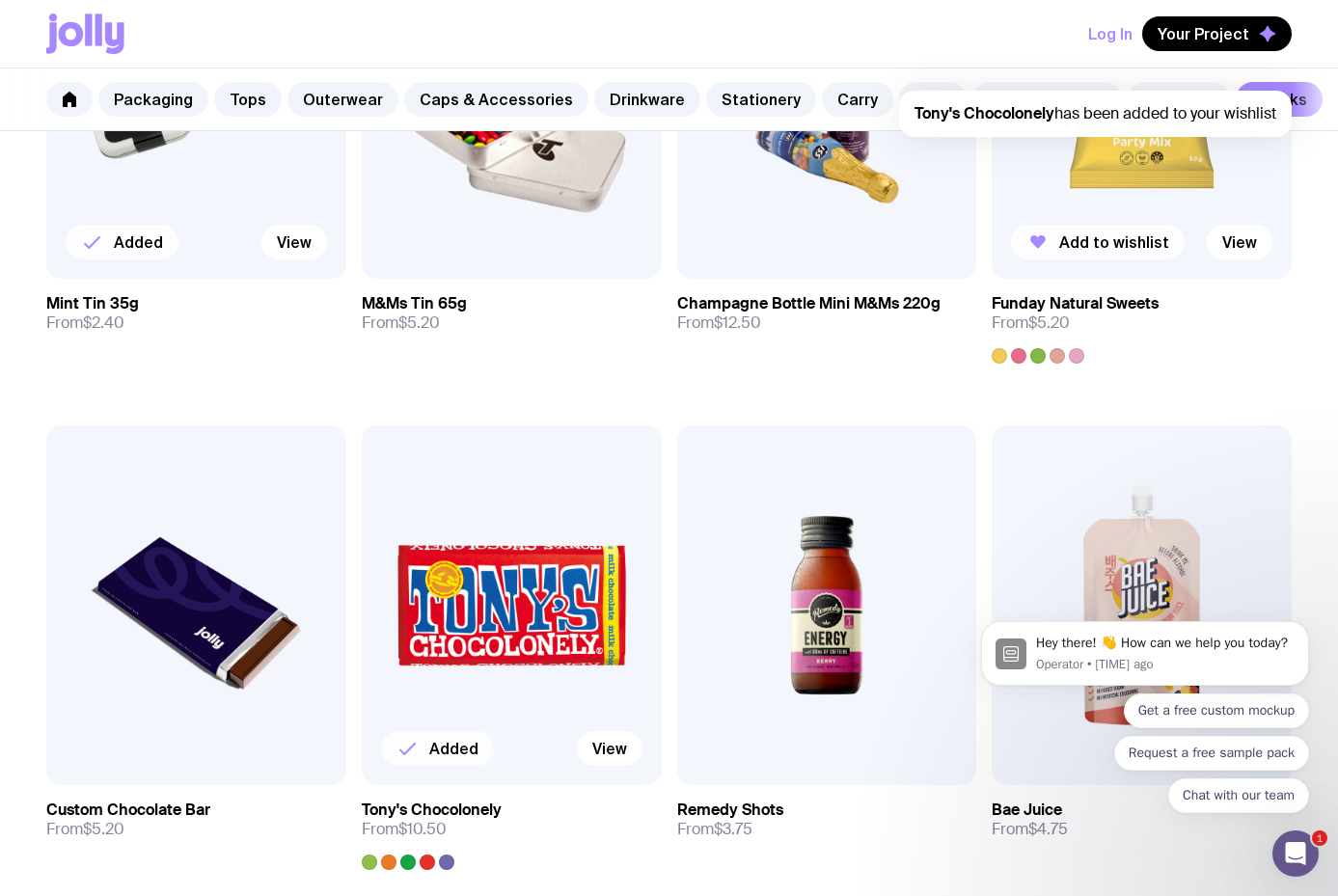 click on "Add to wishlist" 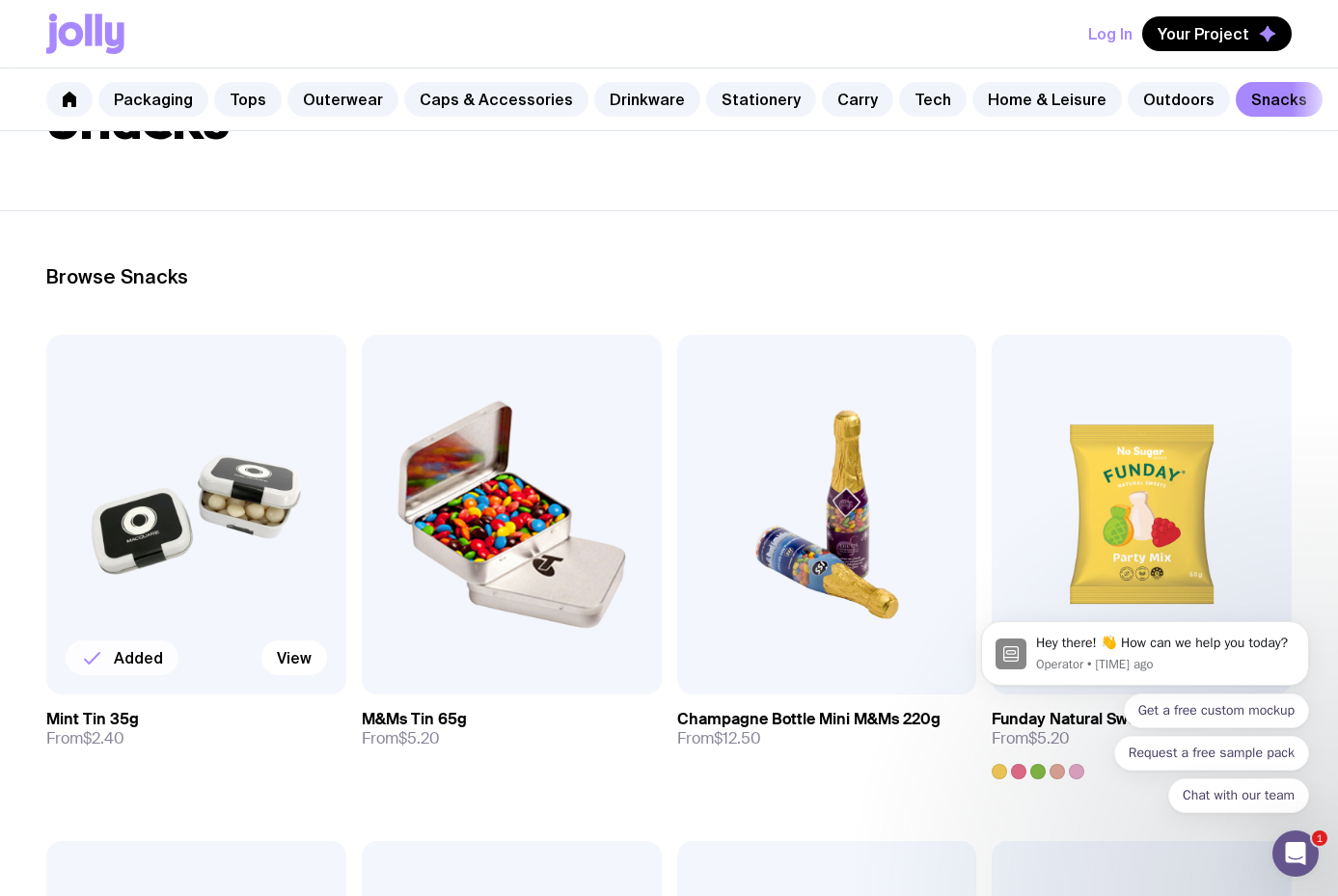 scroll, scrollTop: 0, scrollLeft: 0, axis: both 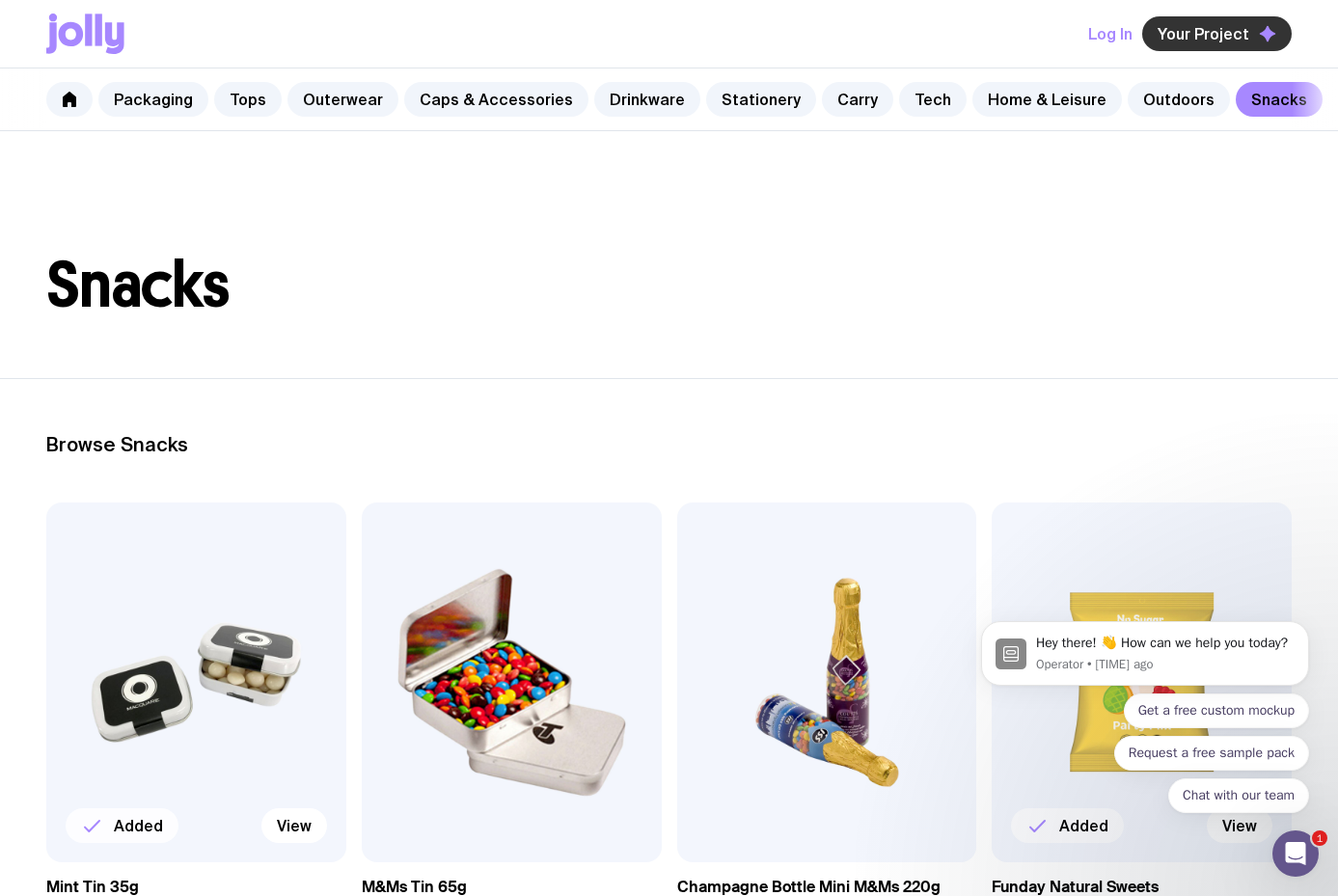 click on "Your Project" at bounding box center (1203, 34) 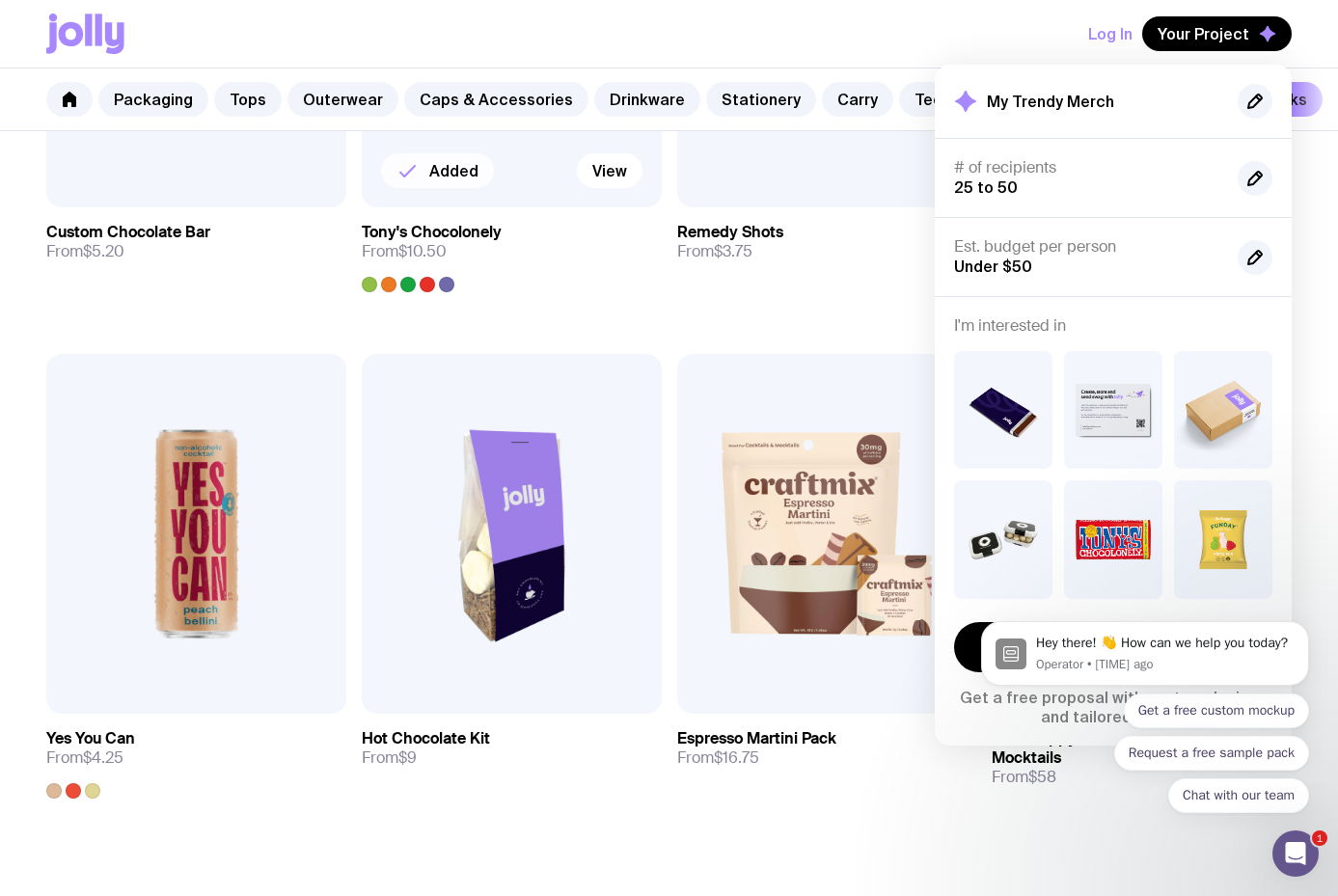 scroll, scrollTop: 1162, scrollLeft: 0, axis: vertical 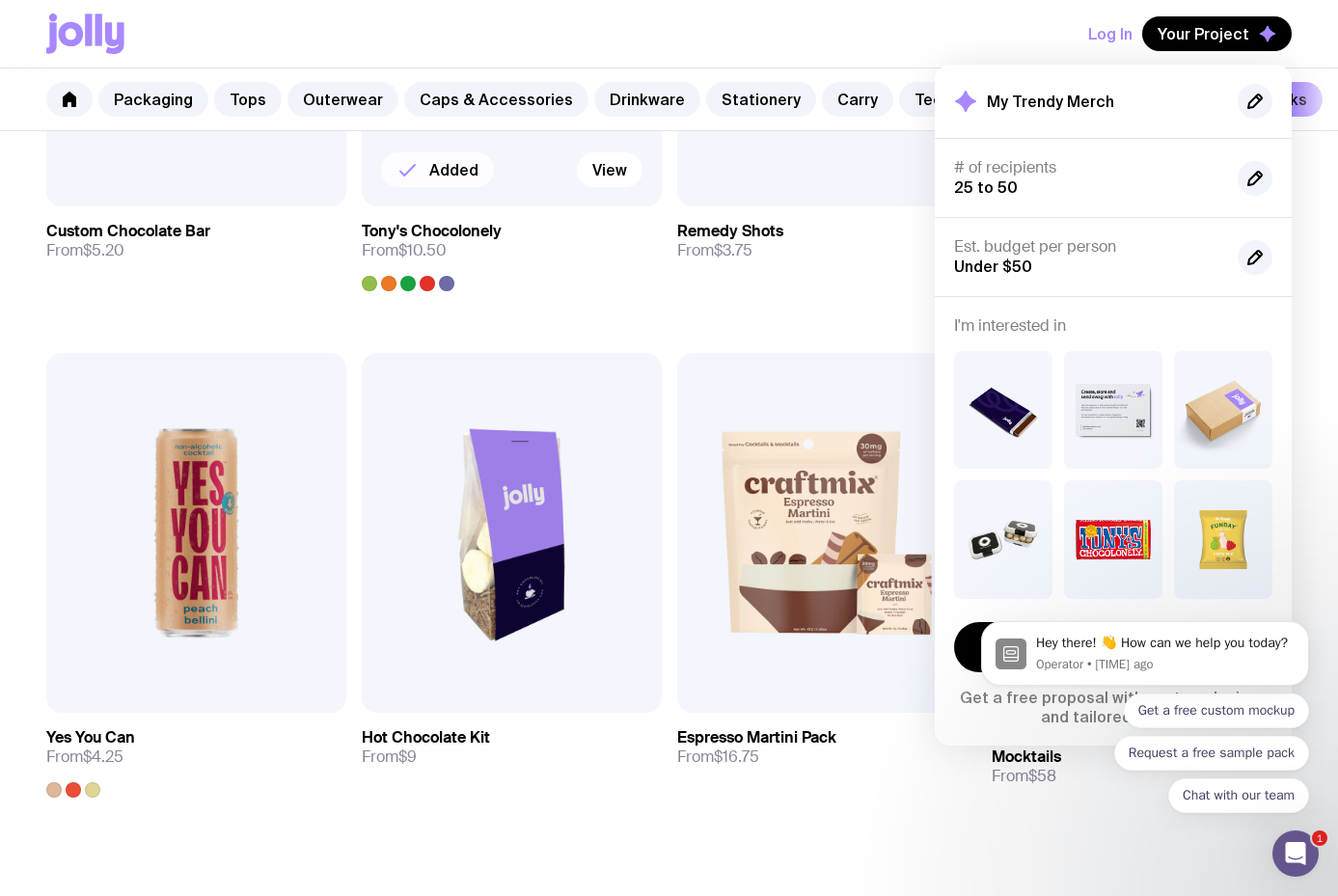 click 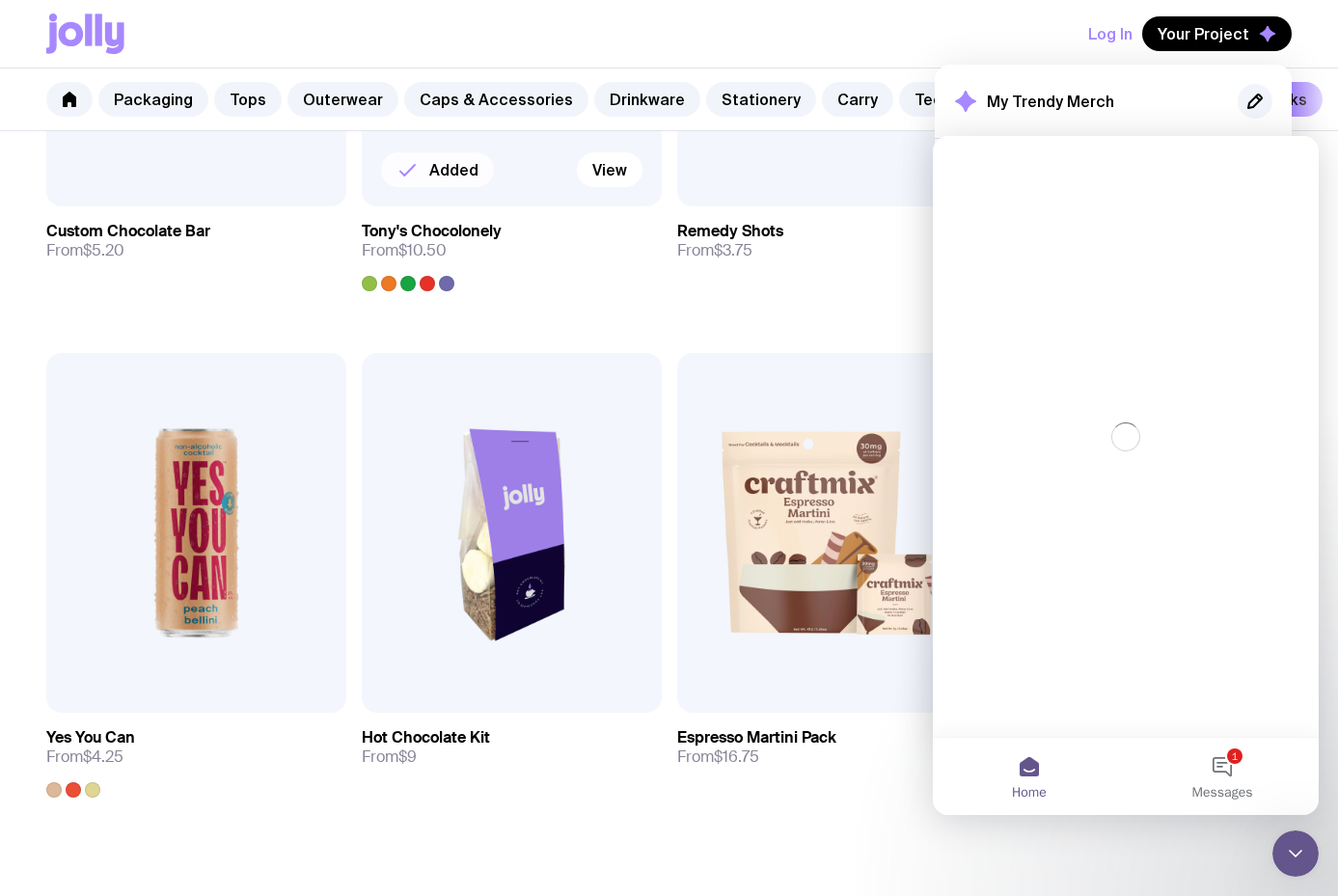 scroll, scrollTop: 0, scrollLeft: 0, axis: both 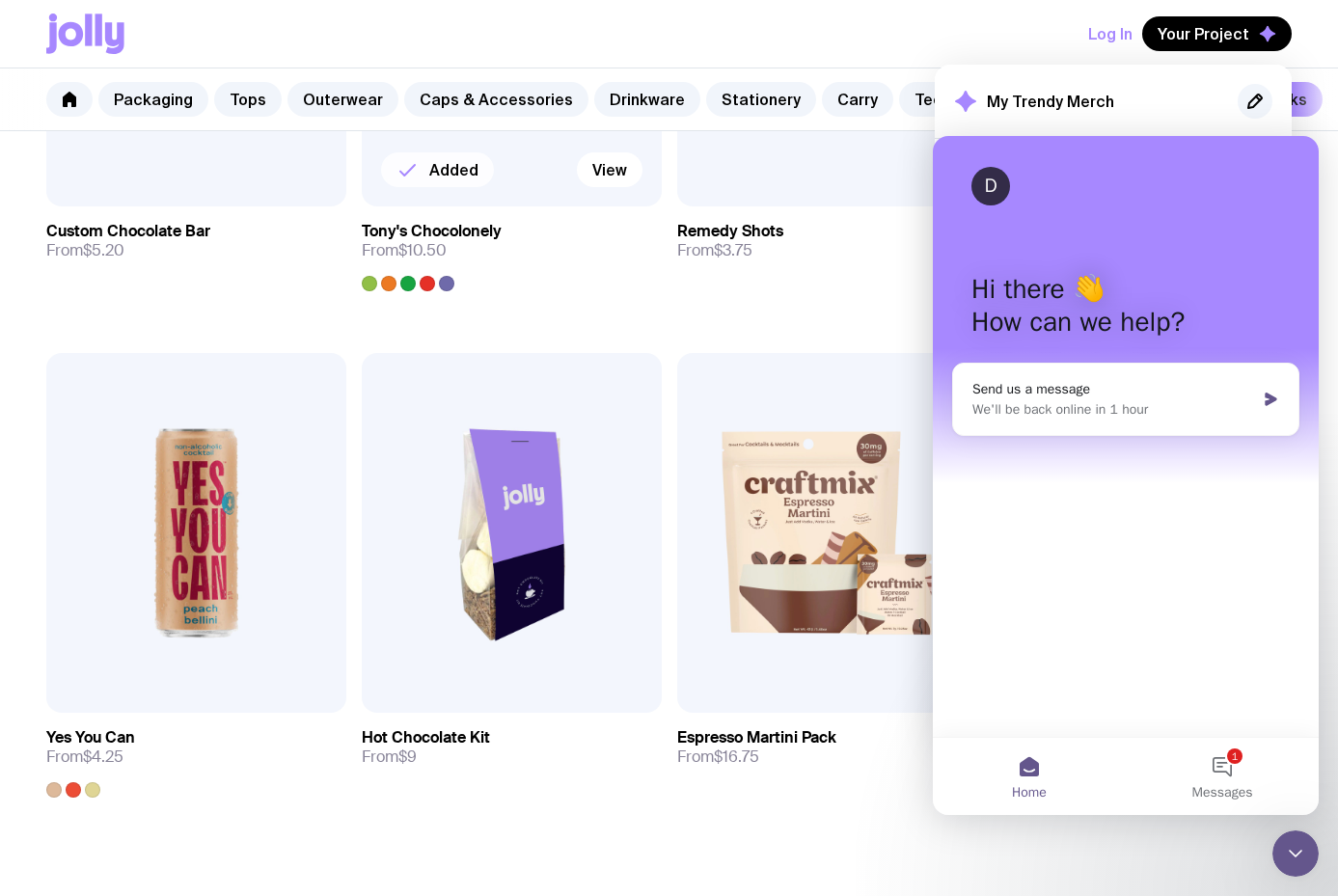 click 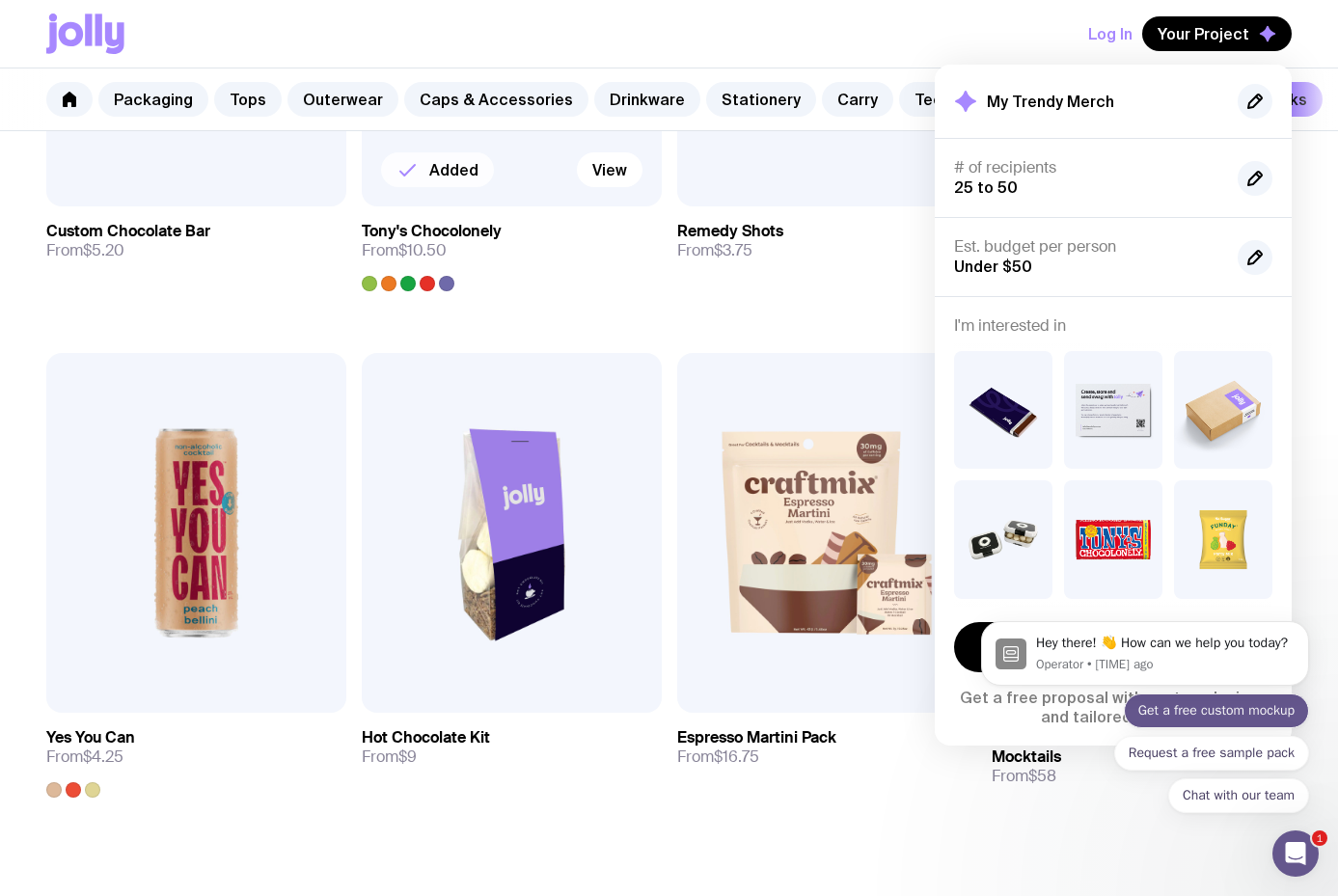 scroll, scrollTop: 0, scrollLeft: 0, axis: both 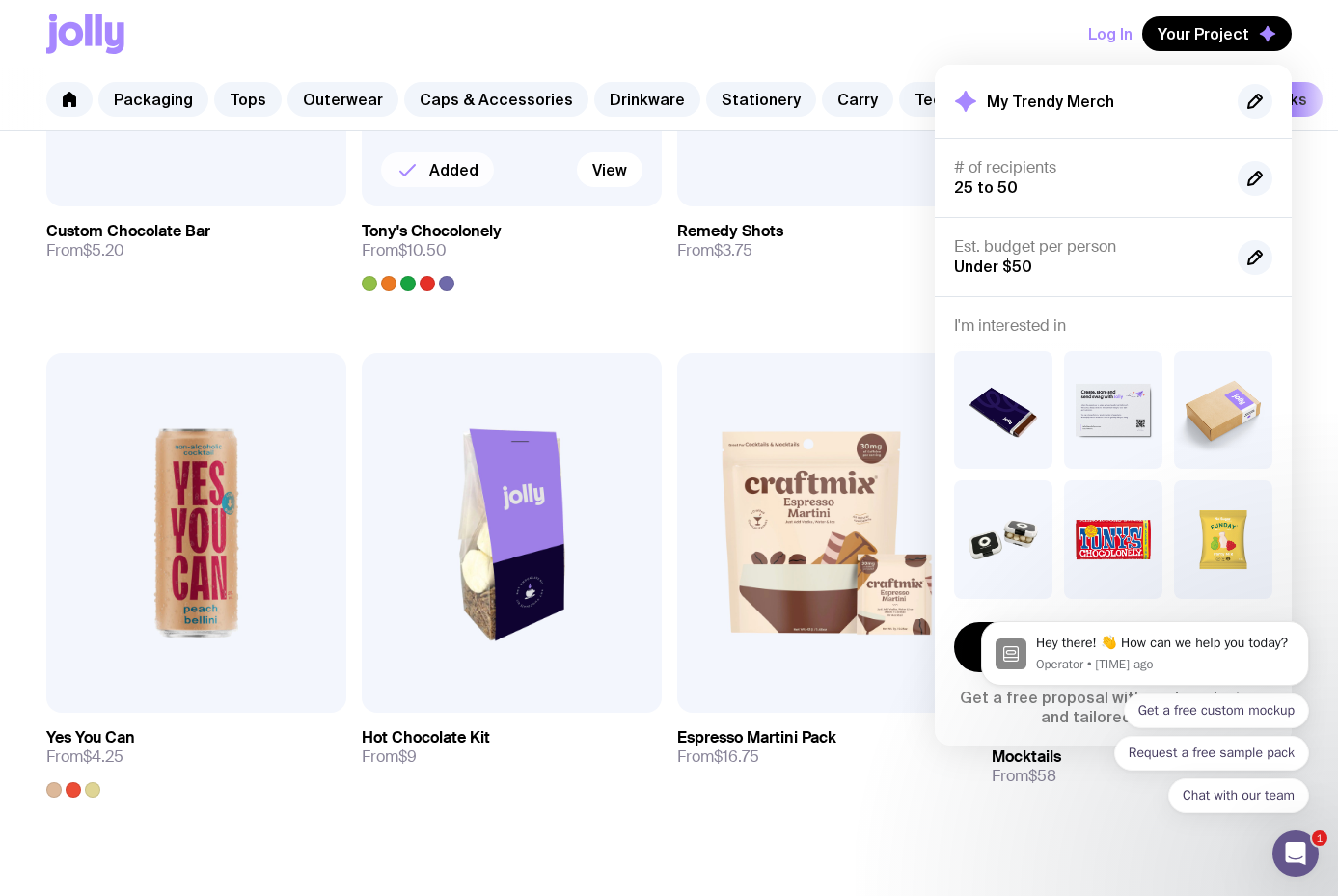 click 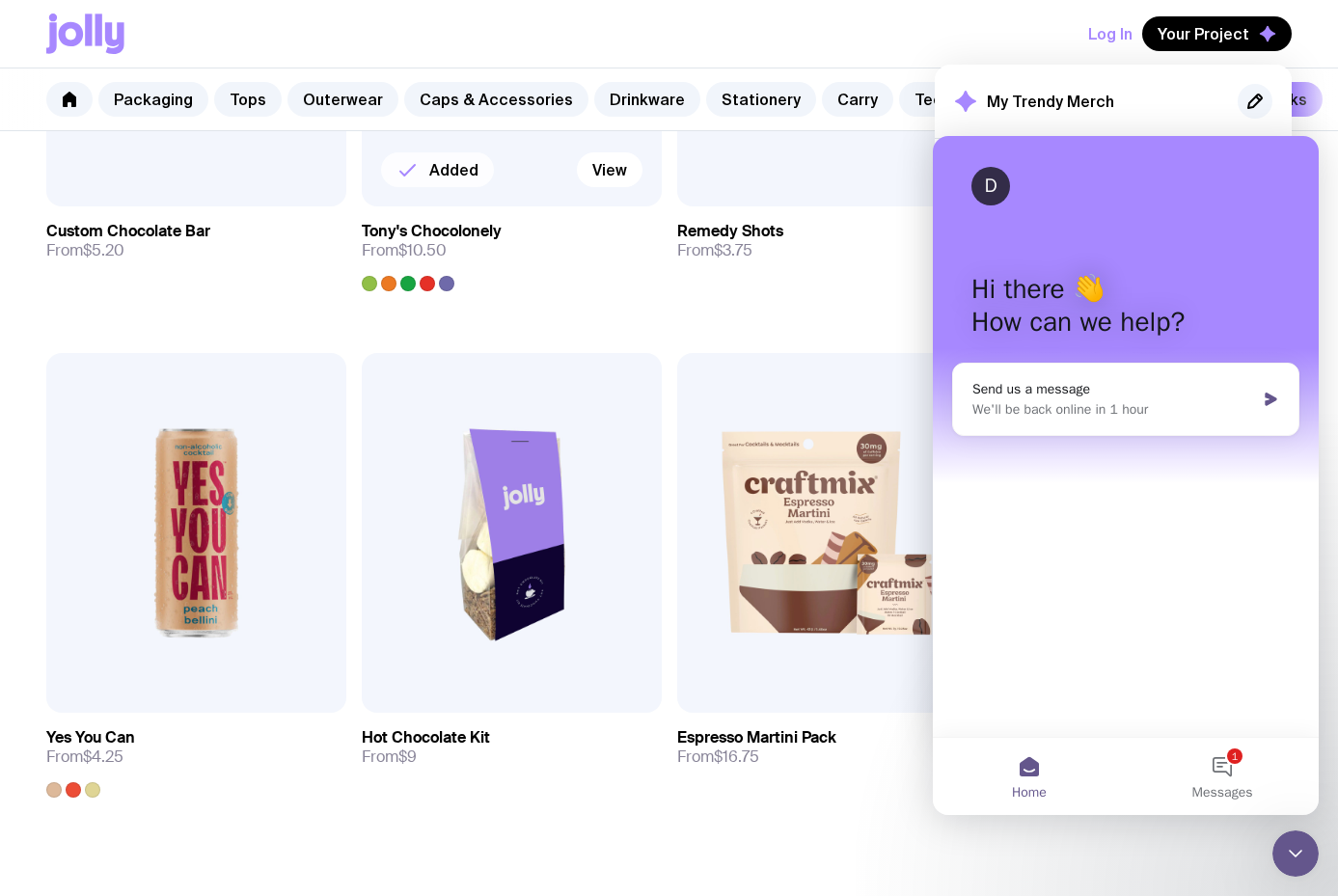 click 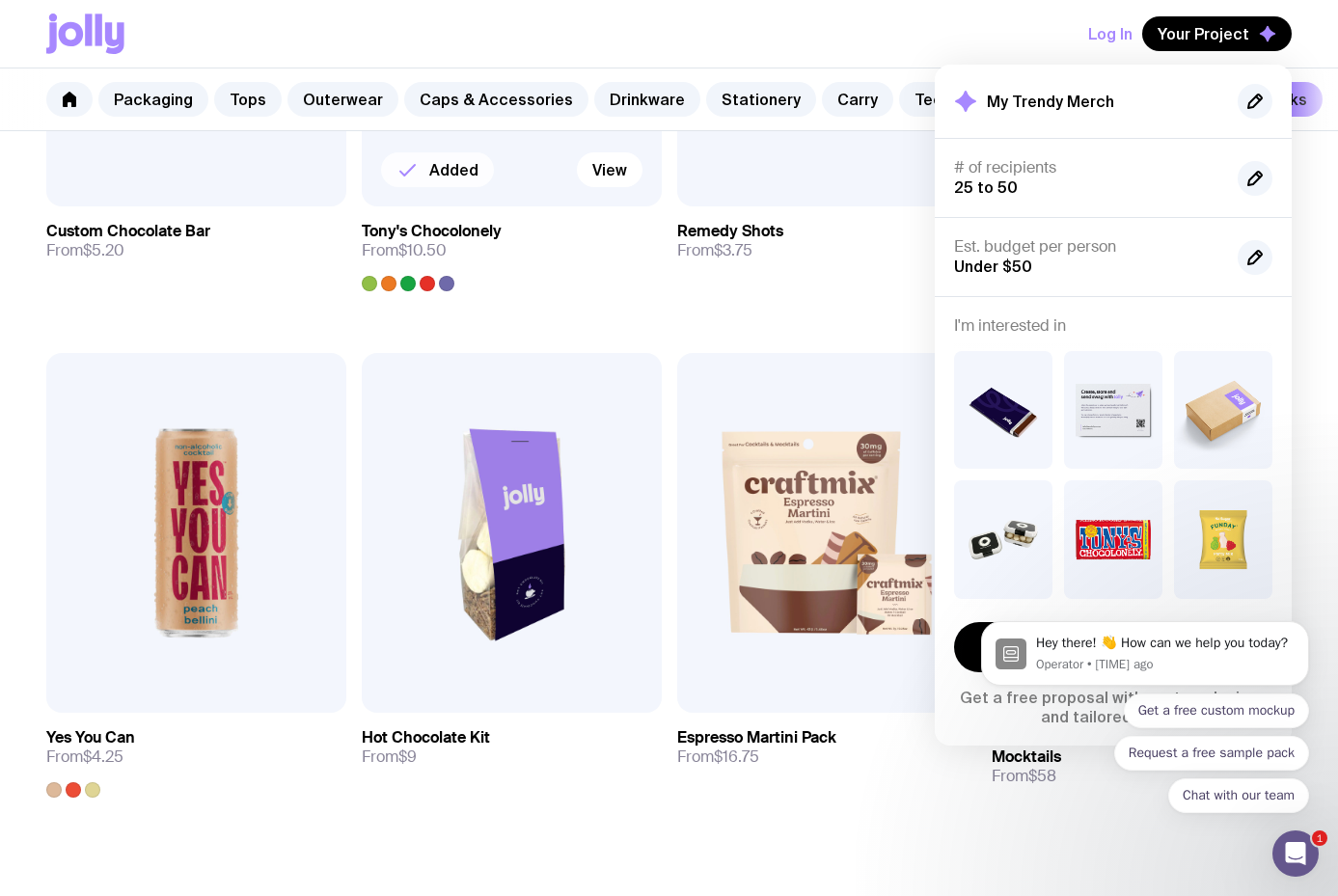 scroll, scrollTop: 0, scrollLeft: 0, axis: both 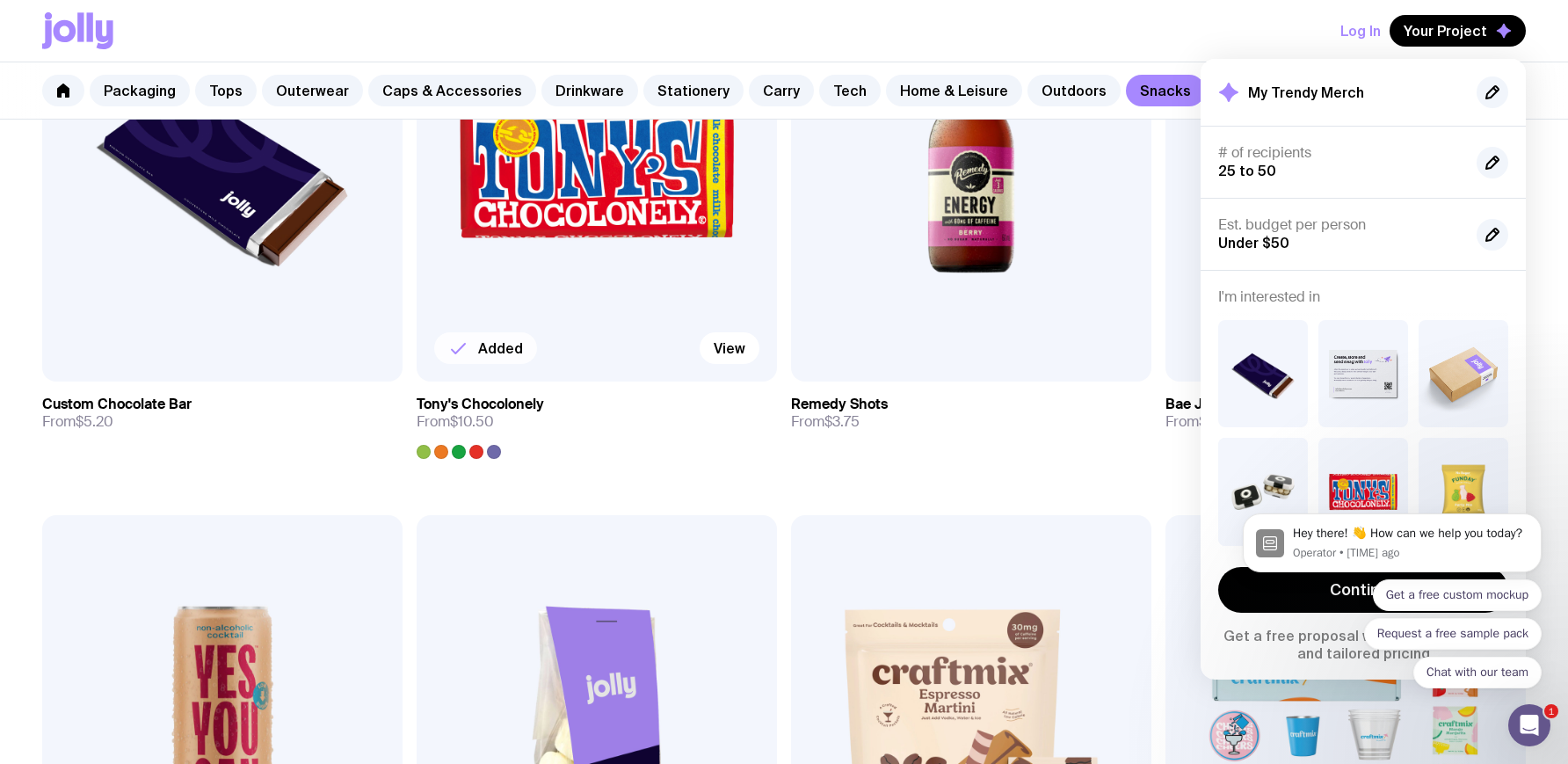 click on "Get a free custom mockup Request a free sample pack Chat with our team" at bounding box center [1392, 634] 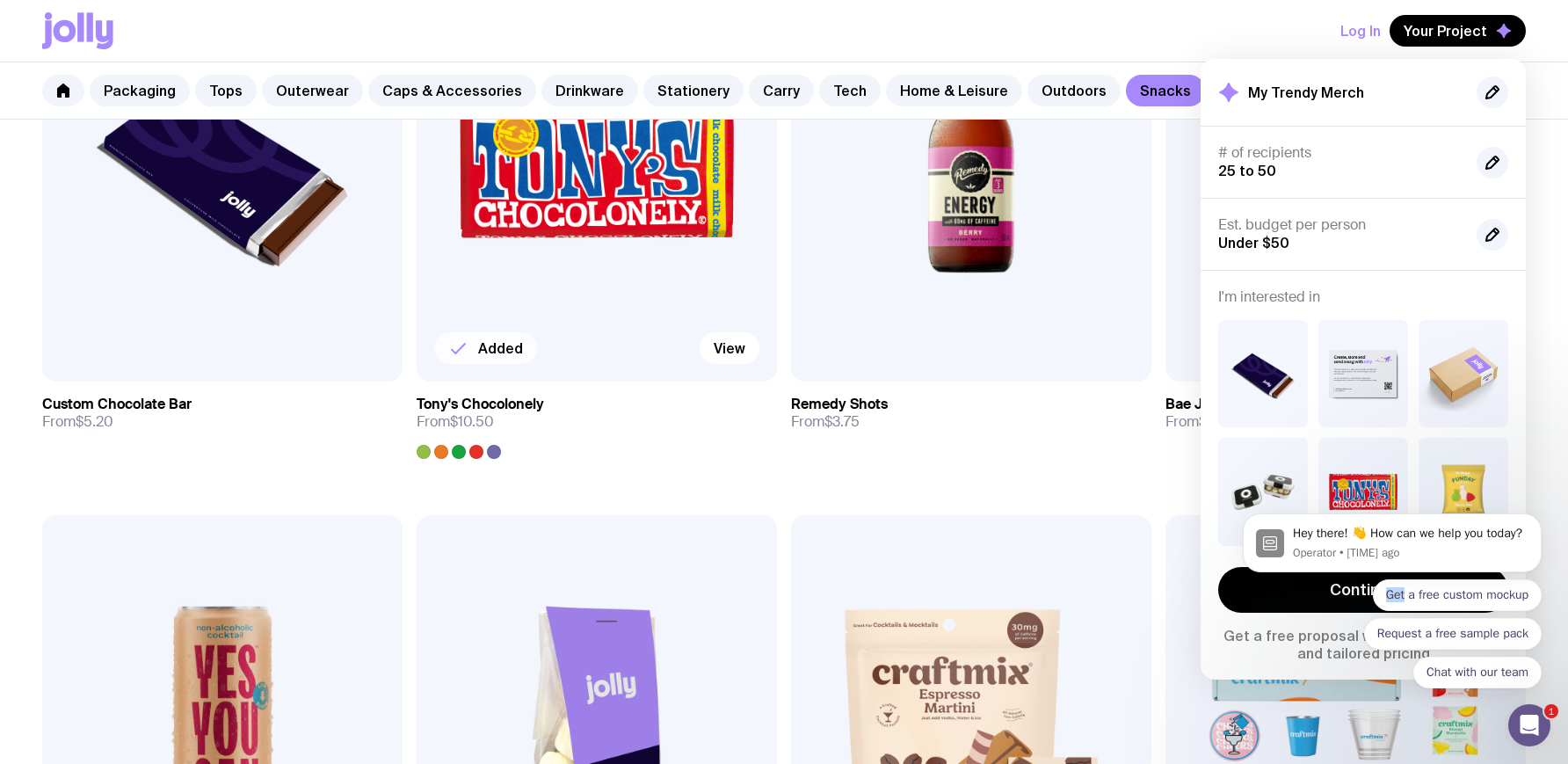 click on "Get a free custom mockup Request a free sample pack Chat with our team" at bounding box center (1392, 634) 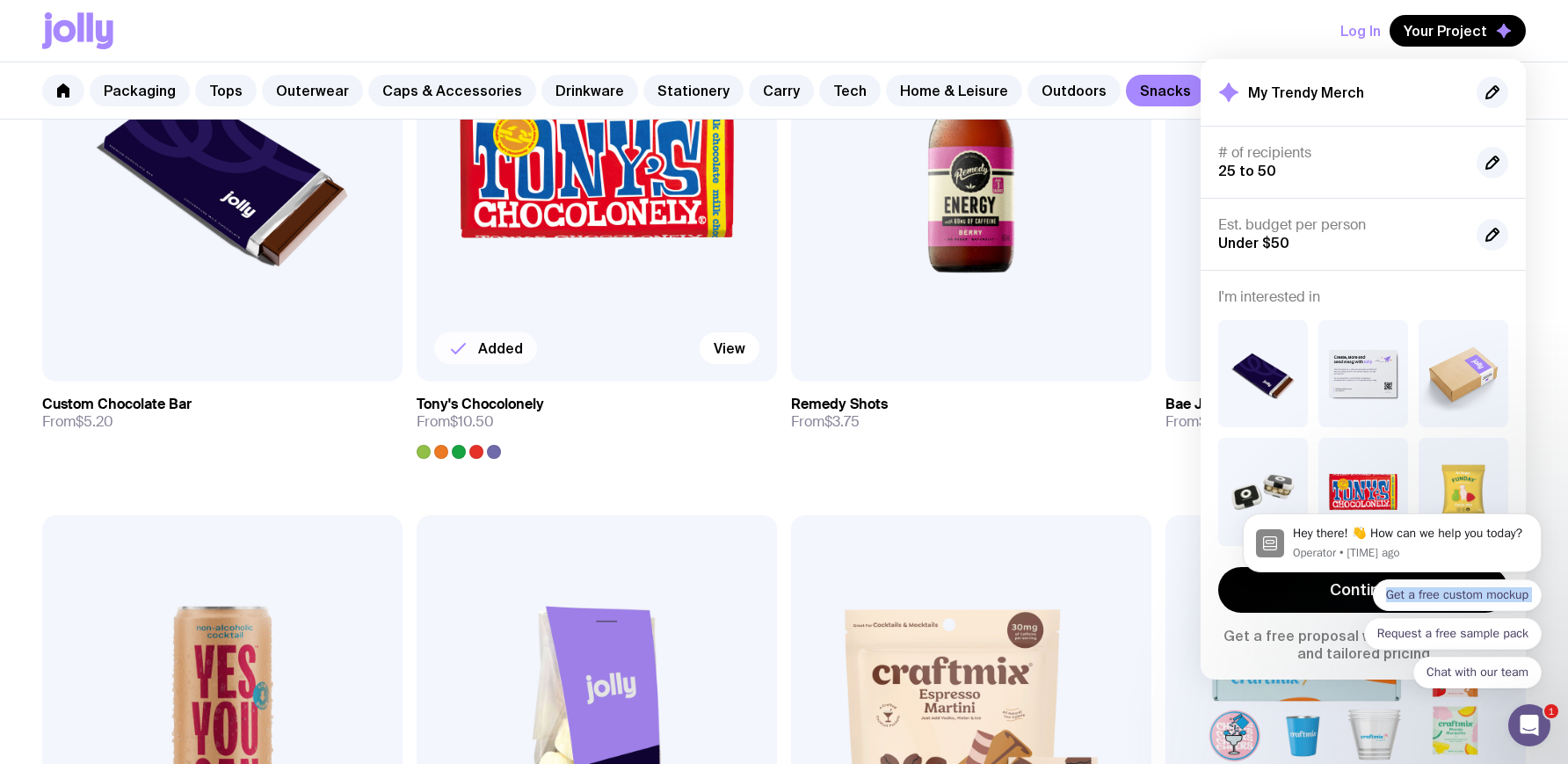 click on "Get a free custom mockup Request a free sample pack Chat with our team" at bounding box center (1392, 634) 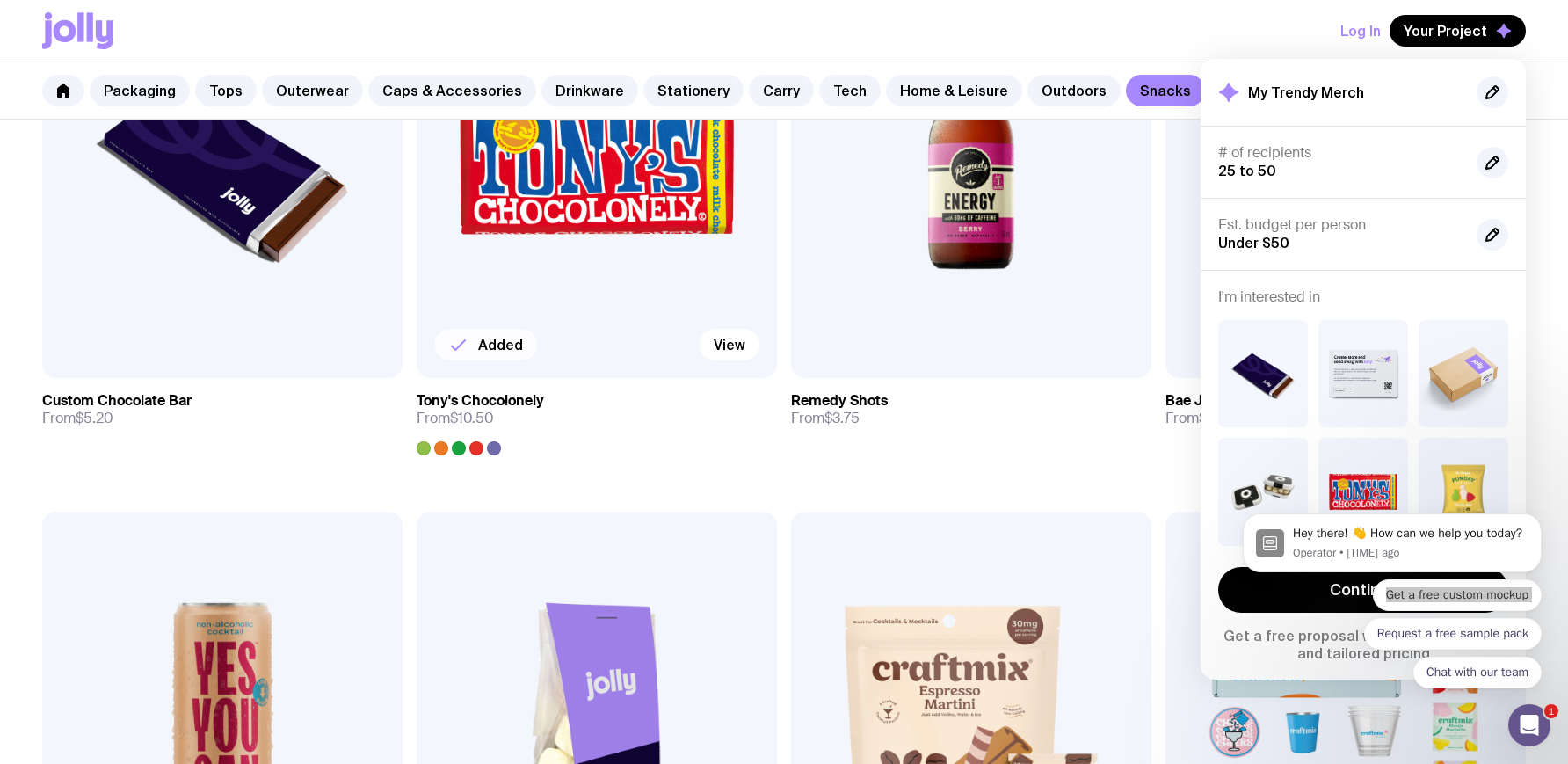 click 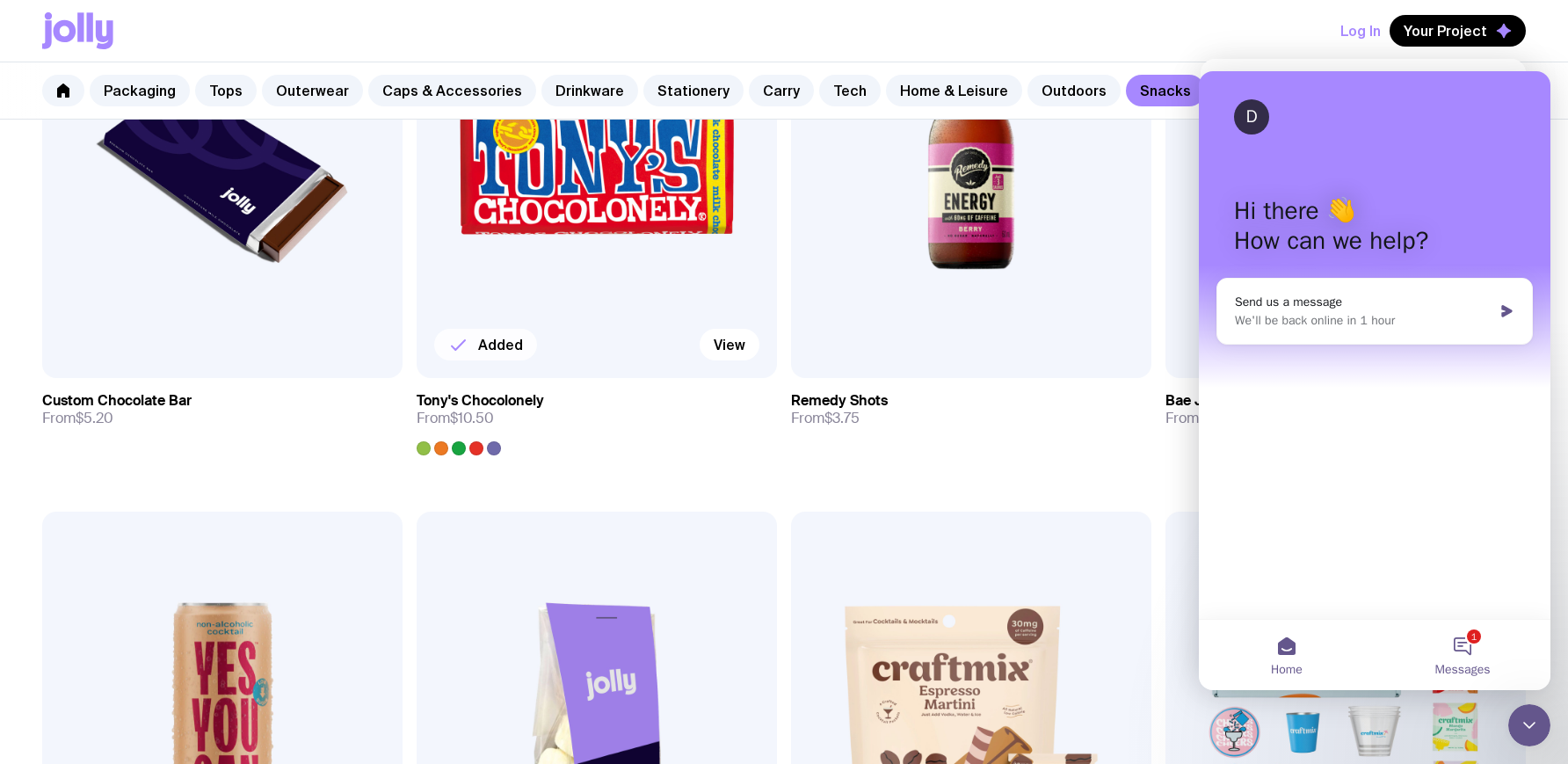 click on "1 Messages" at bounding box center (1463, 655) 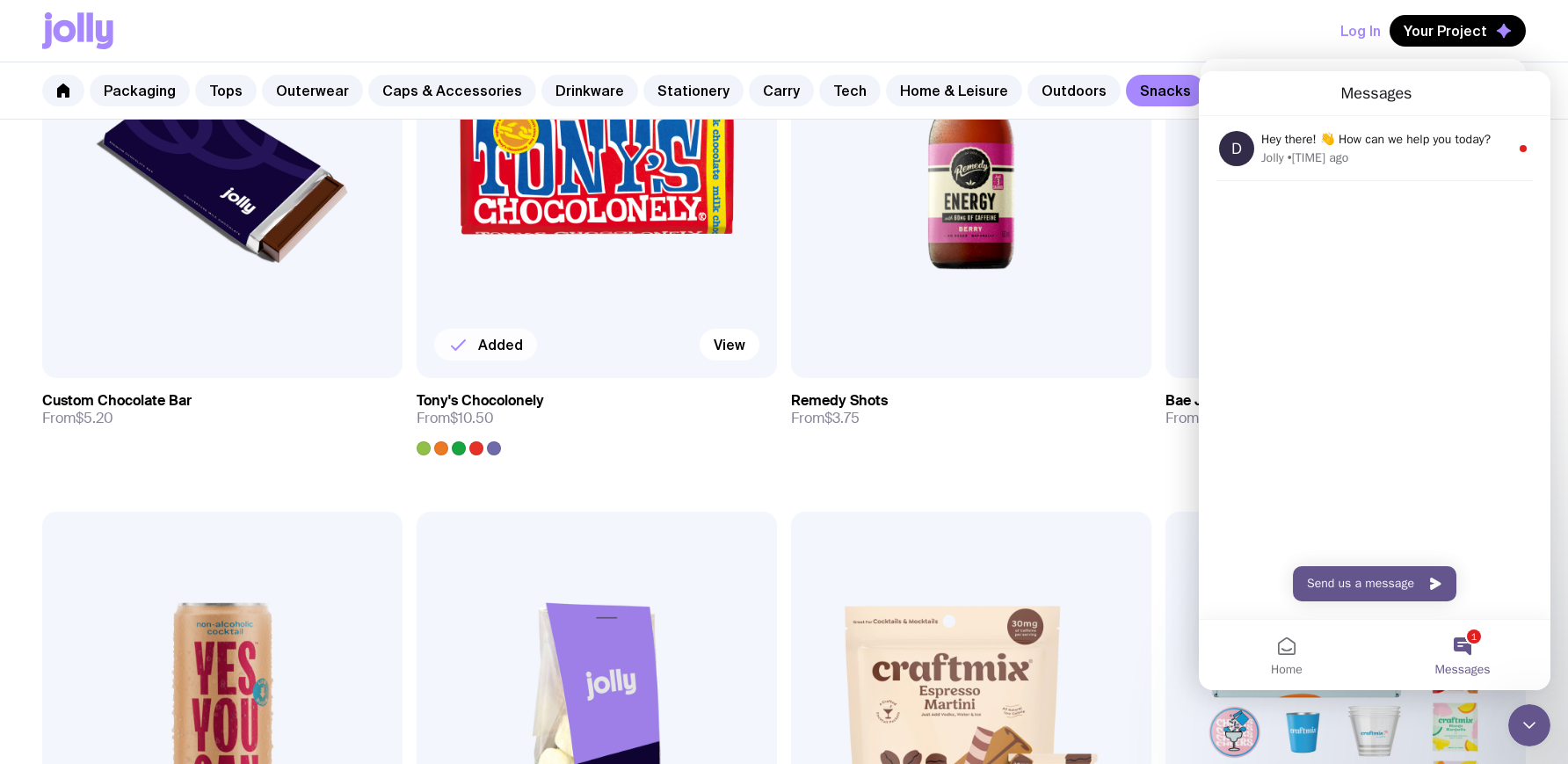 click 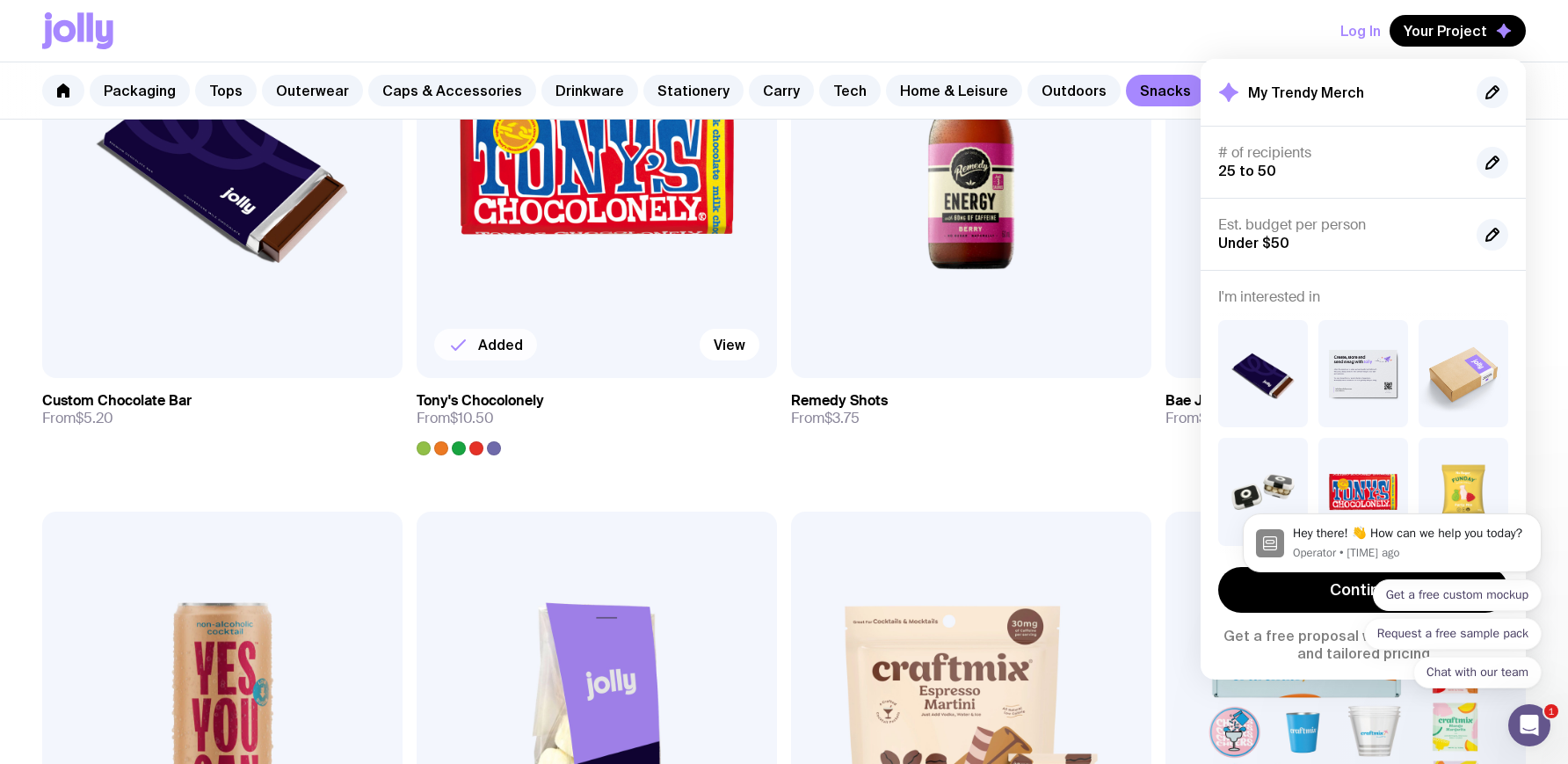 scroll, scrollTop: 0, scrollLeft: 0, axis: both 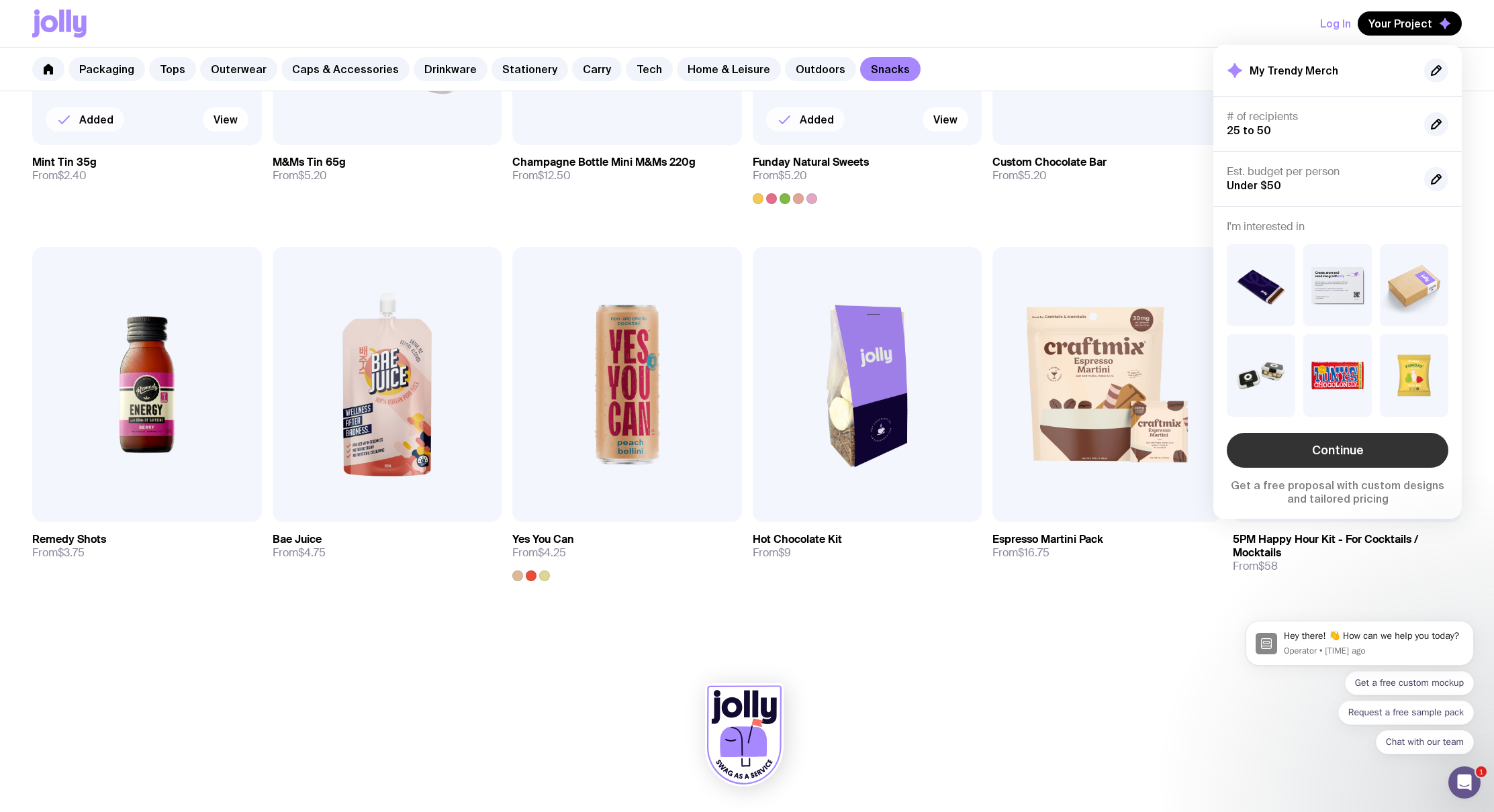 click on "Continue" at bounding box center (1338, 450) 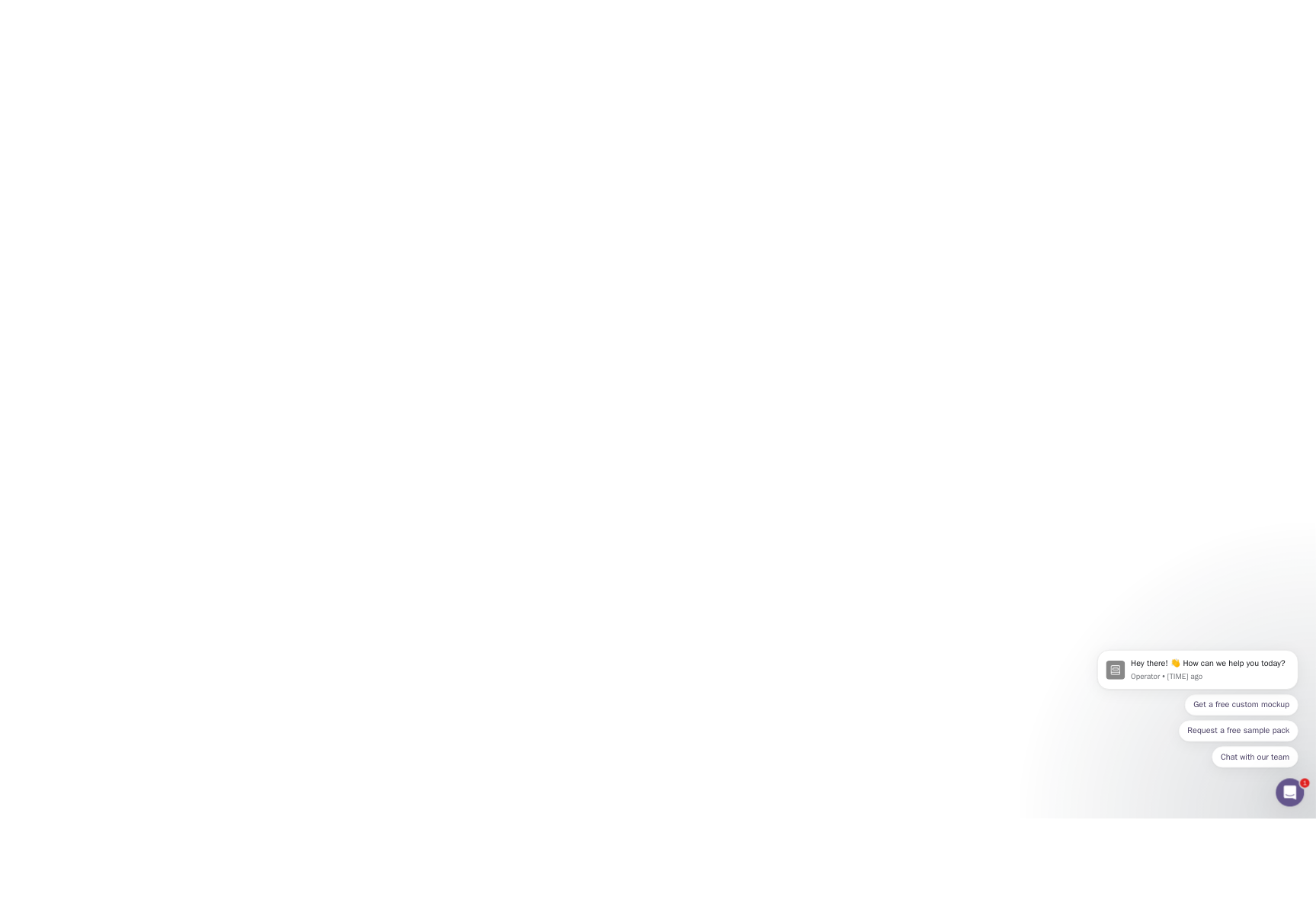 scroll, scrollTop: 0, scrollLeft: 0, axis: both 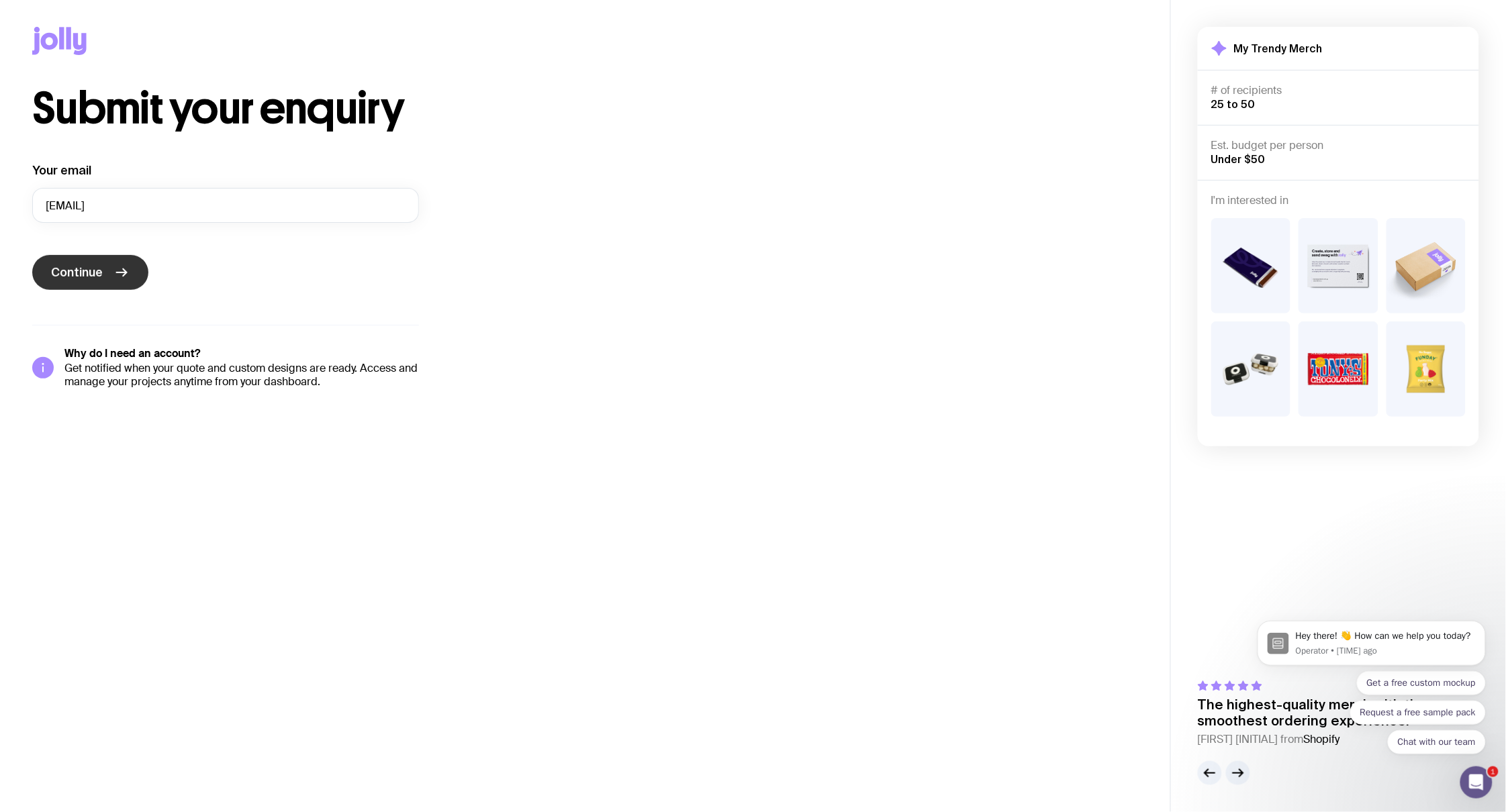 click on "Continue" 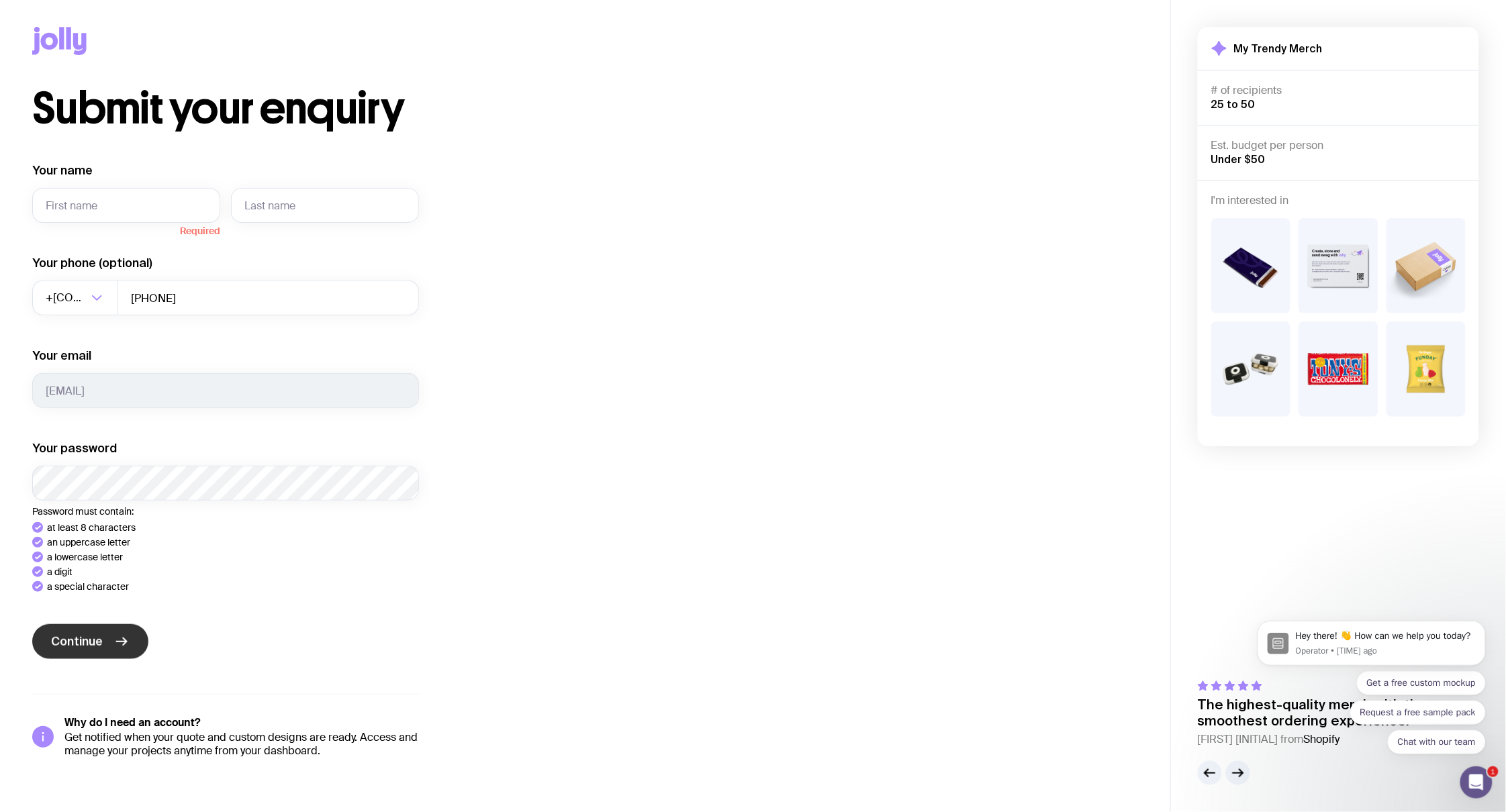 click on "Continue" at bounding box center (226, 643) 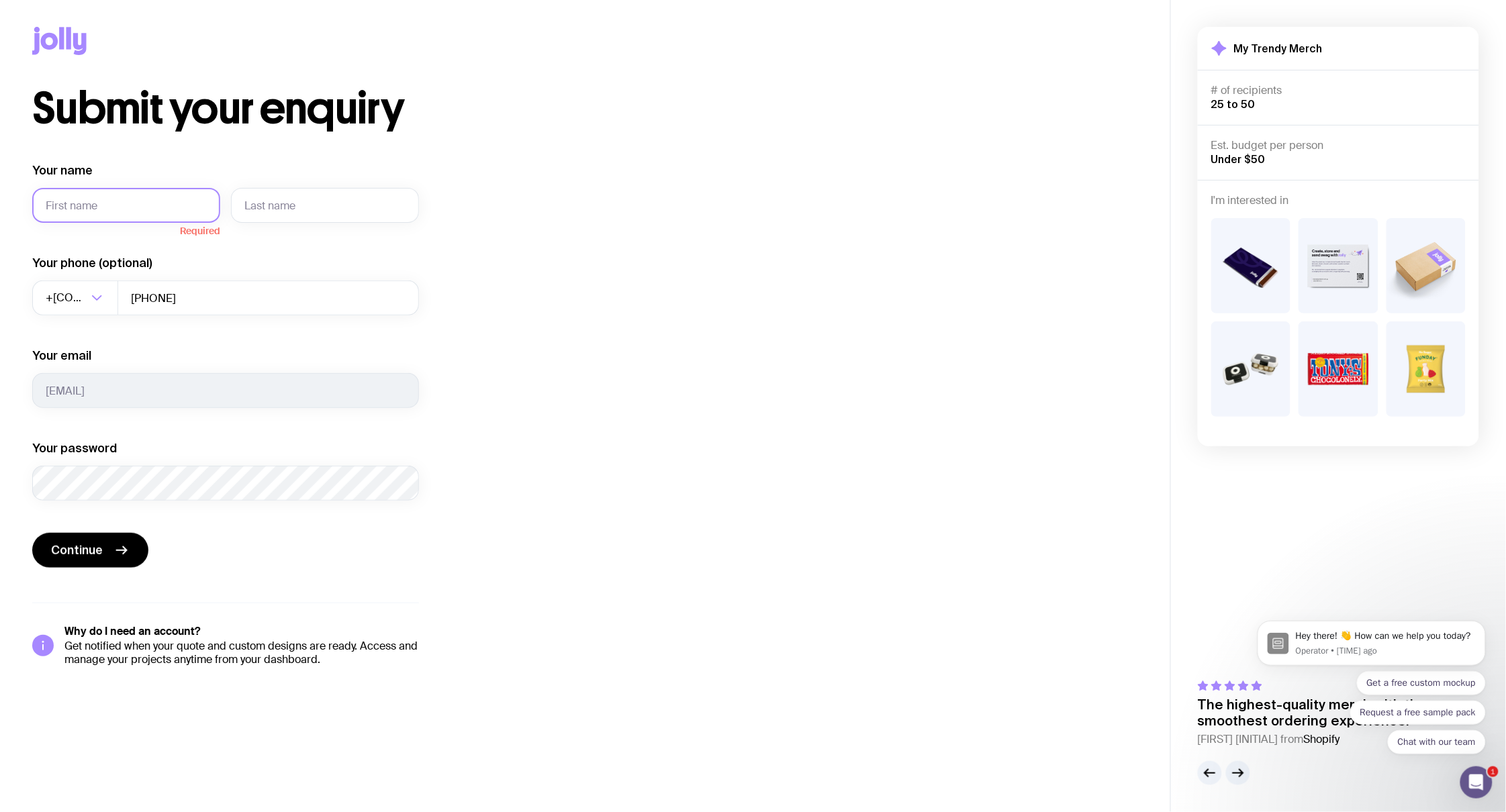 click on "Your name" 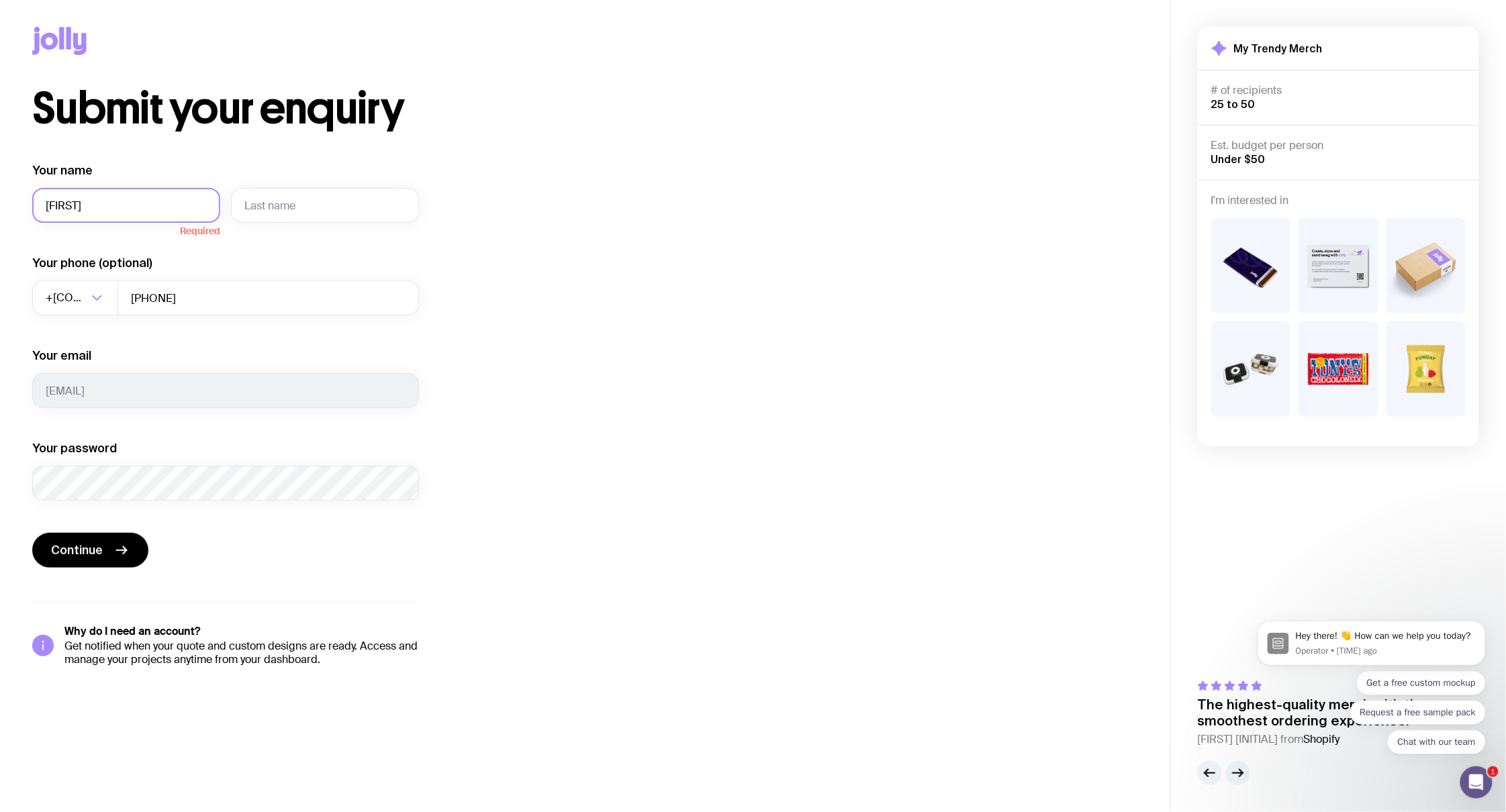 type on "Davies" 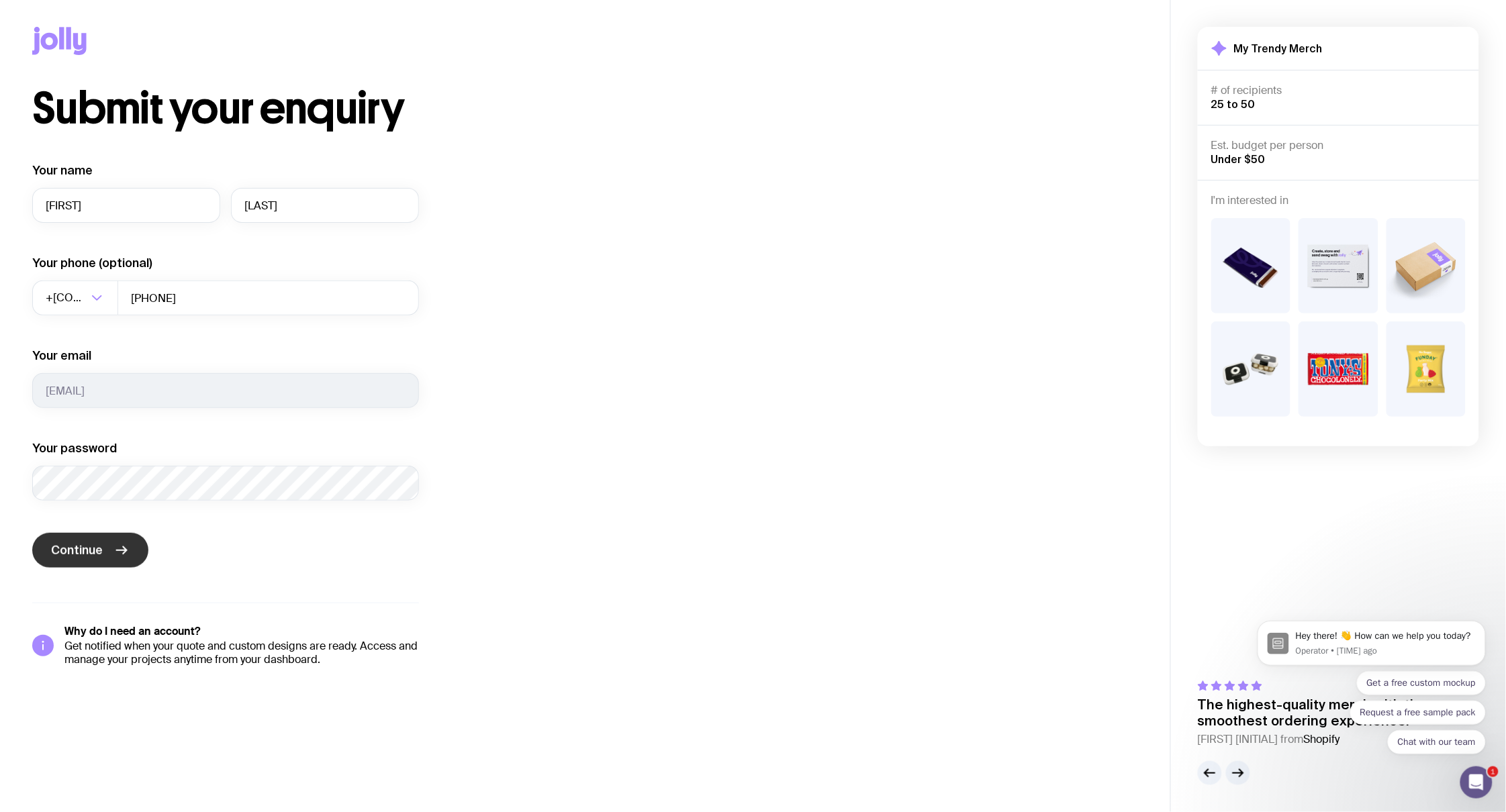 click on "Continue" at bounding box center (90, 550) 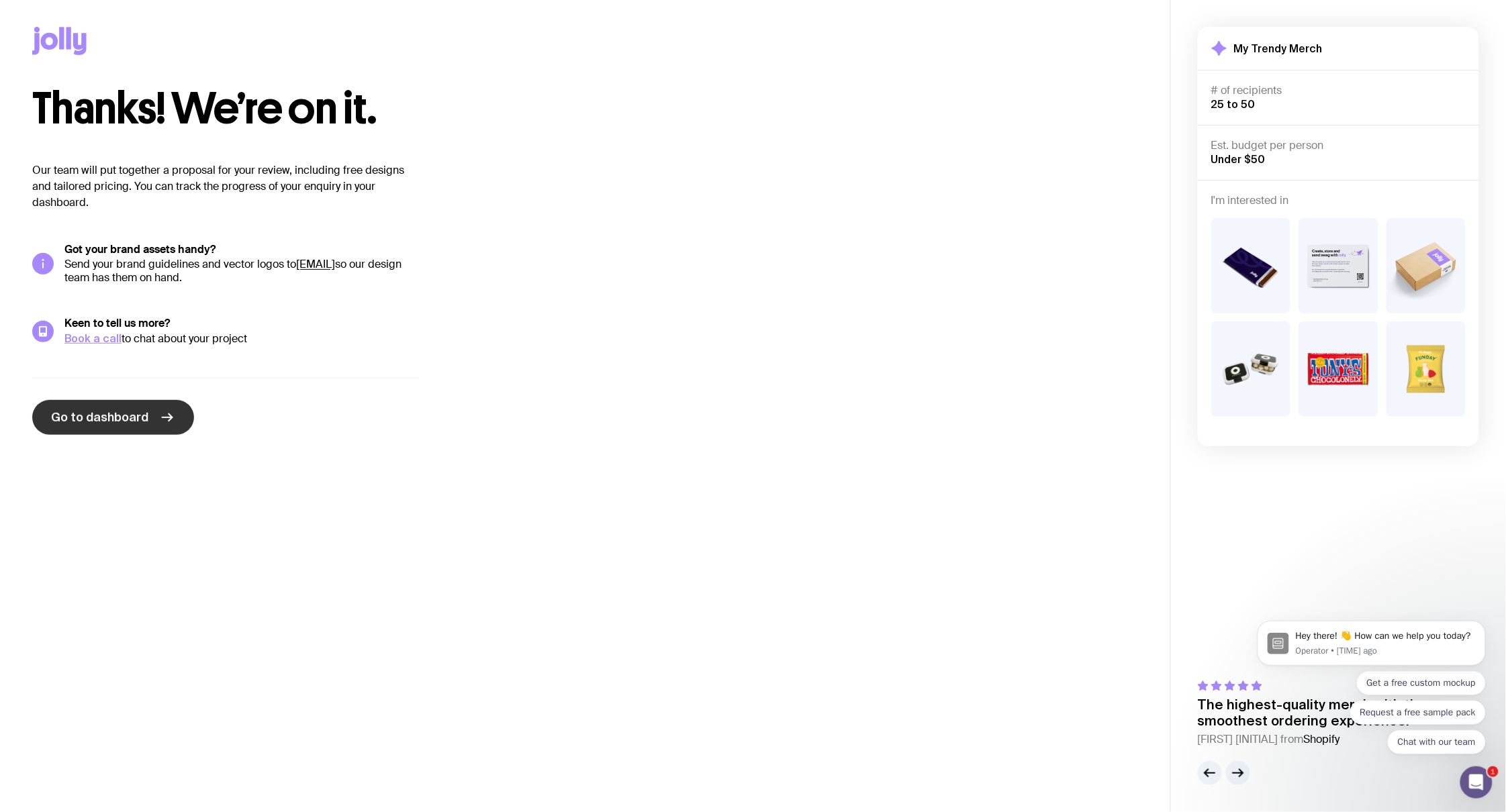 click on "Go to dashboard" 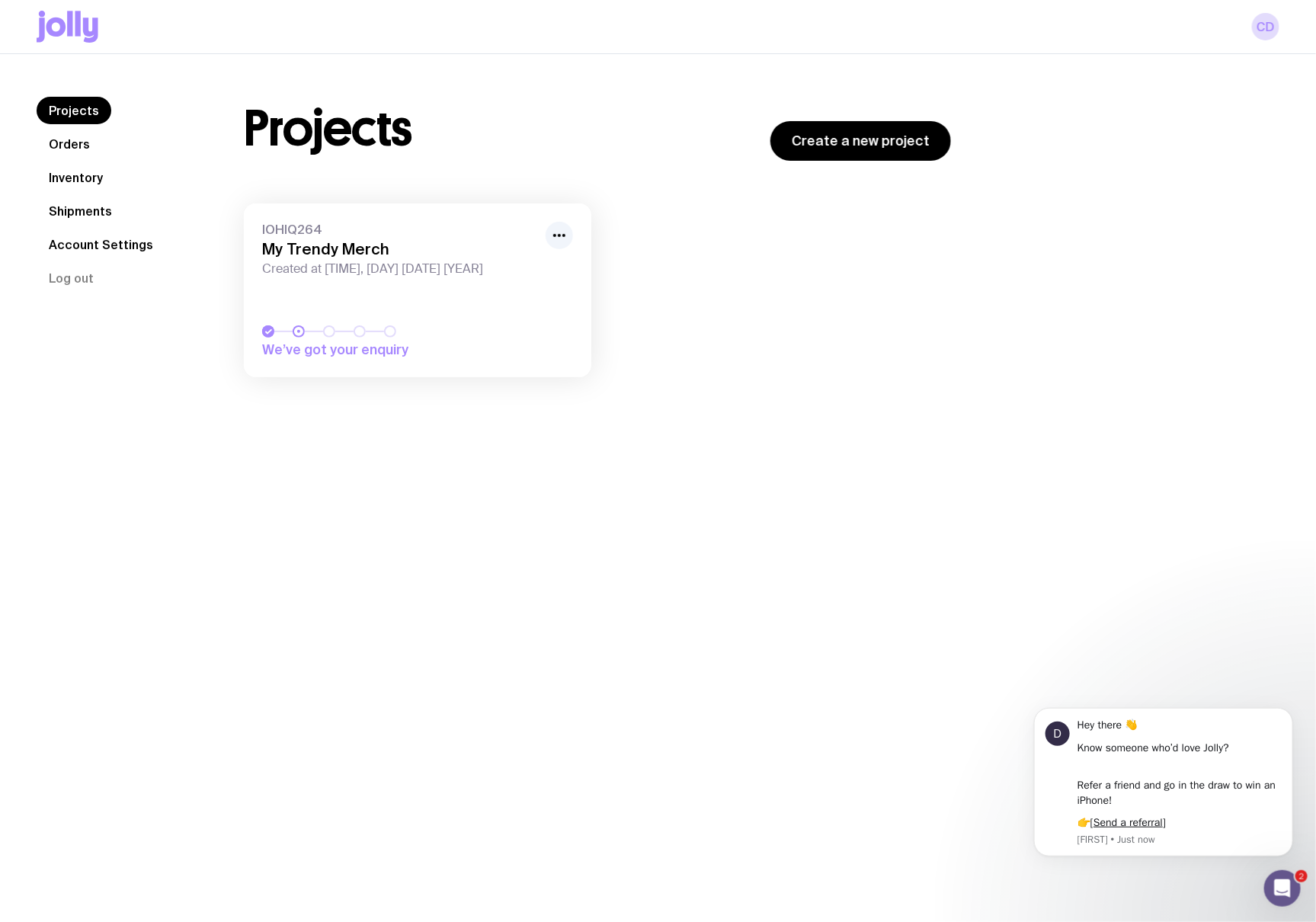 click on "Shipments" 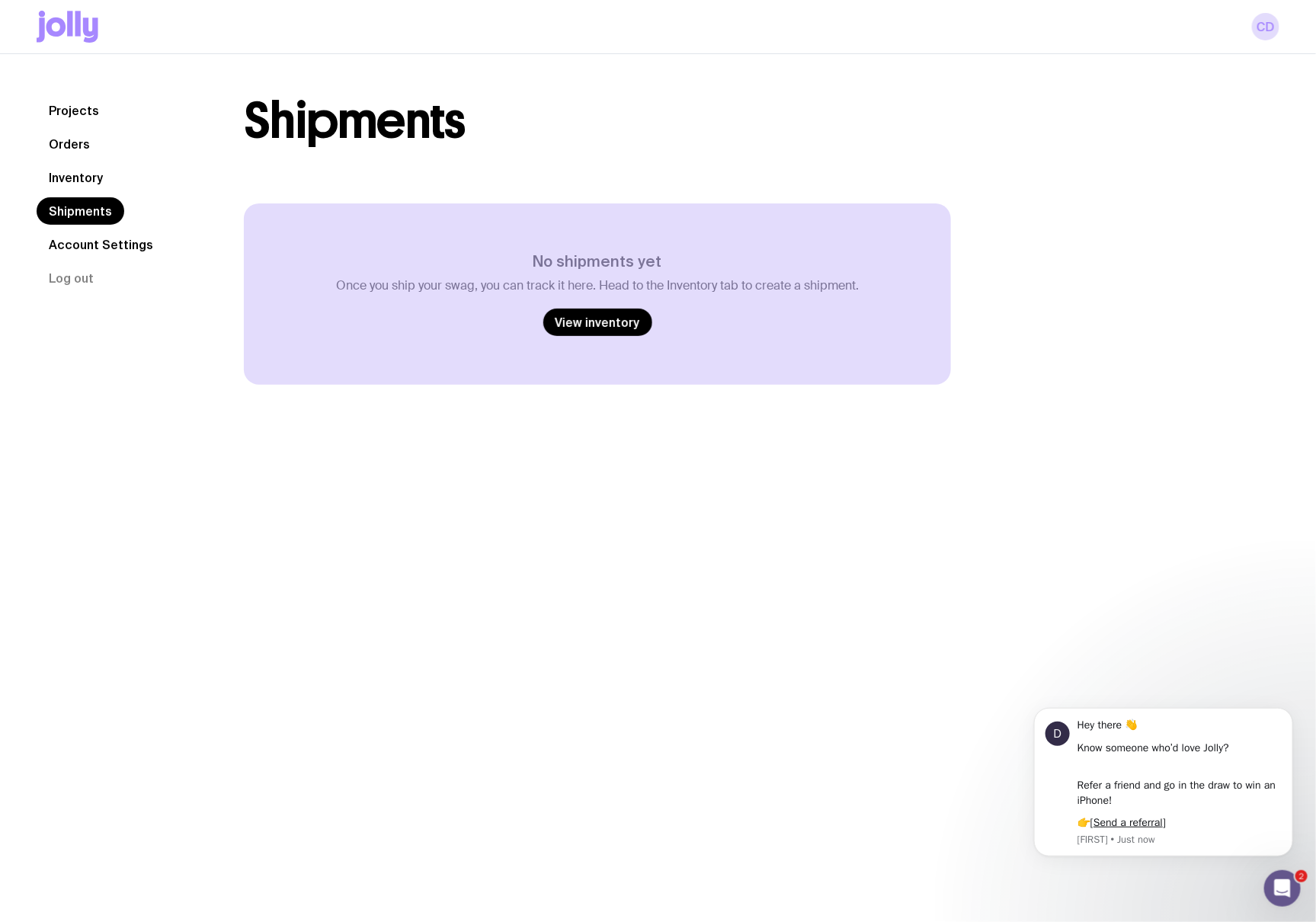 click on "Inventory" 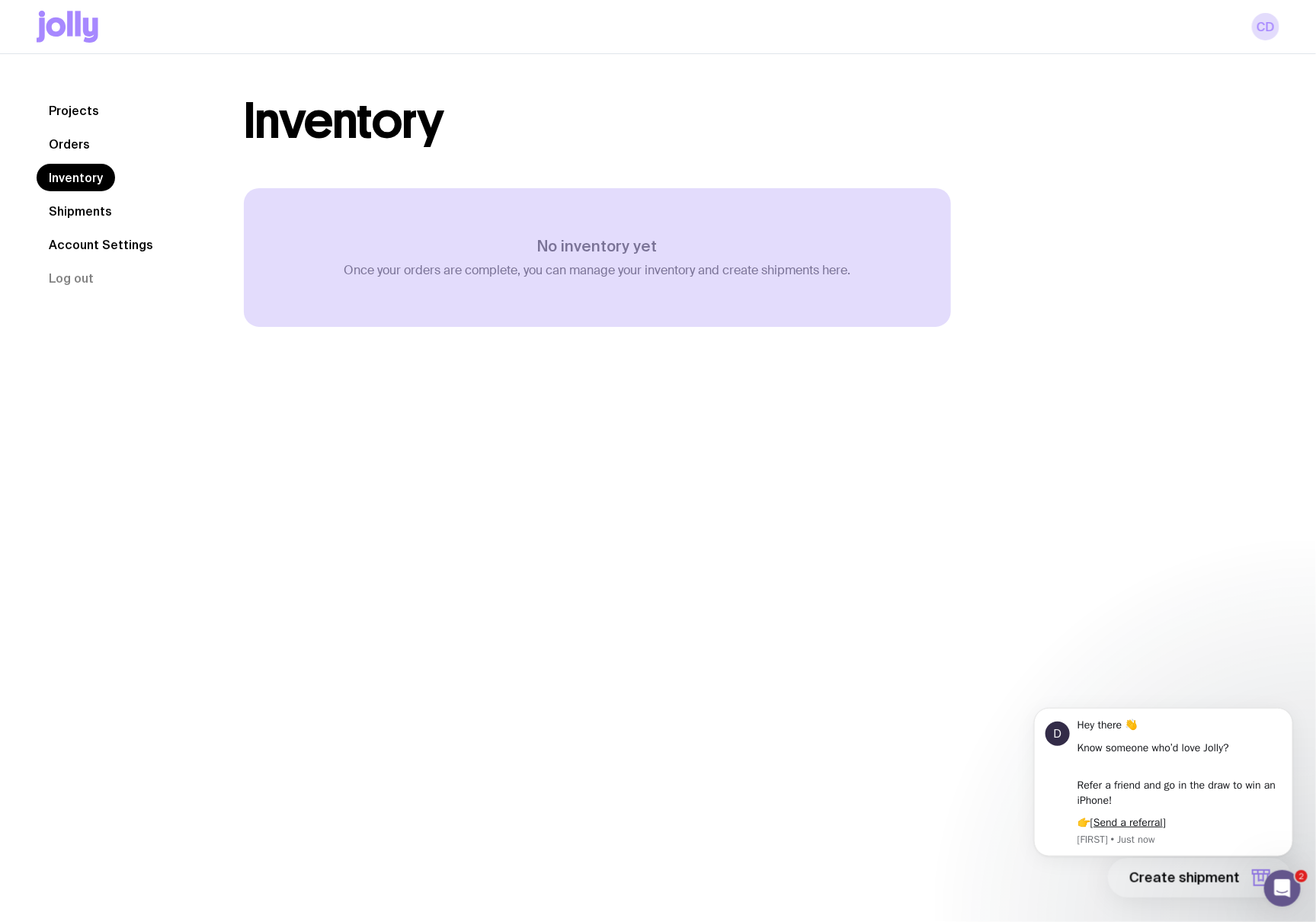 click on "Orders" 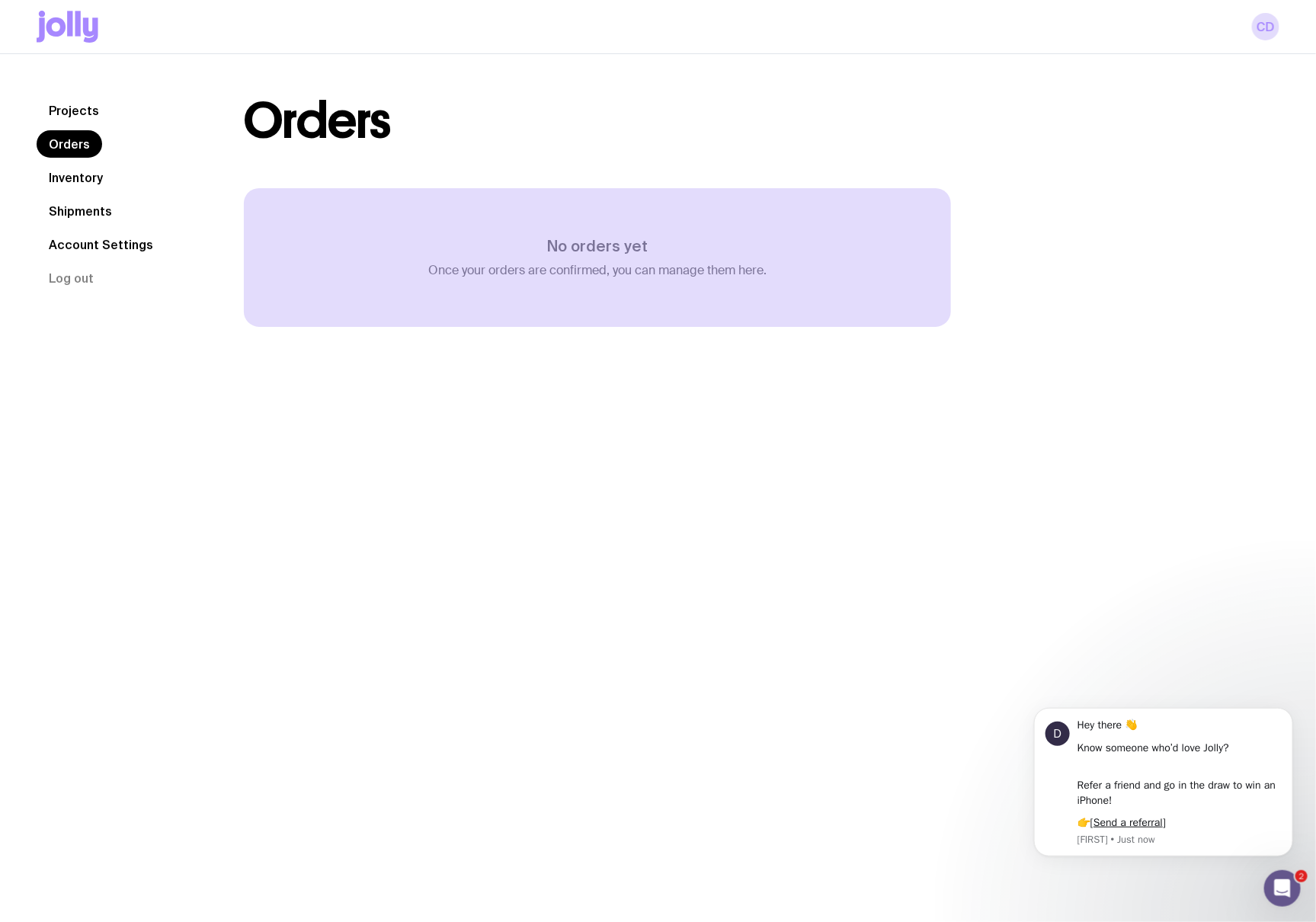 click on "Projects" 